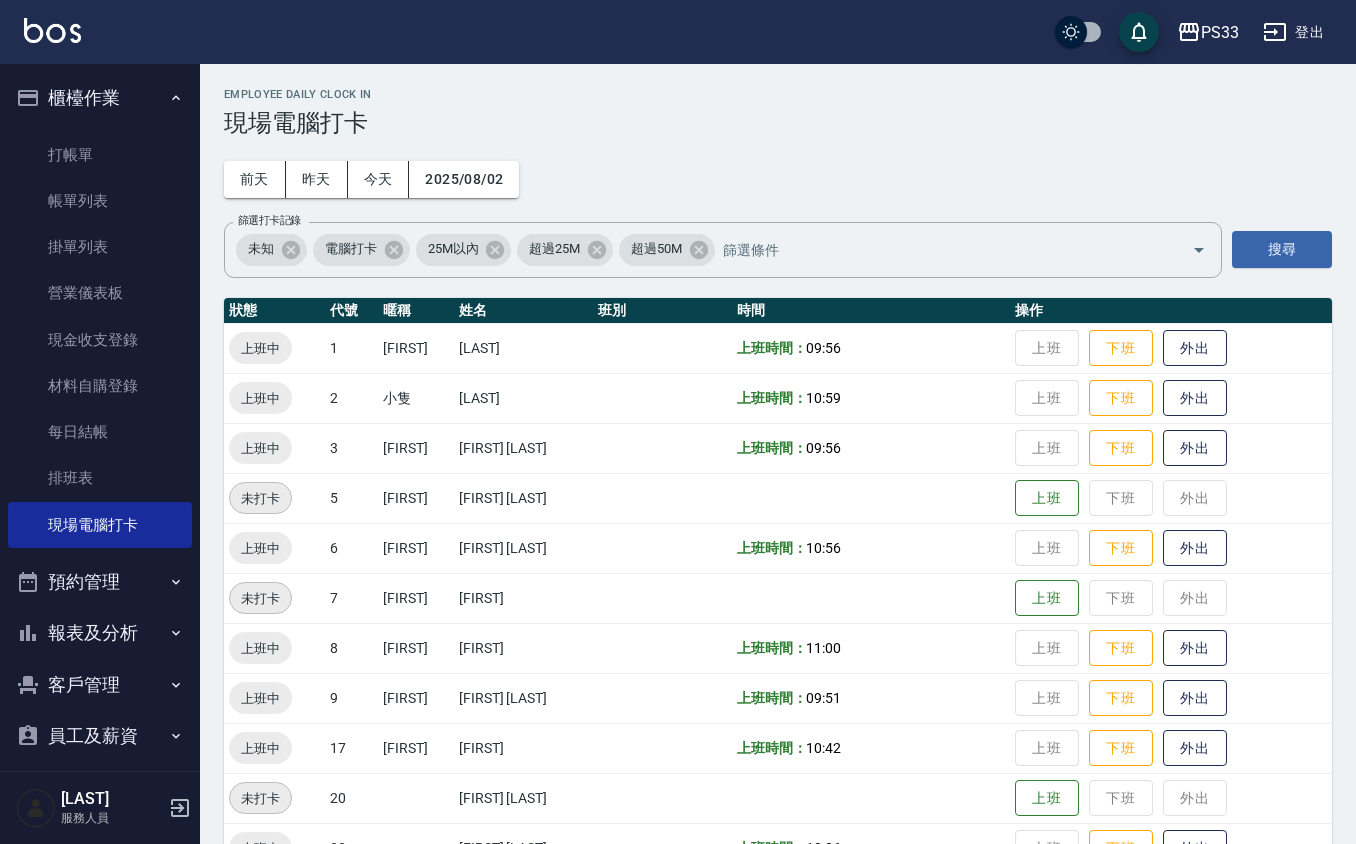 scroll, scrollTop: 53, scrollLeft: 0, axis: vertical 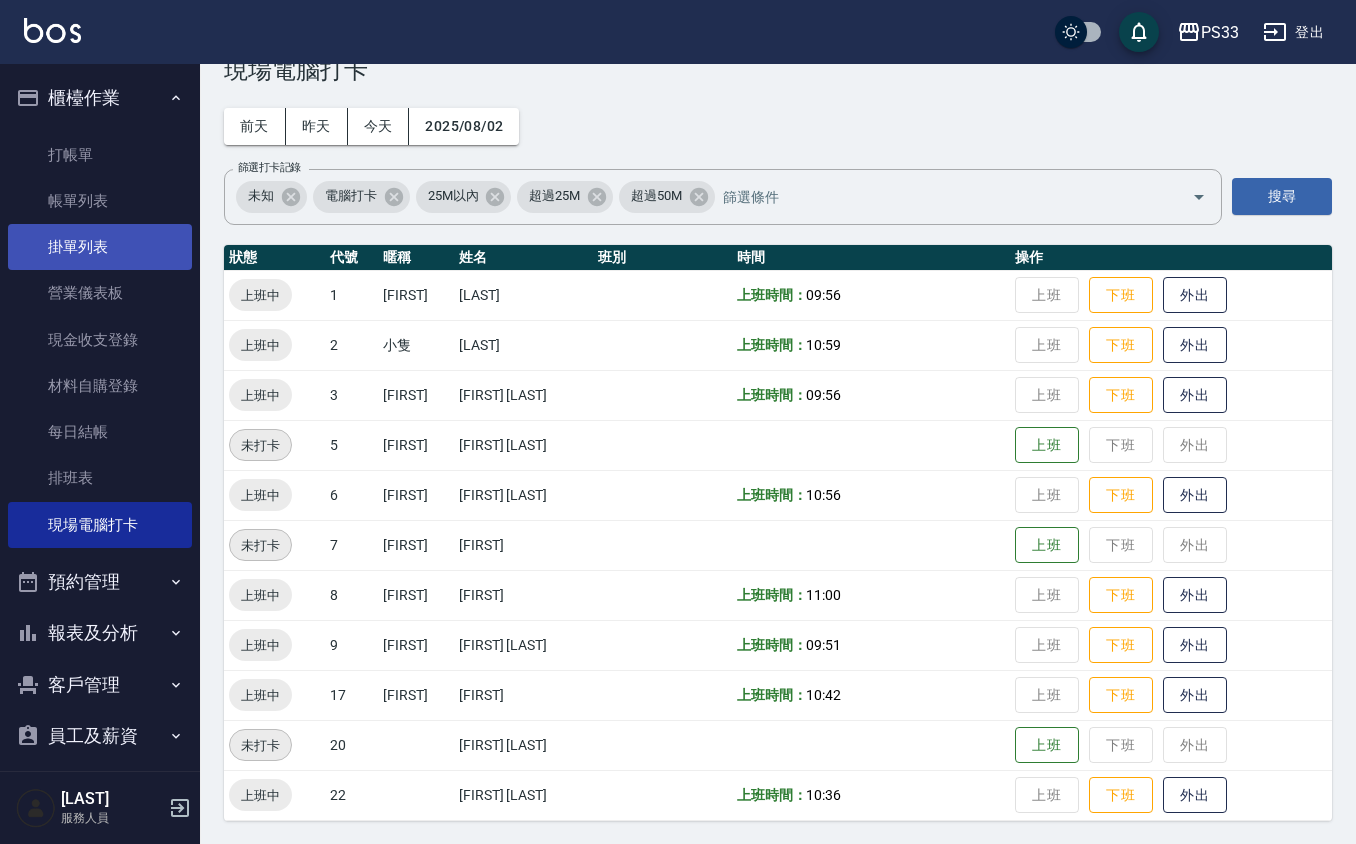 click on "掛單列表" at bounding box center [100, 247] 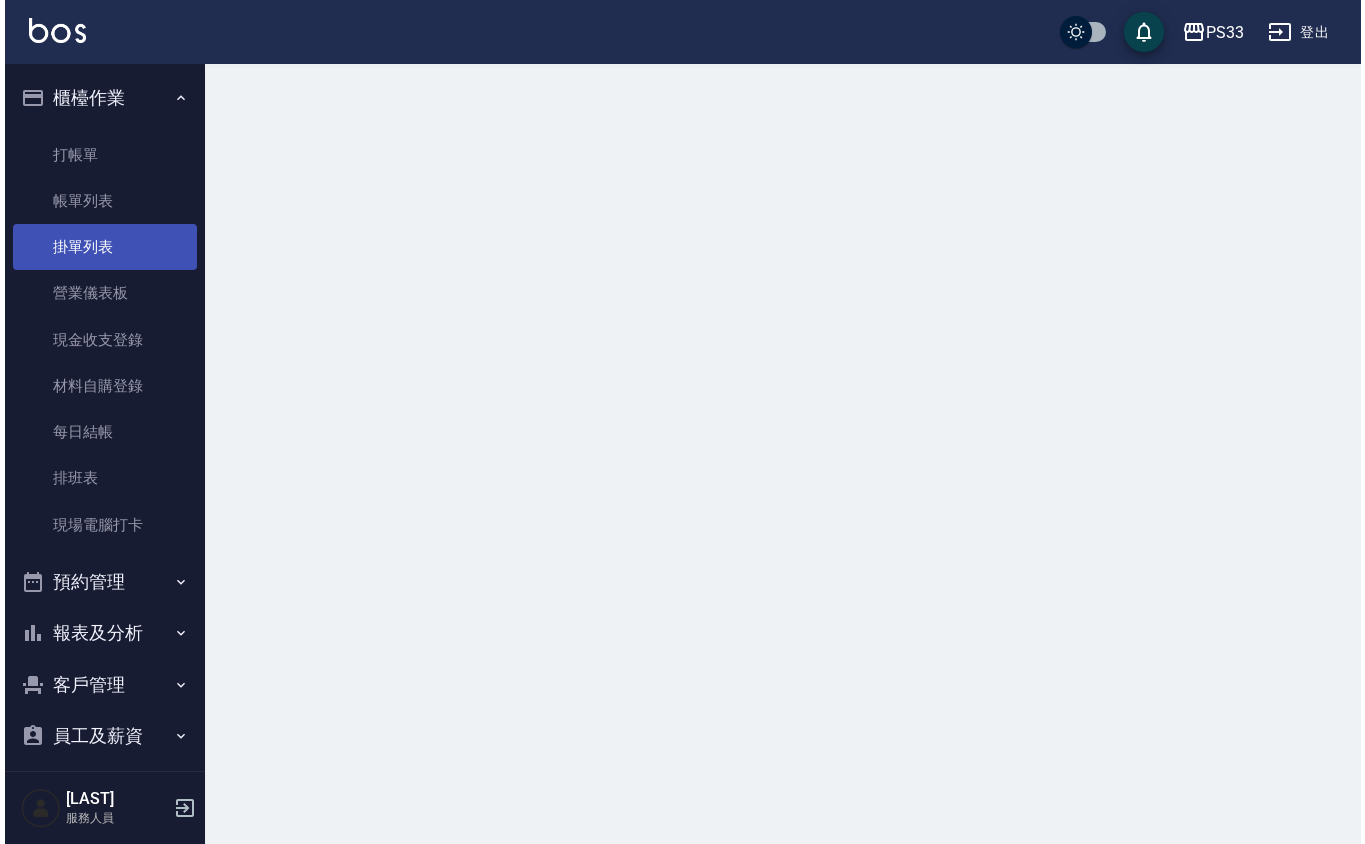 scroll, scrollTop: 0, scrollLeft: 0, axis: both 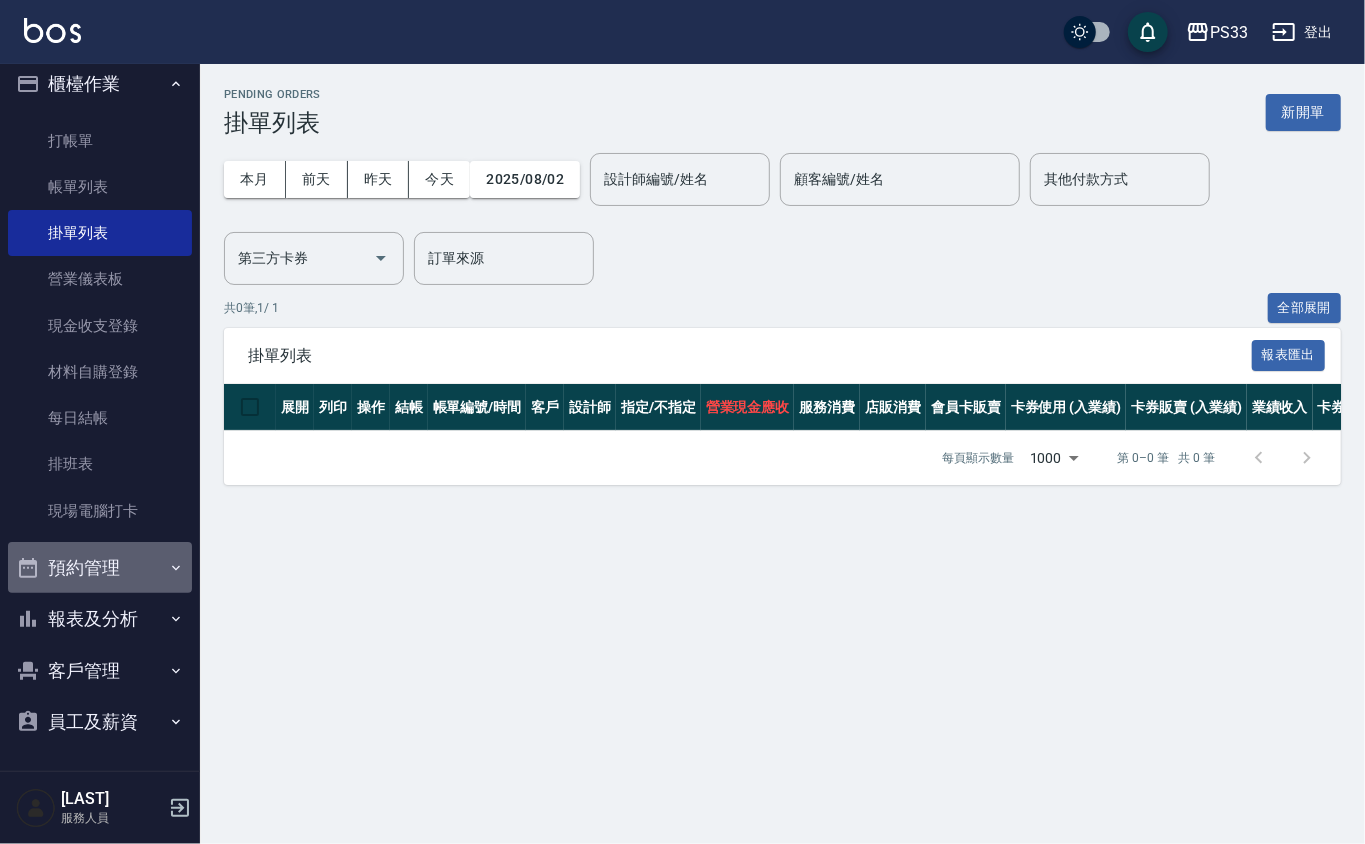 click on "預約管理" at bounding box center [100, 568] 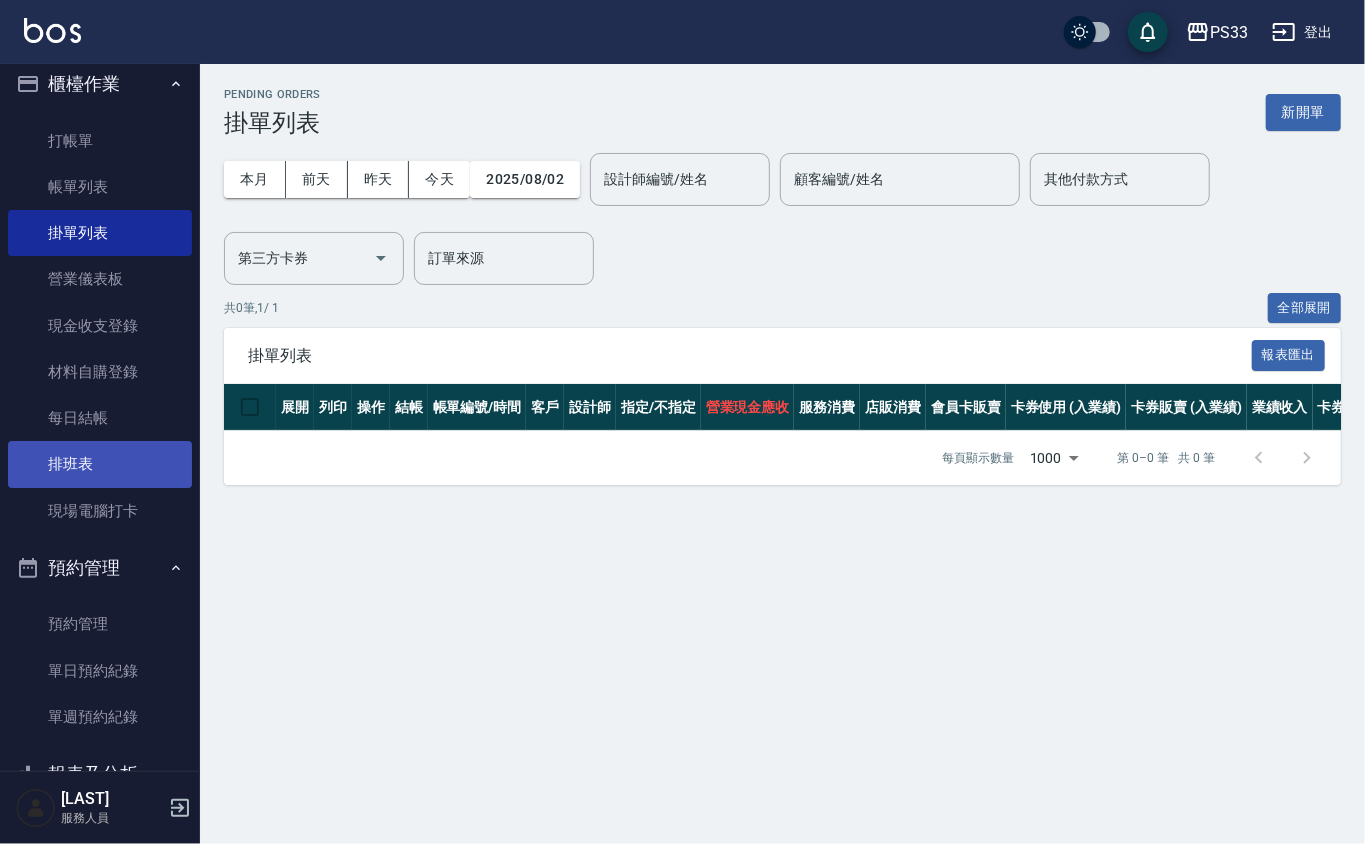 scroll, scrollTop: 0, scrollLeft: 0, axis: both 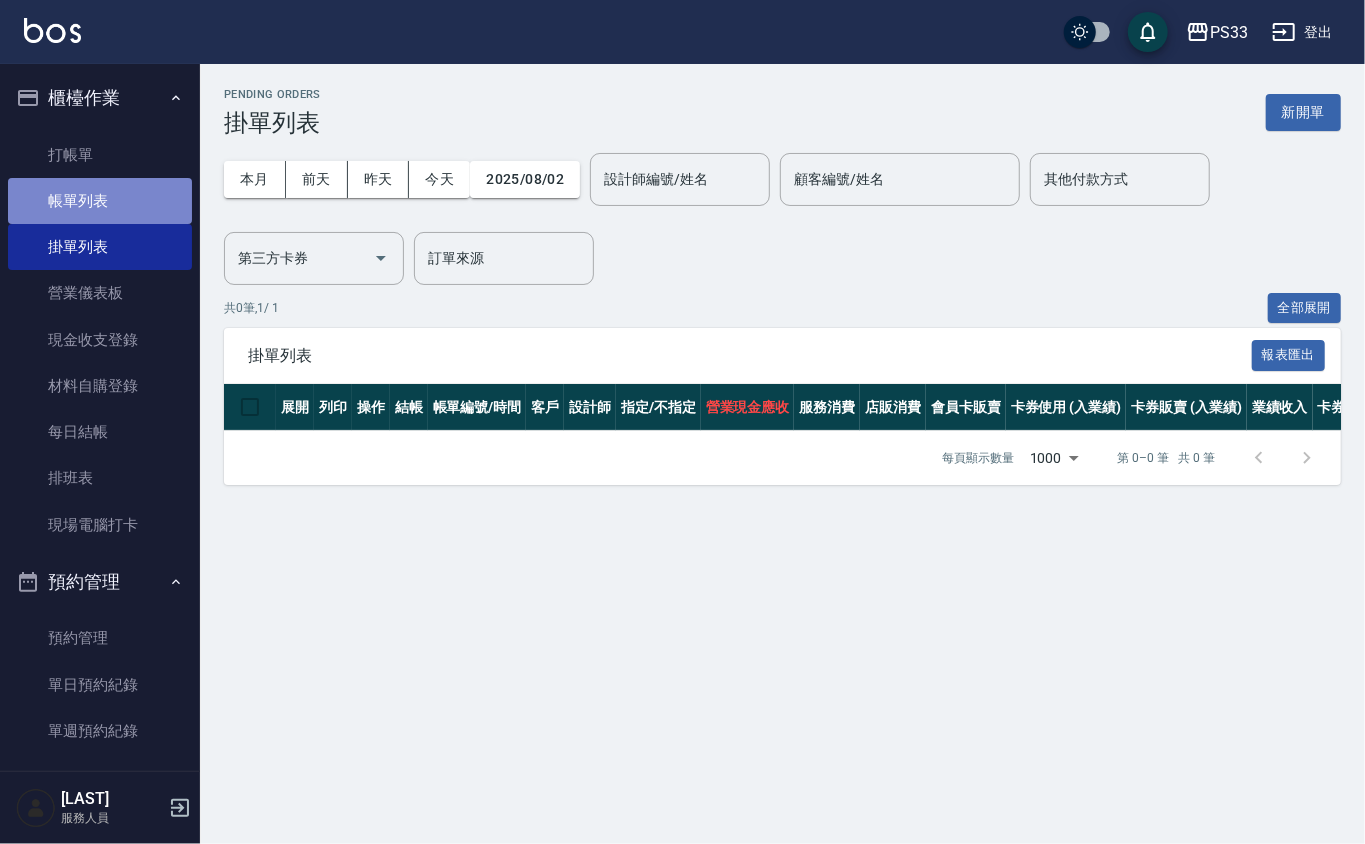 click on "帳單列表" at bounding box center (100, 201) 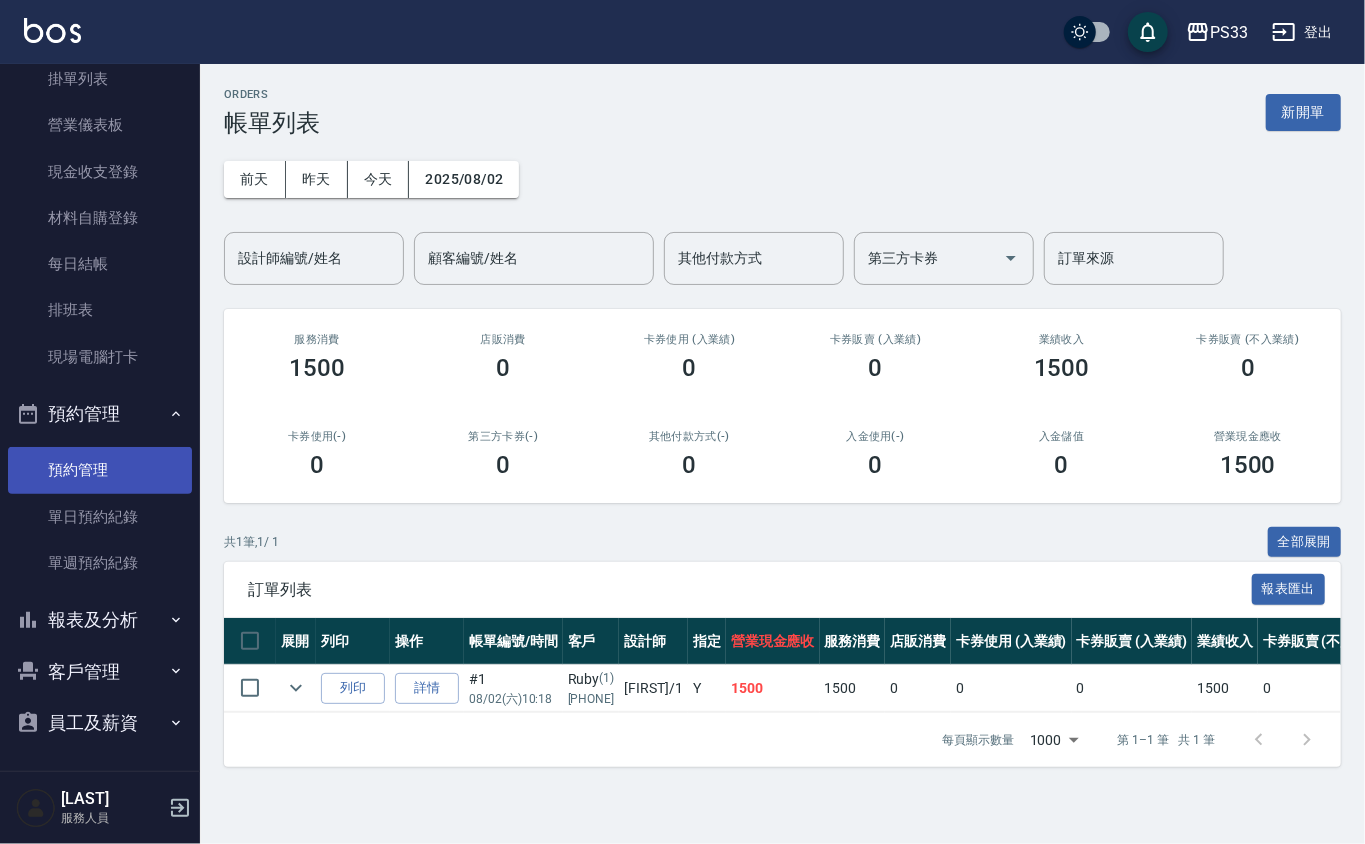 scroll, scrollTop: 169, scrollLeft: 0, axis: vertical 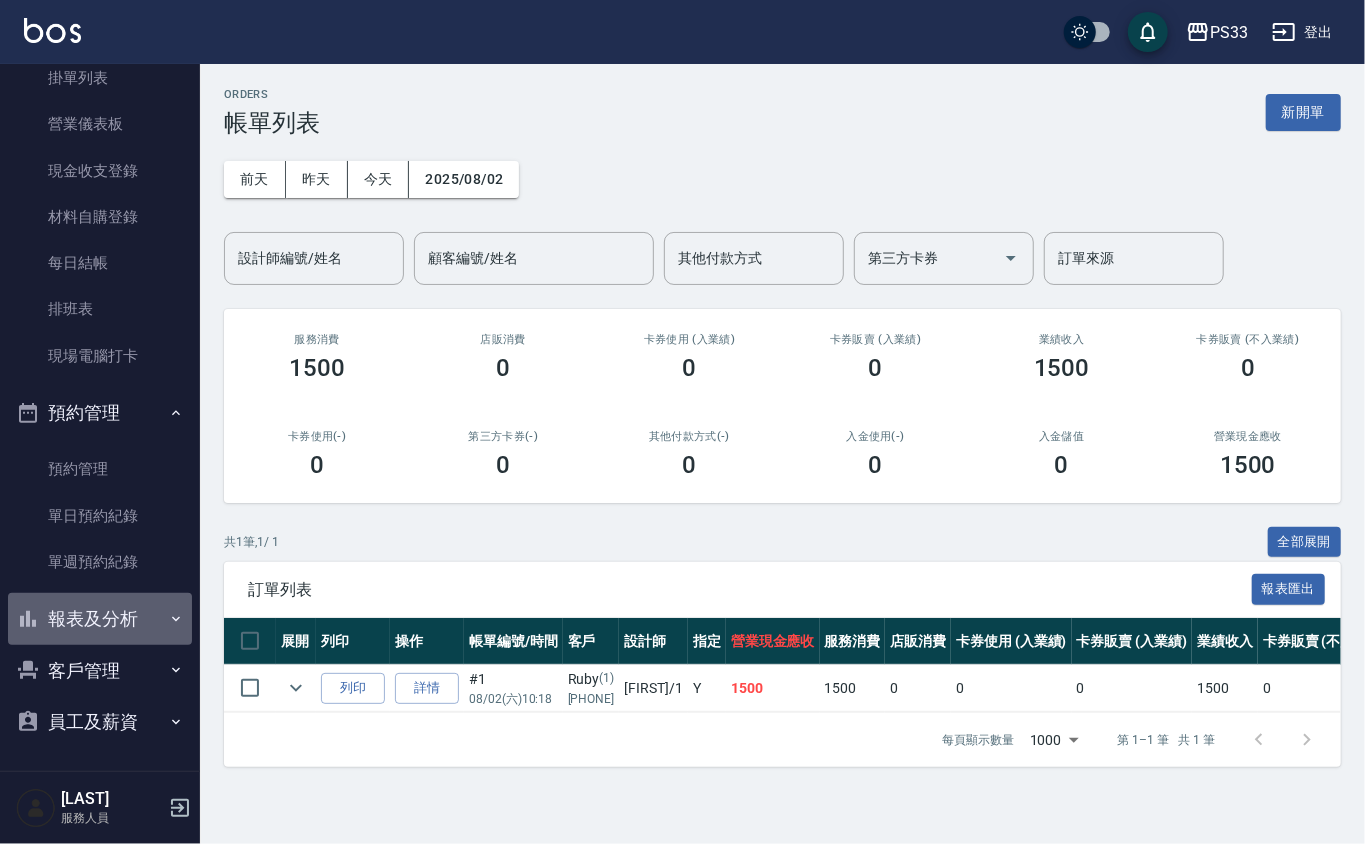 click on "報表及分析" at bounding box center [100, 619] 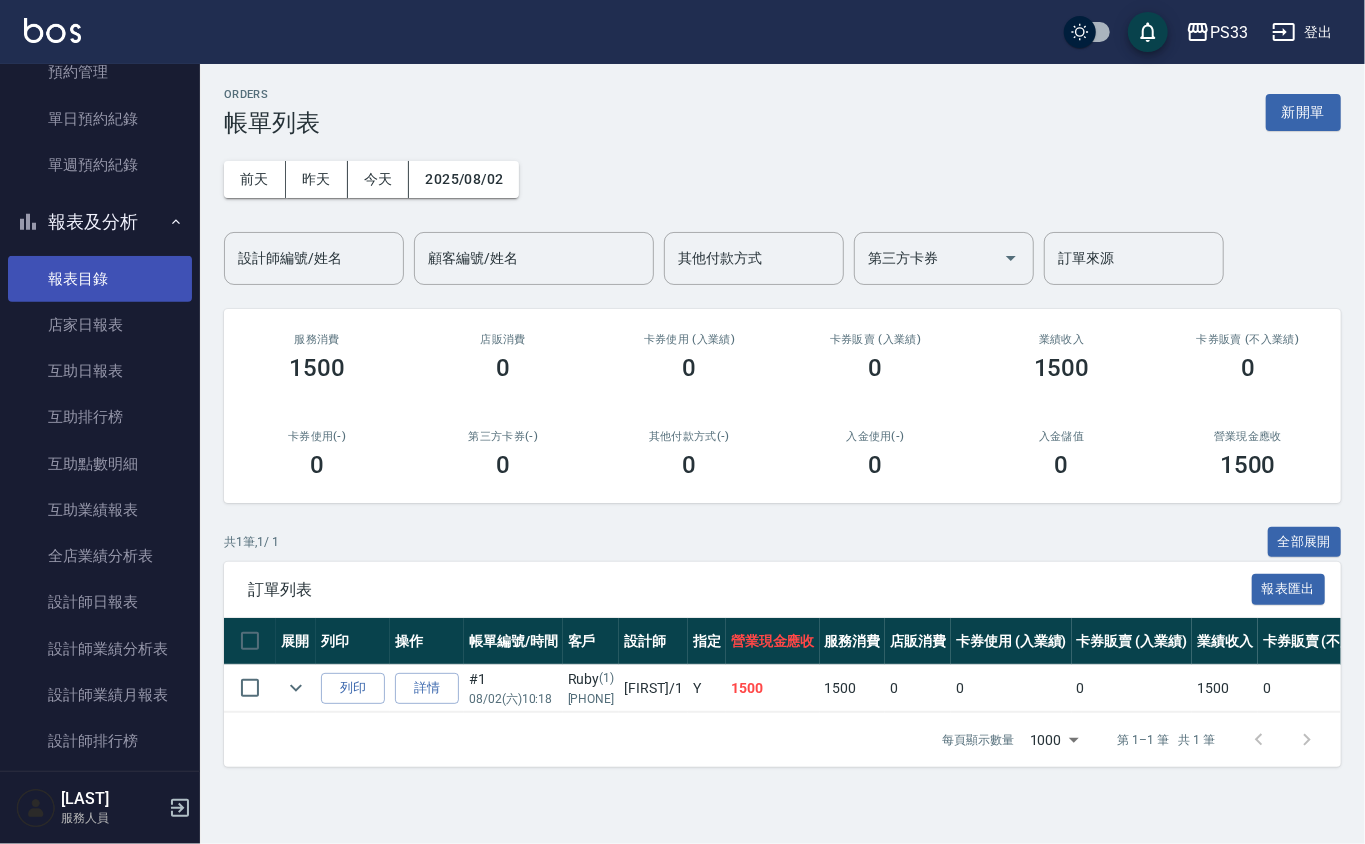 scroll, scrollTop: 569, scrollLeft: 0, axis: vertical 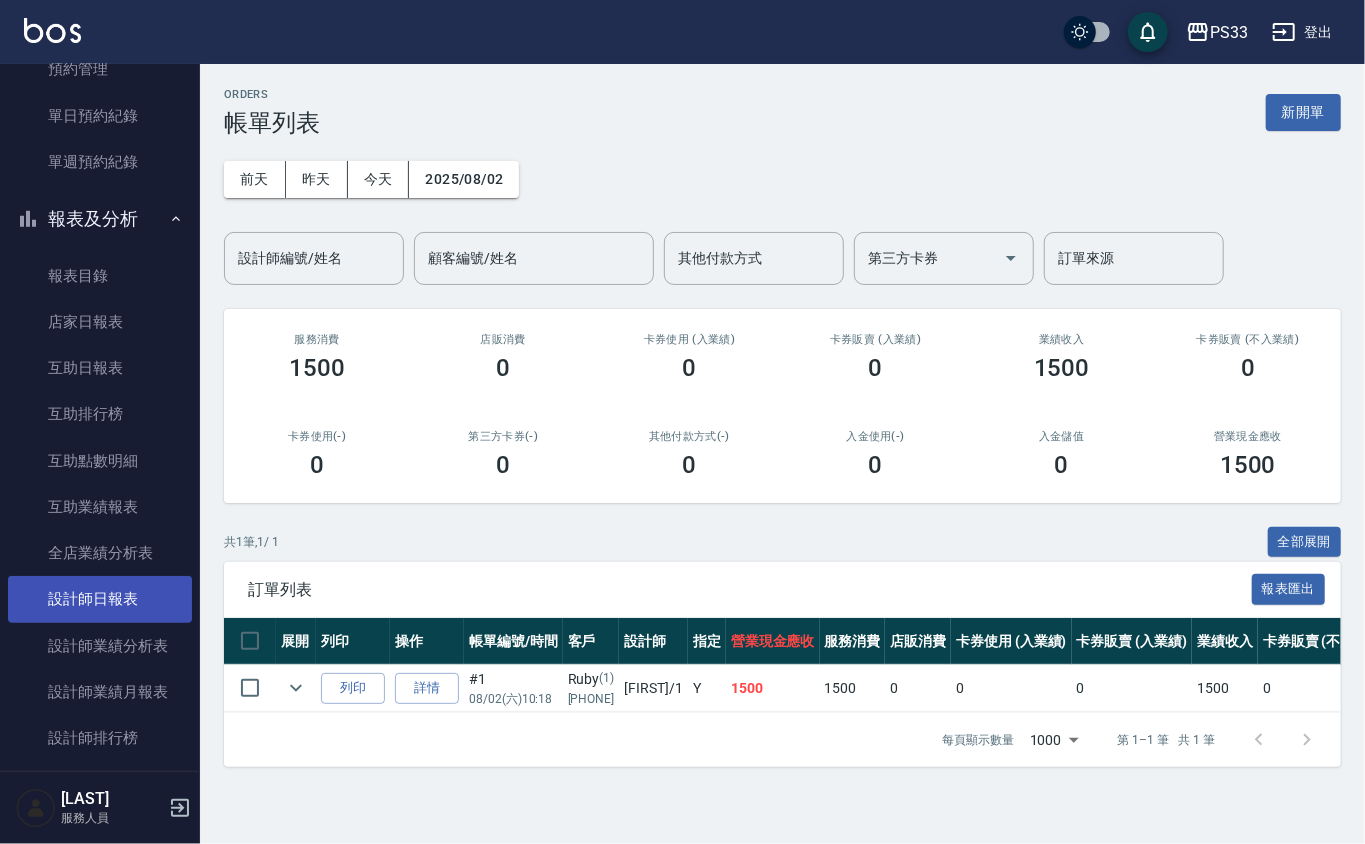 click on "設計師日報表" at bounding box center (100, 599) 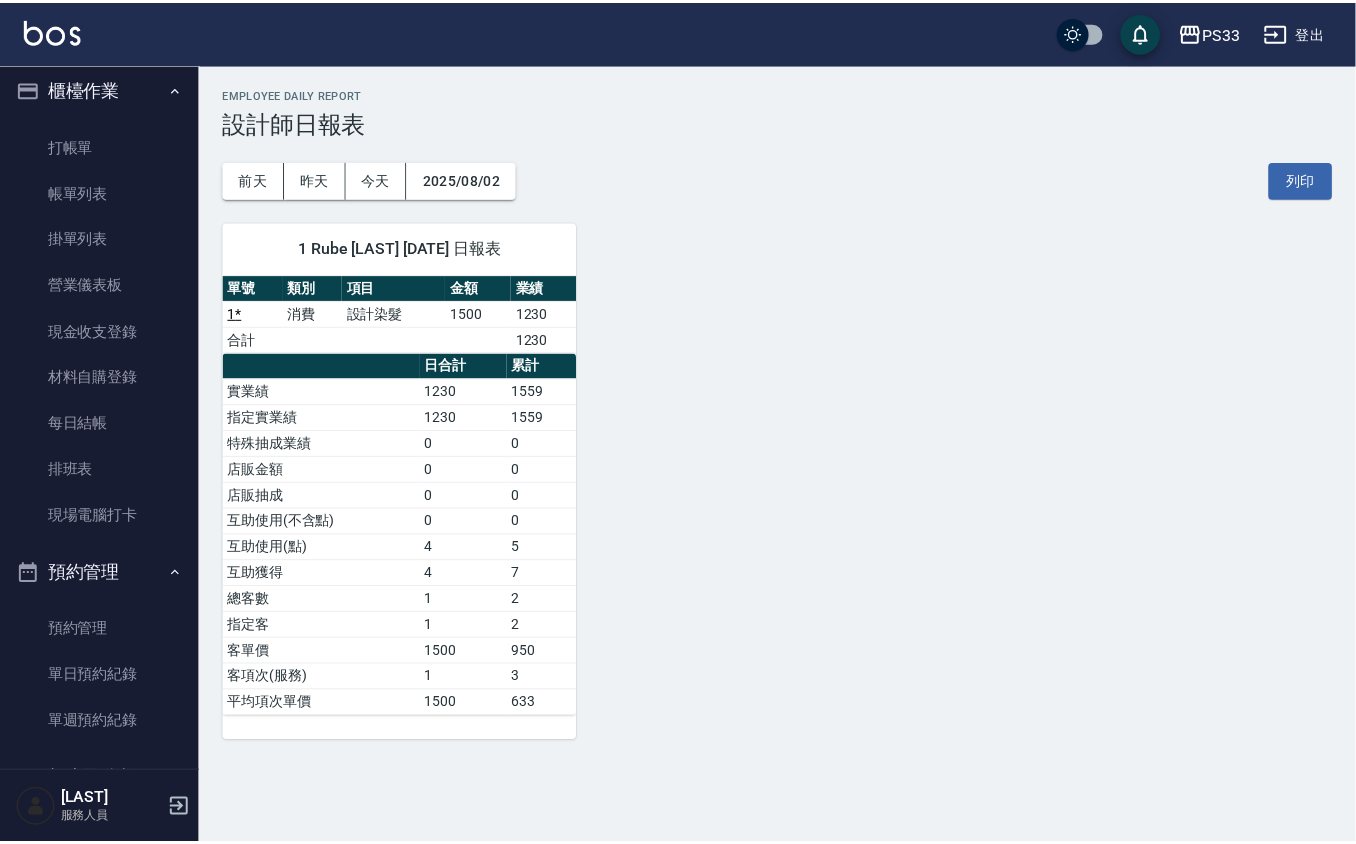 scroll, scrollTop: 0, scrollLeft: 0, axis: both 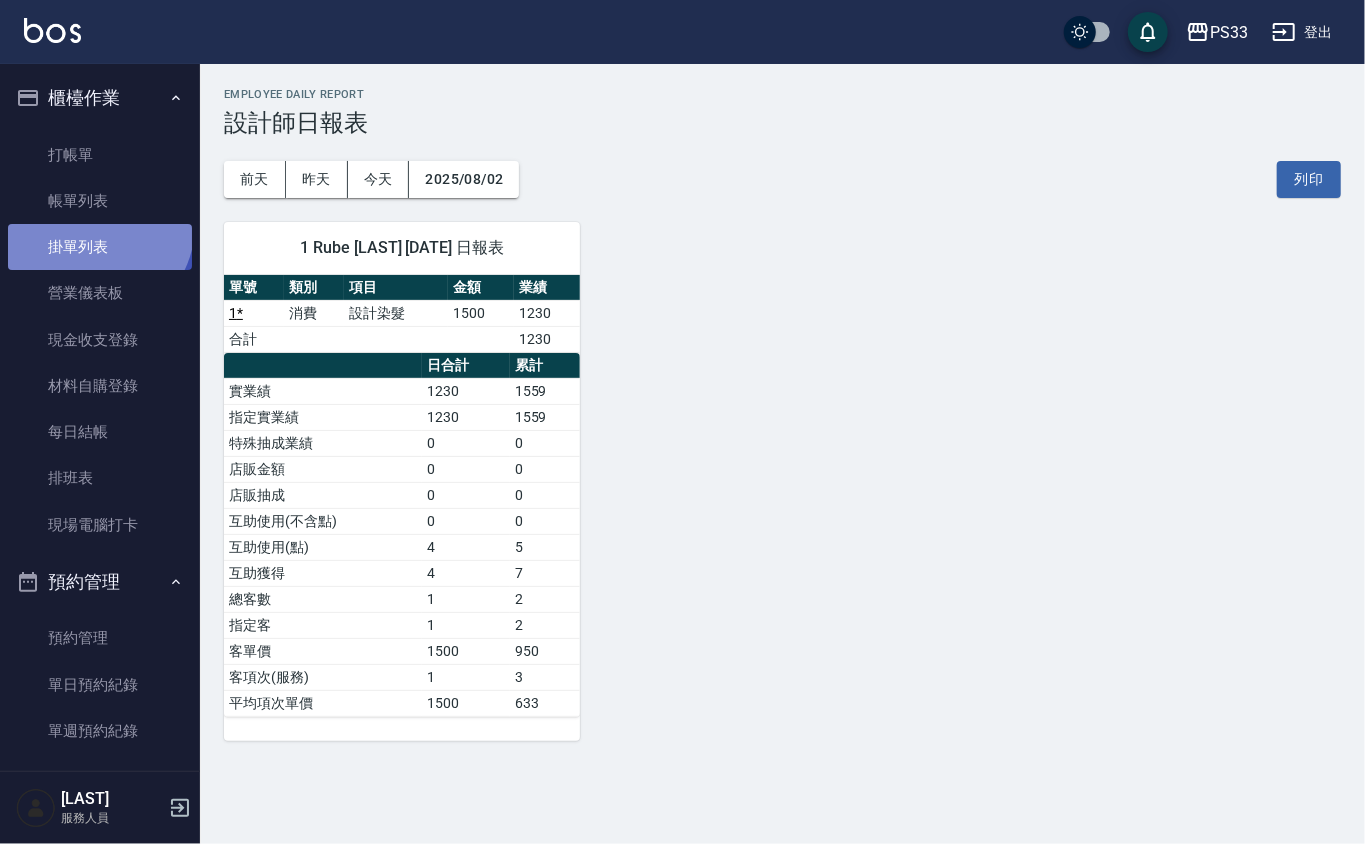 click on "掛單列表" at bounding box center (100, 247) 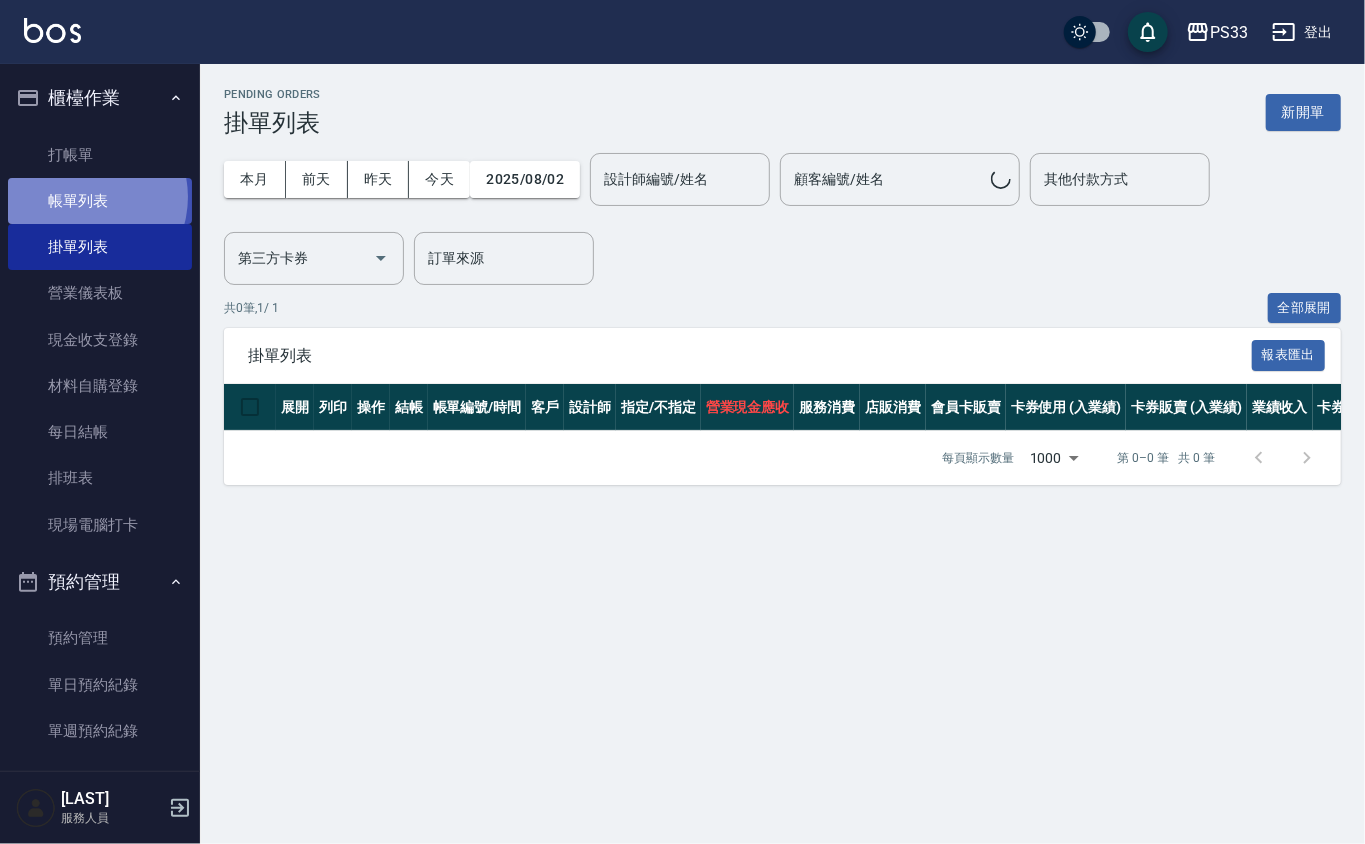 click on "帳單列表" at bounding box center (100, 201) 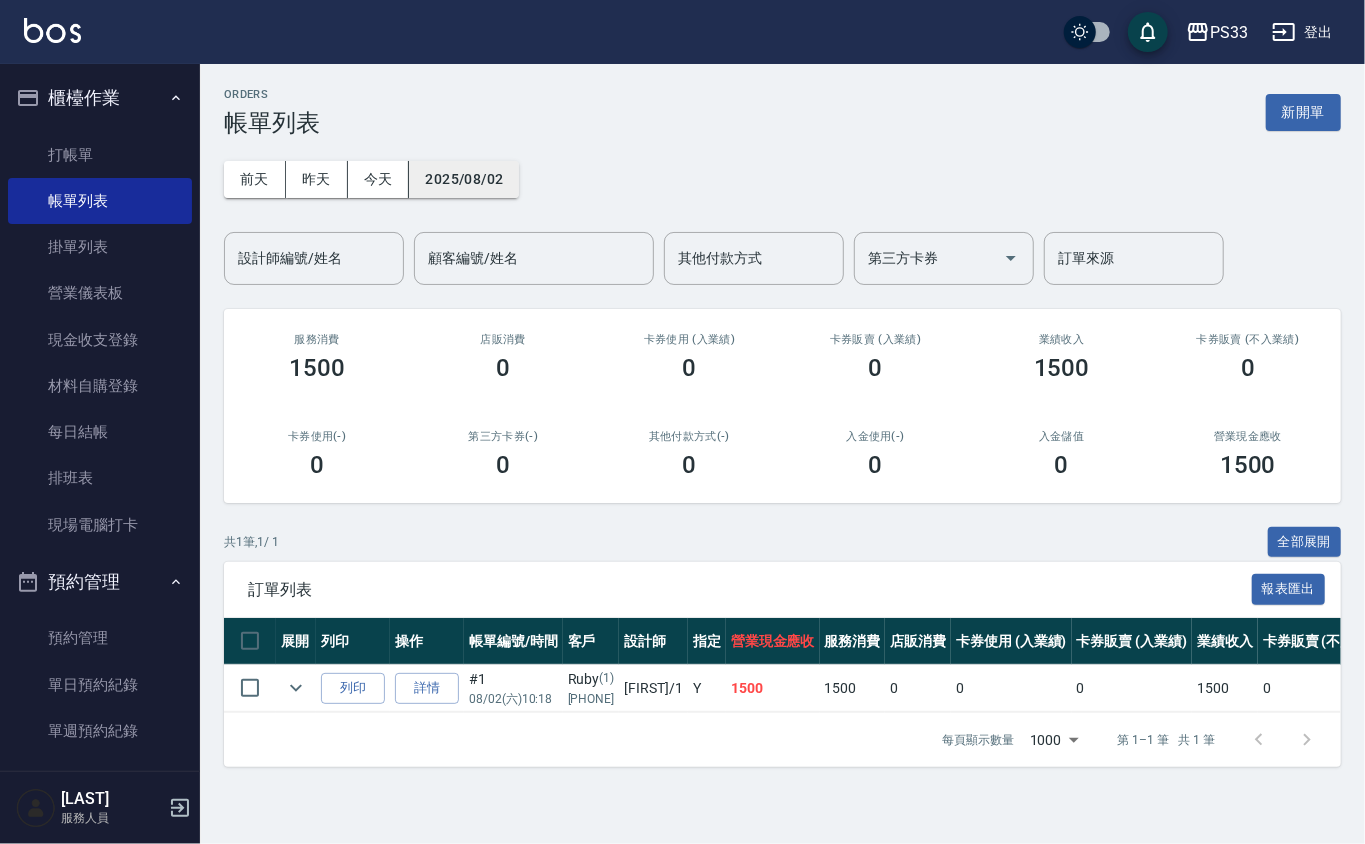 click on "2025/08/02" at bounding box center [464, 179] 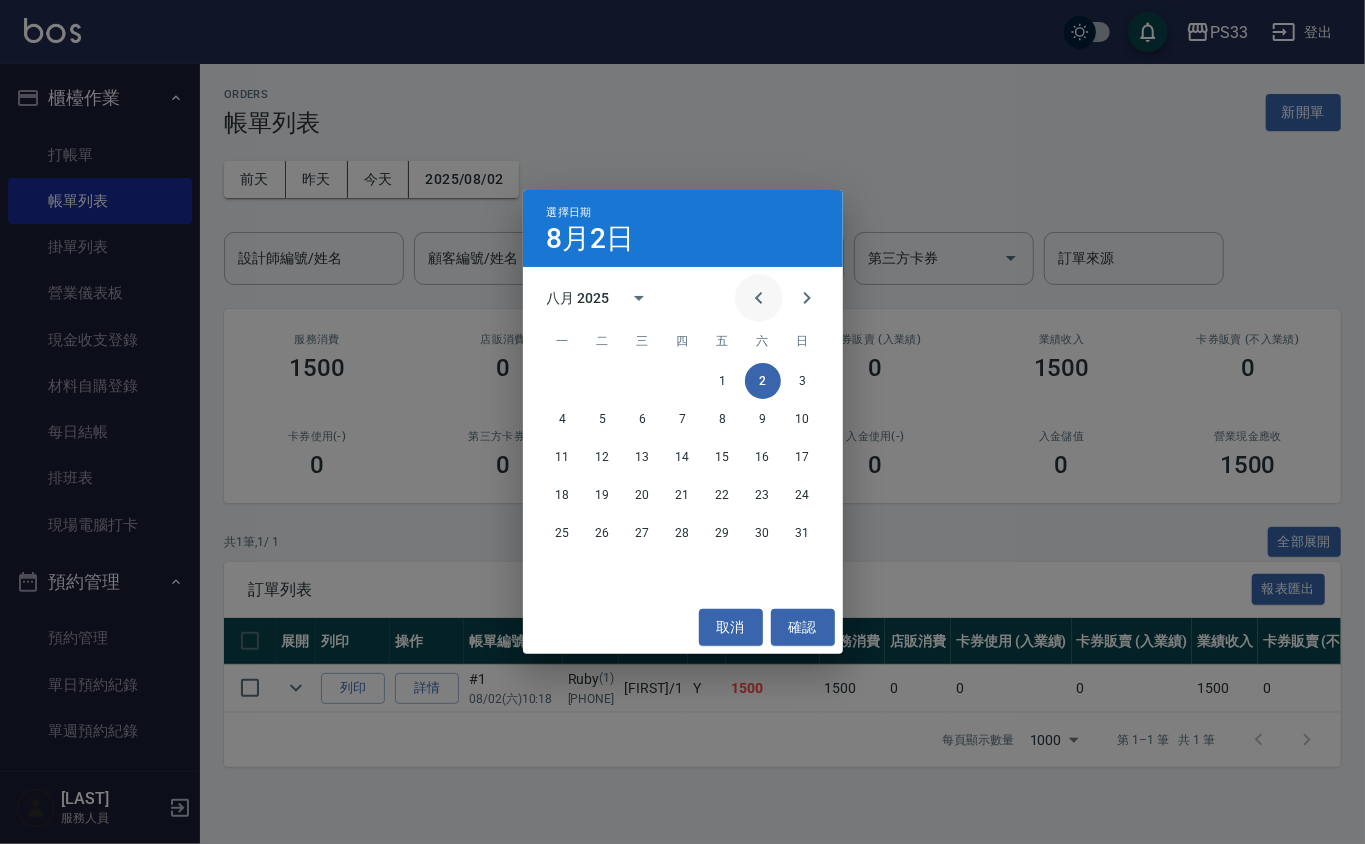 click 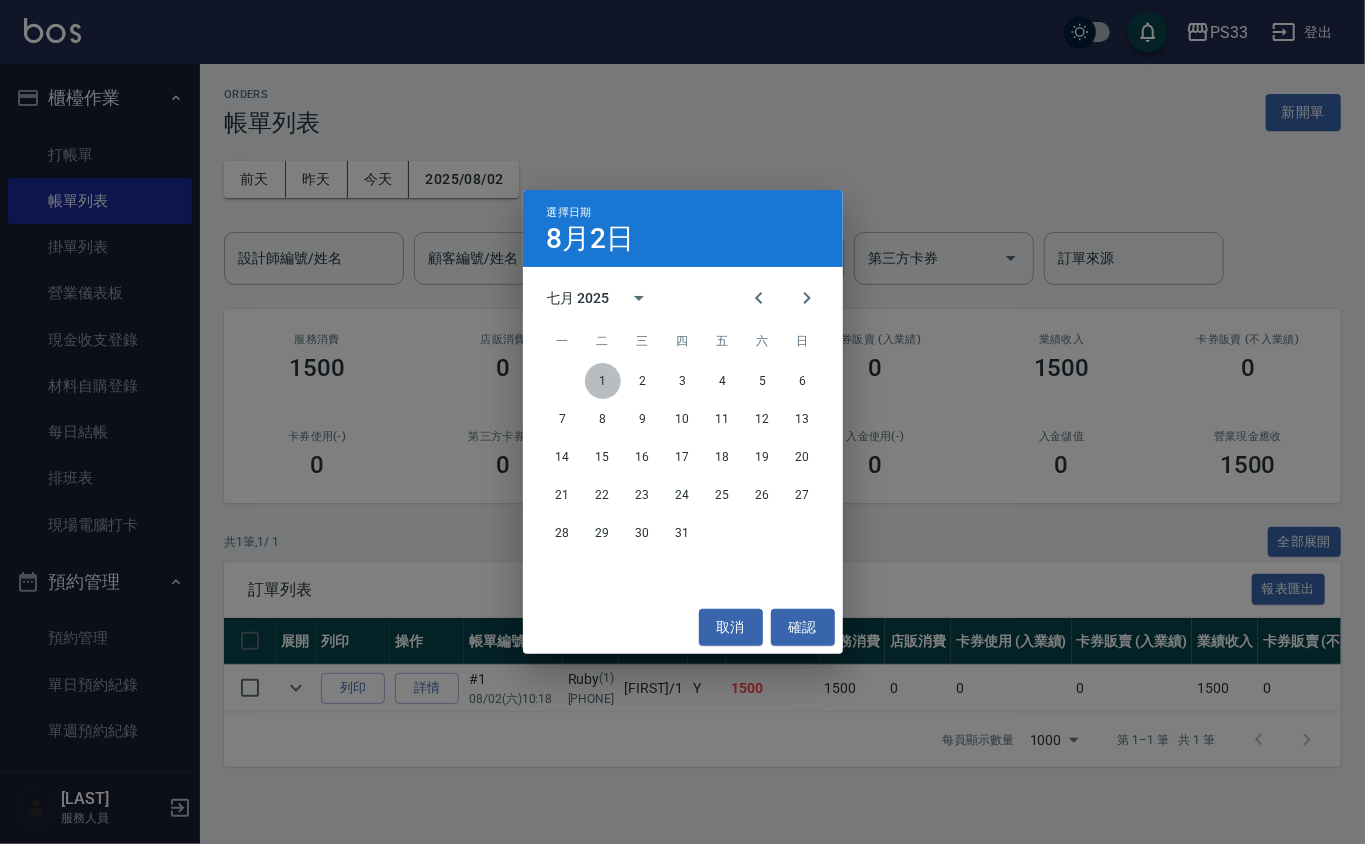 click on "1" at bounding box center [603, 381] 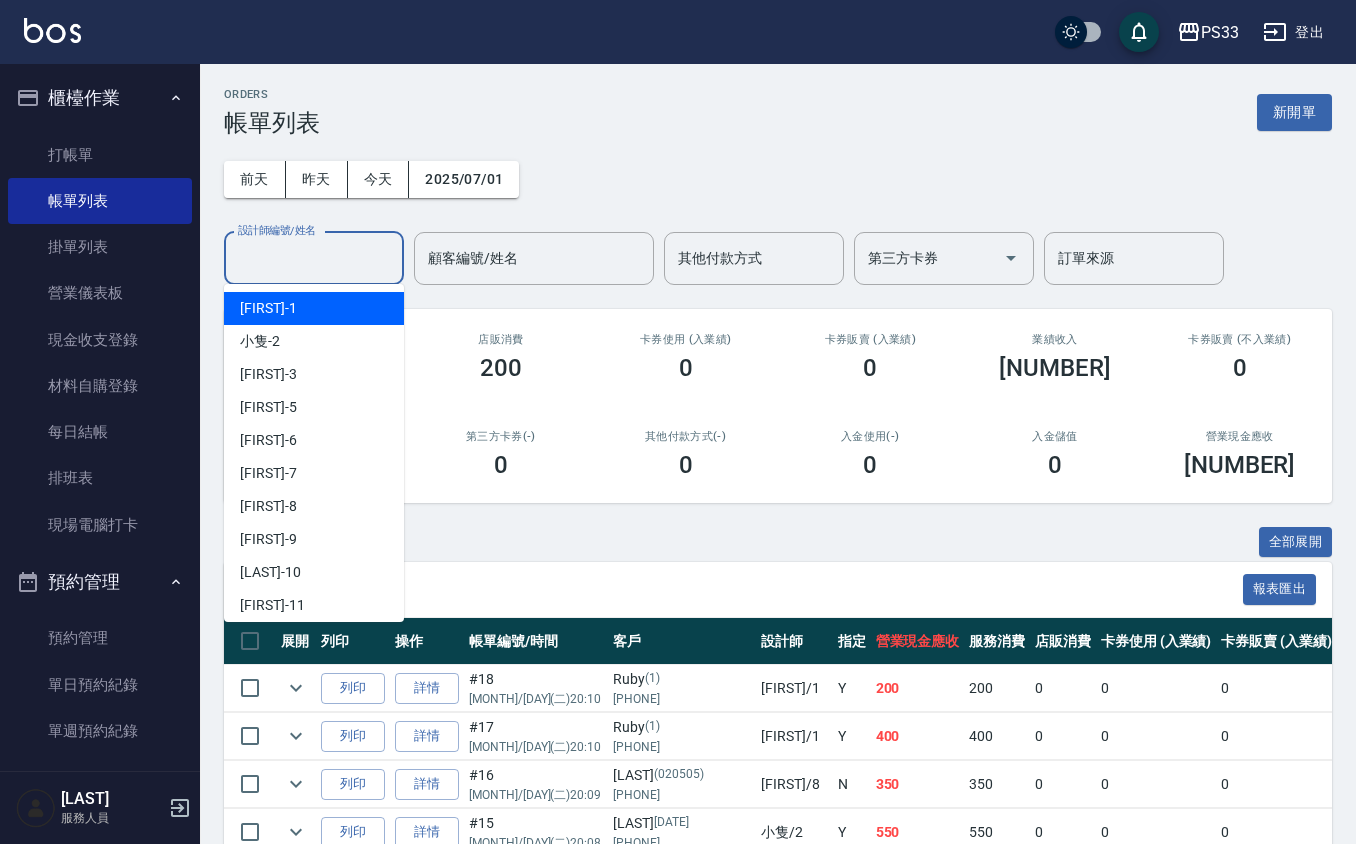 click on "設計師編號/姓名" at bounding box center [314, 258] 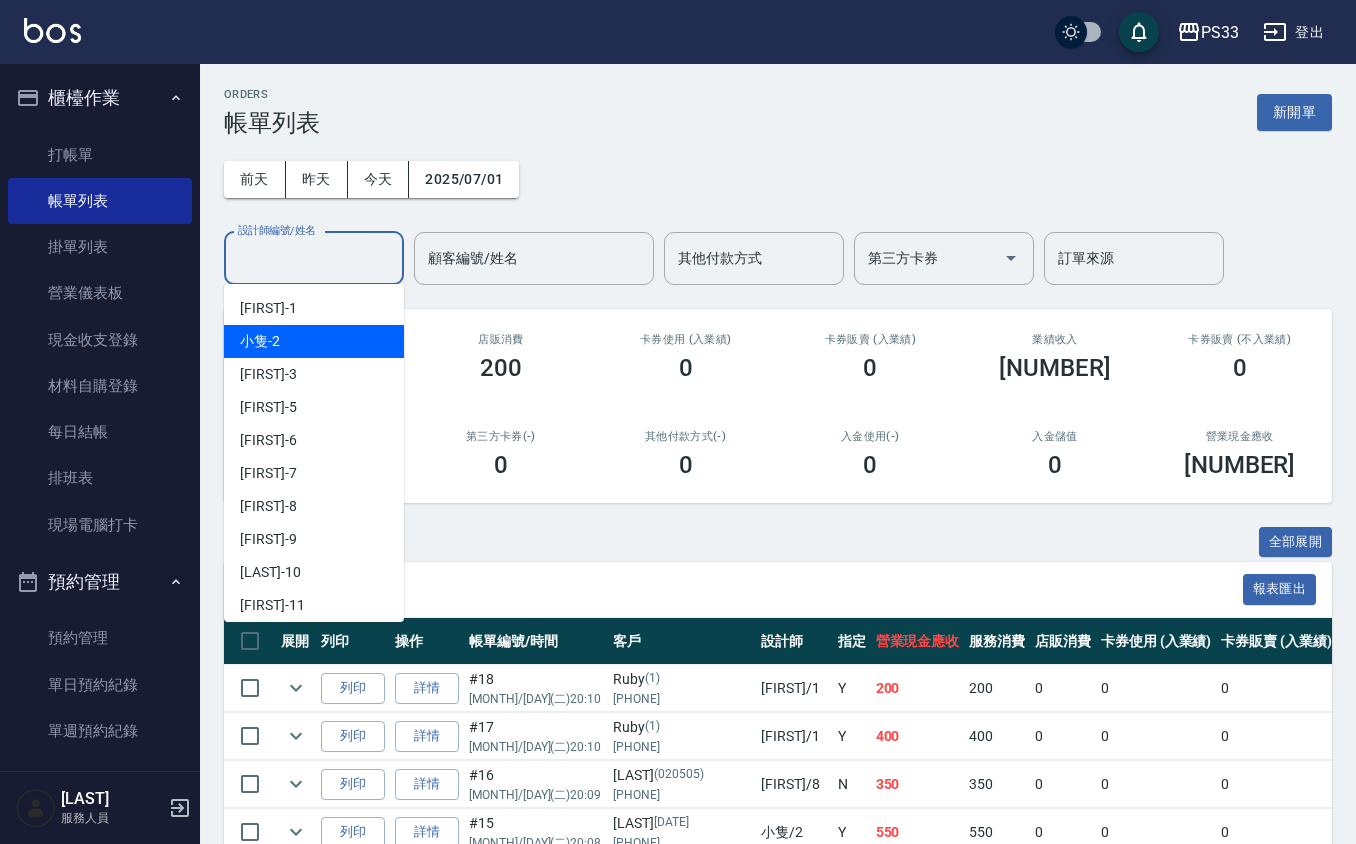 click on "小隻 -2" at bounding box center (314, 341) 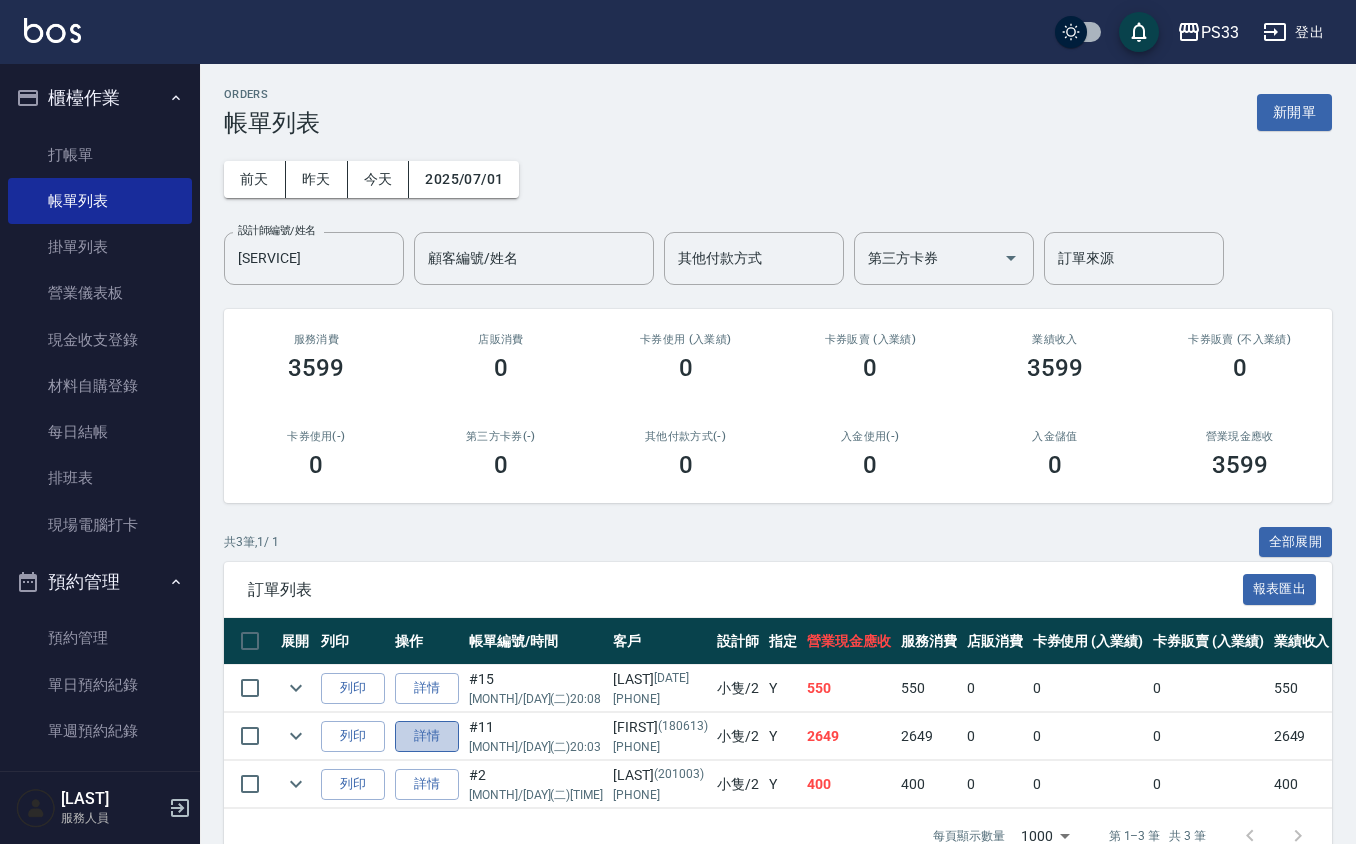 click on "詳情" at bounding box center [427, 736] 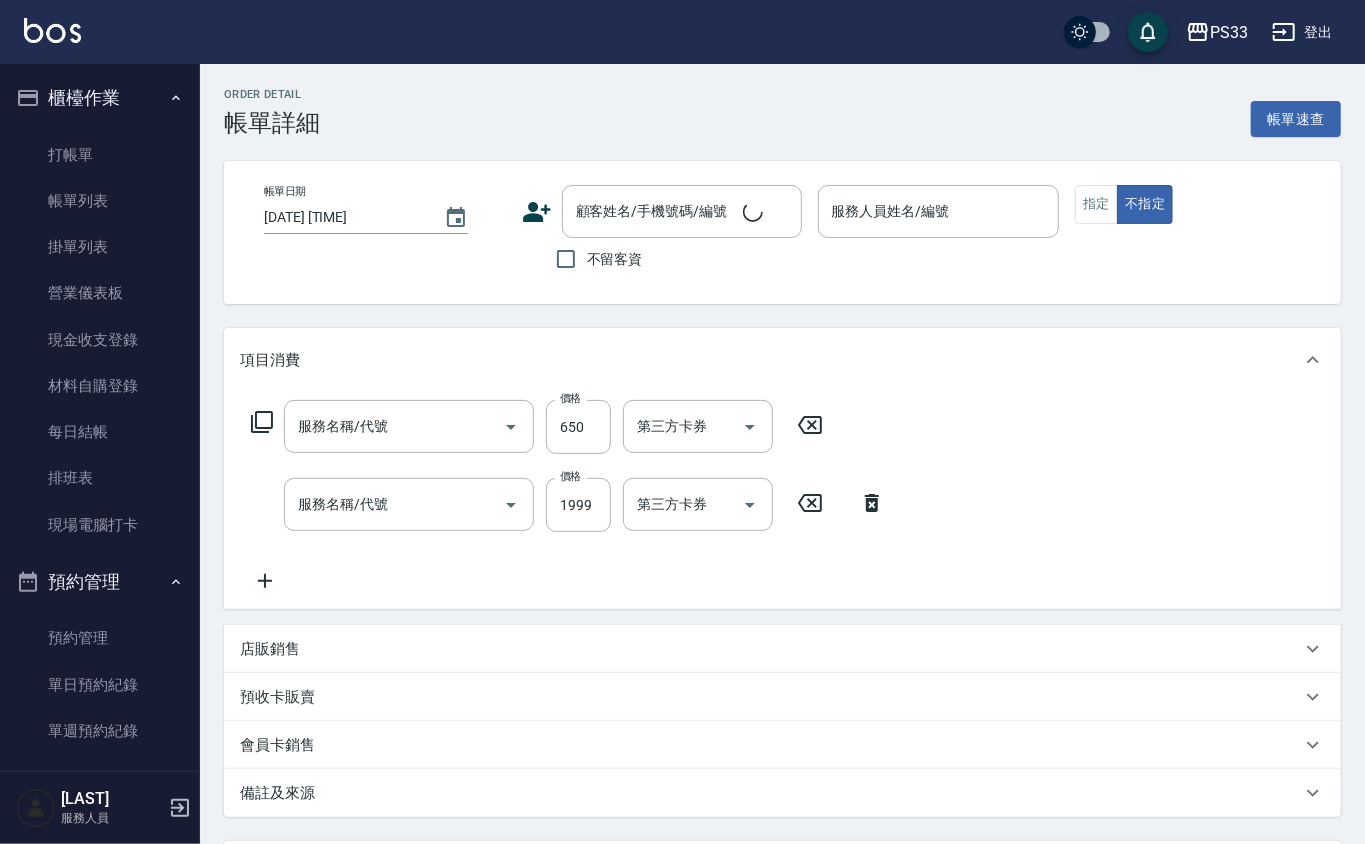 type on "[DATE] [TIME]" 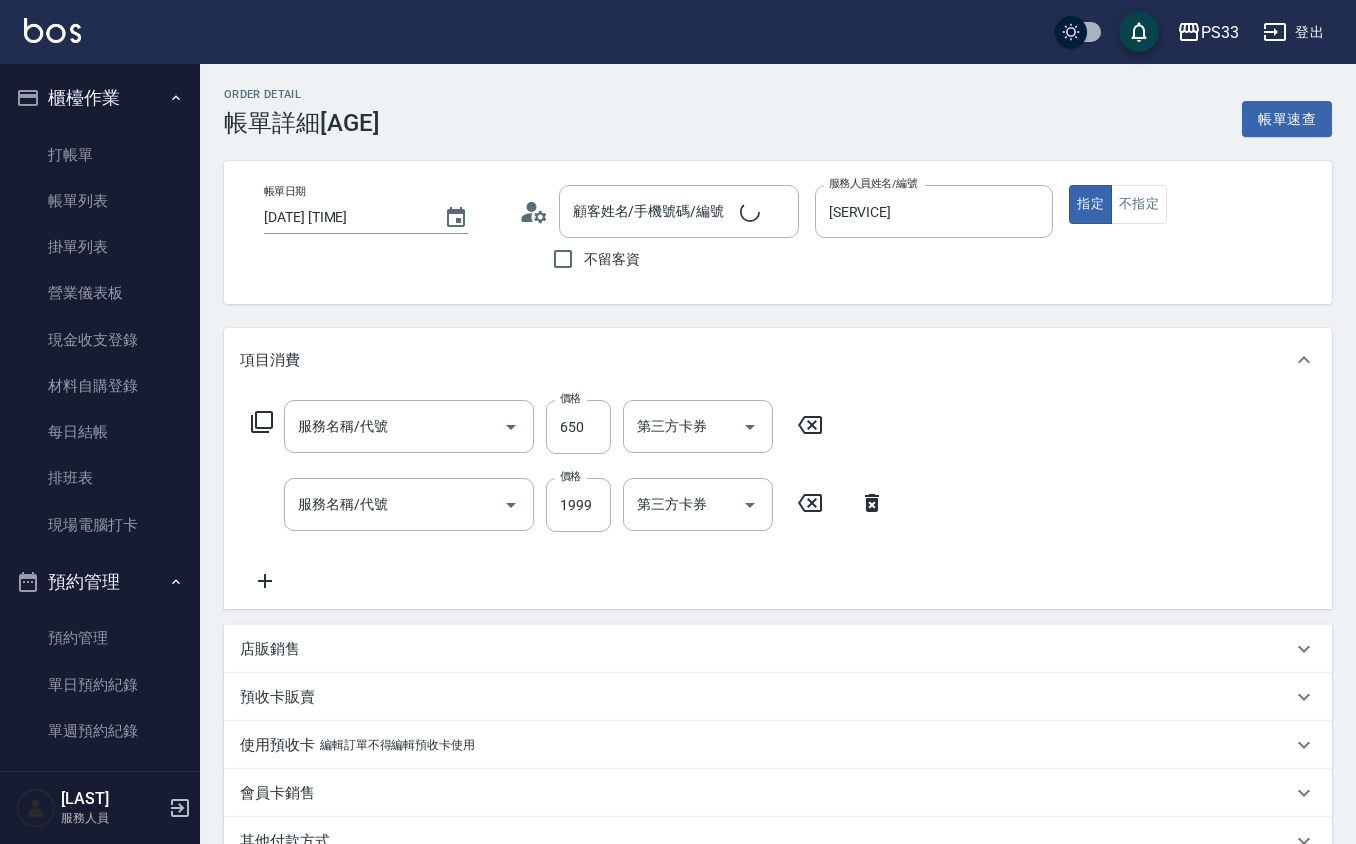 type on "[SERVICE]" 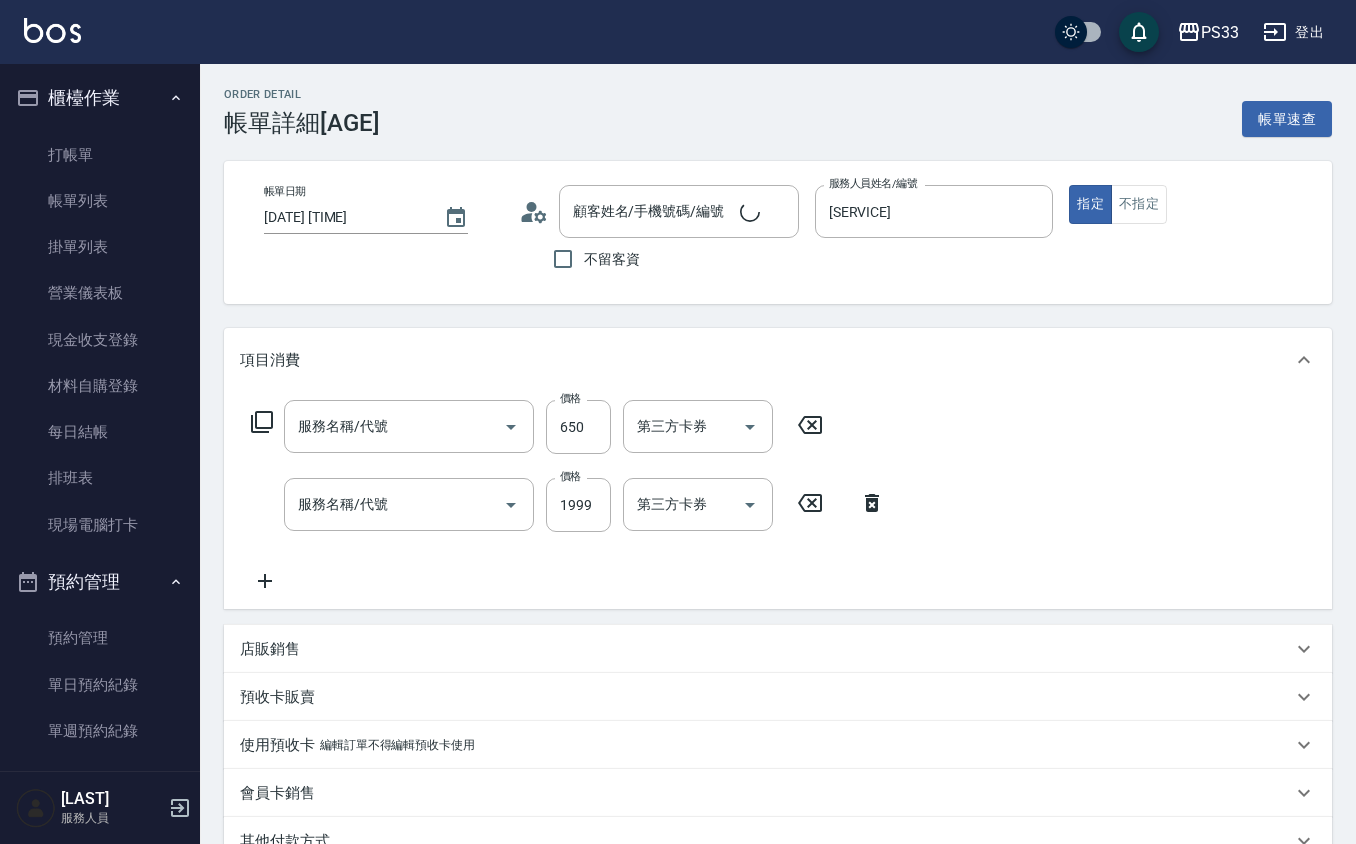 type on "[SERVICE] ([AGE])" 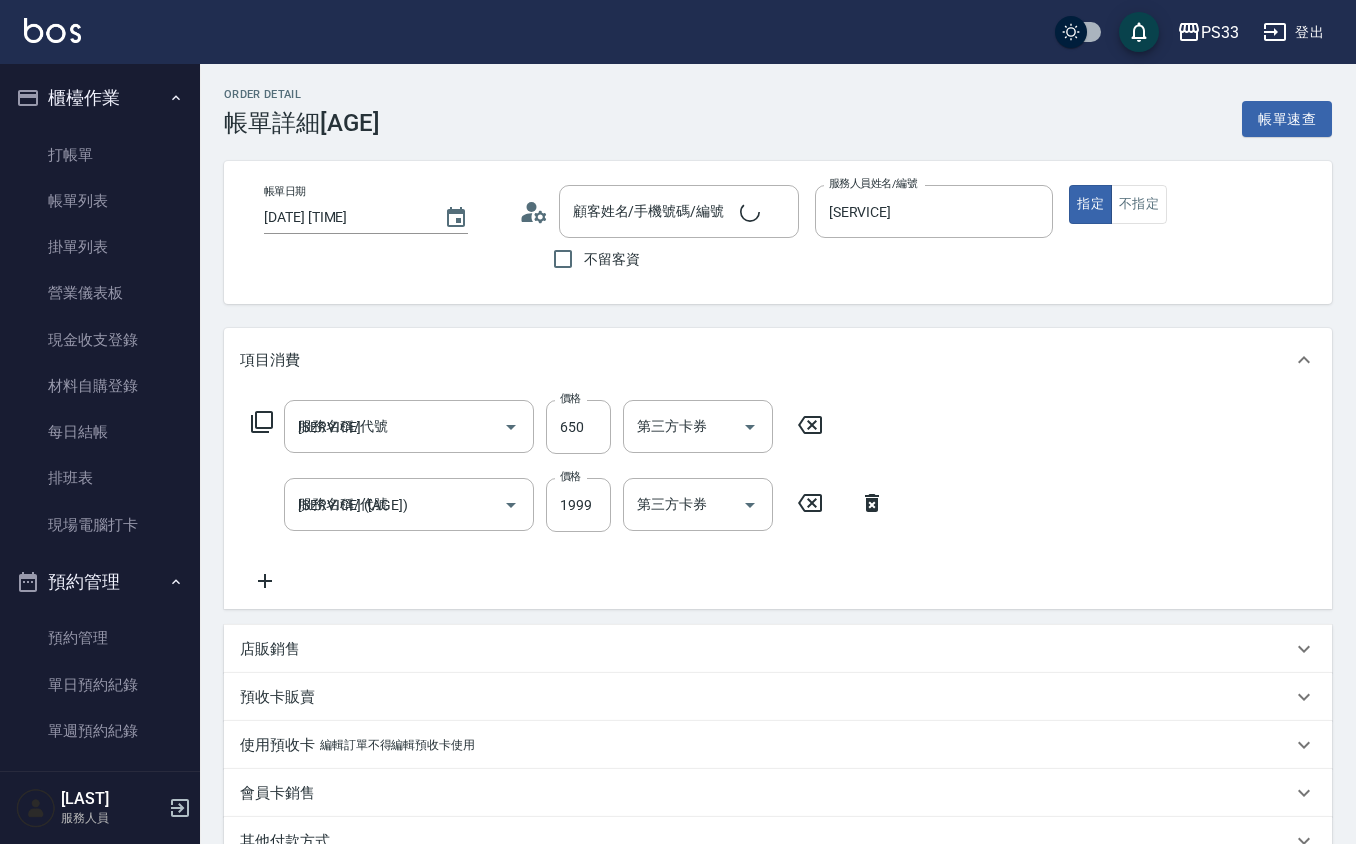 type on "[LAST]/[PHONE]/[DATE]" 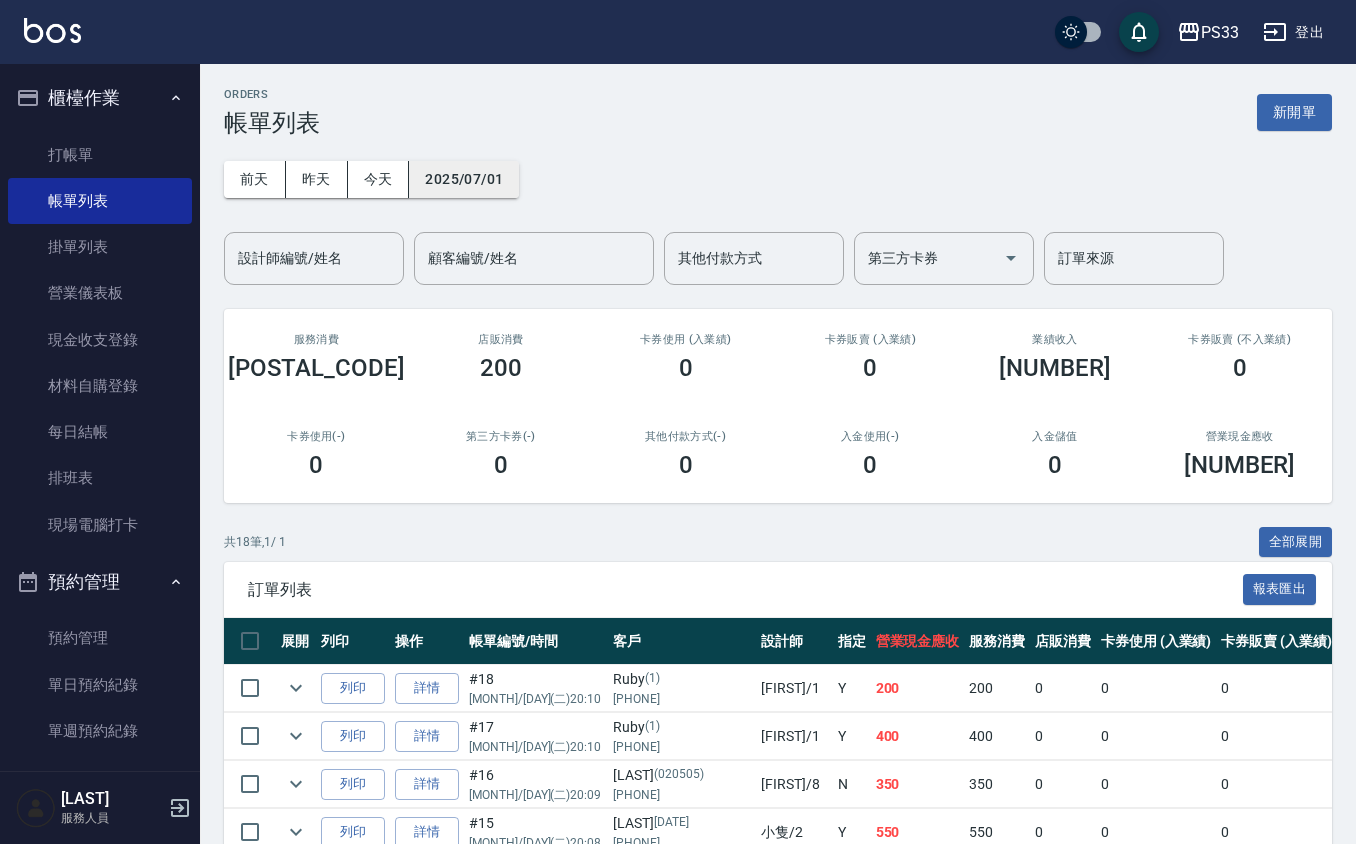 click on "2025/07/01" at bounding box center (464, 179) 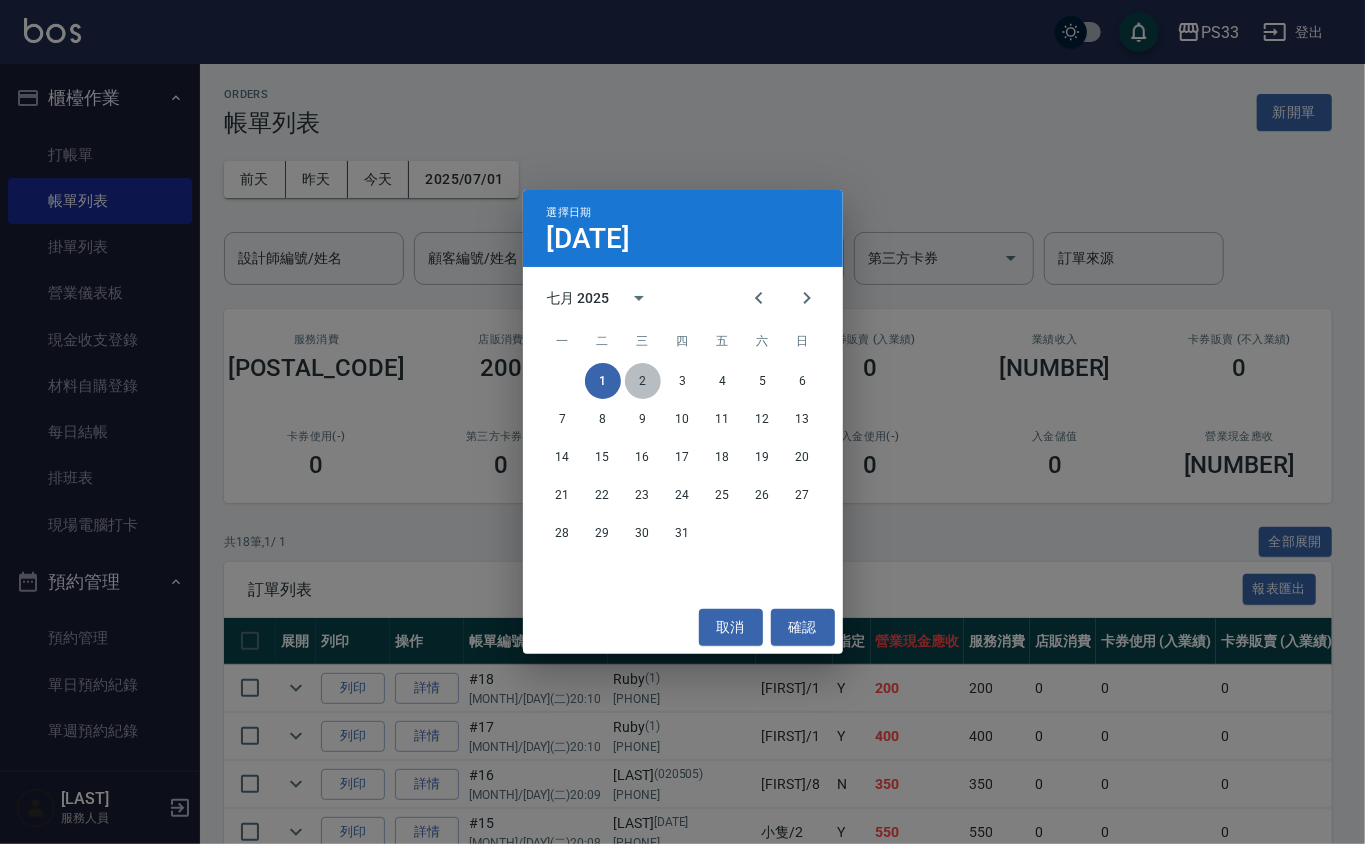 click on "2" at bounding box center [643, 381] 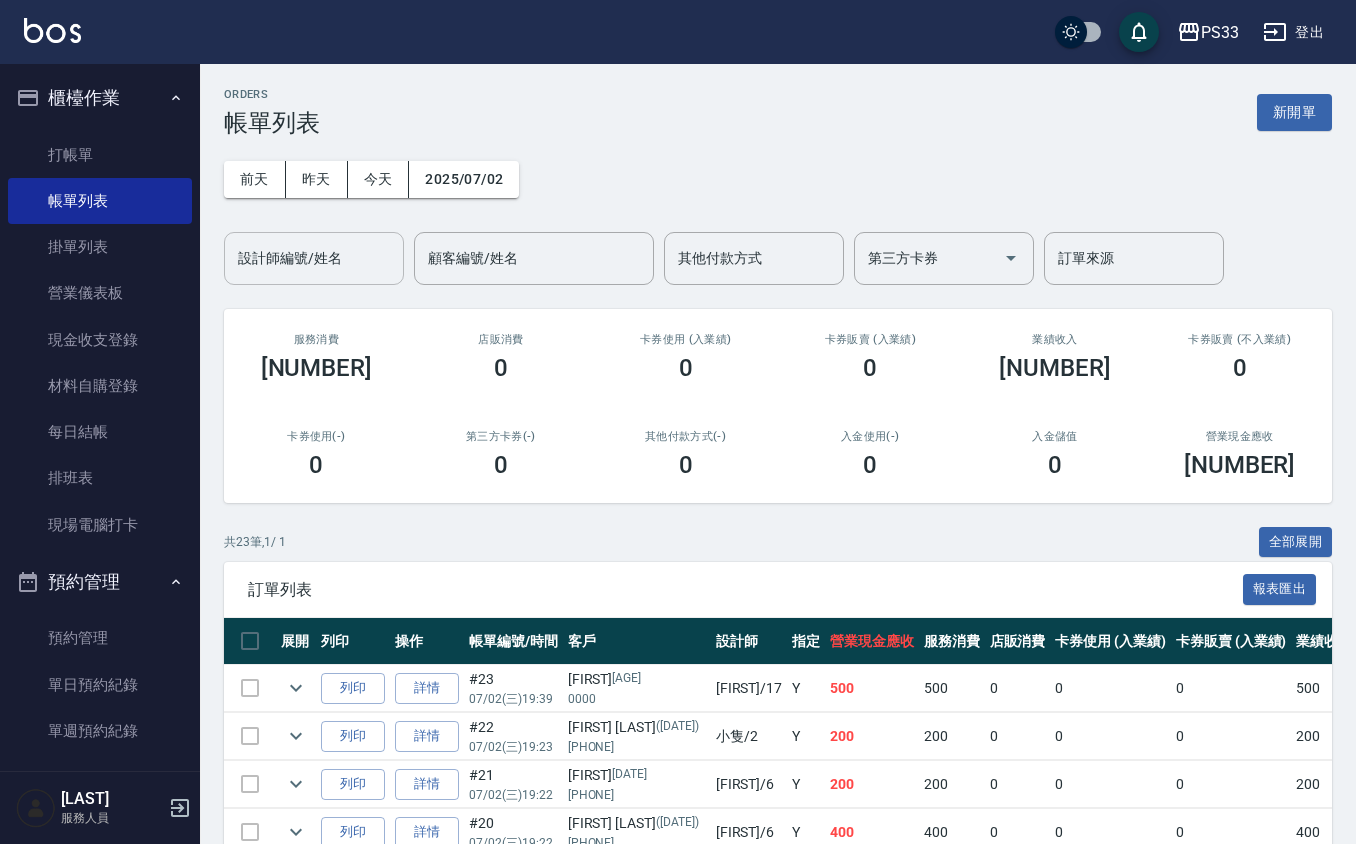click on "設計師編號/姓名" at bounding box center [314, 258] 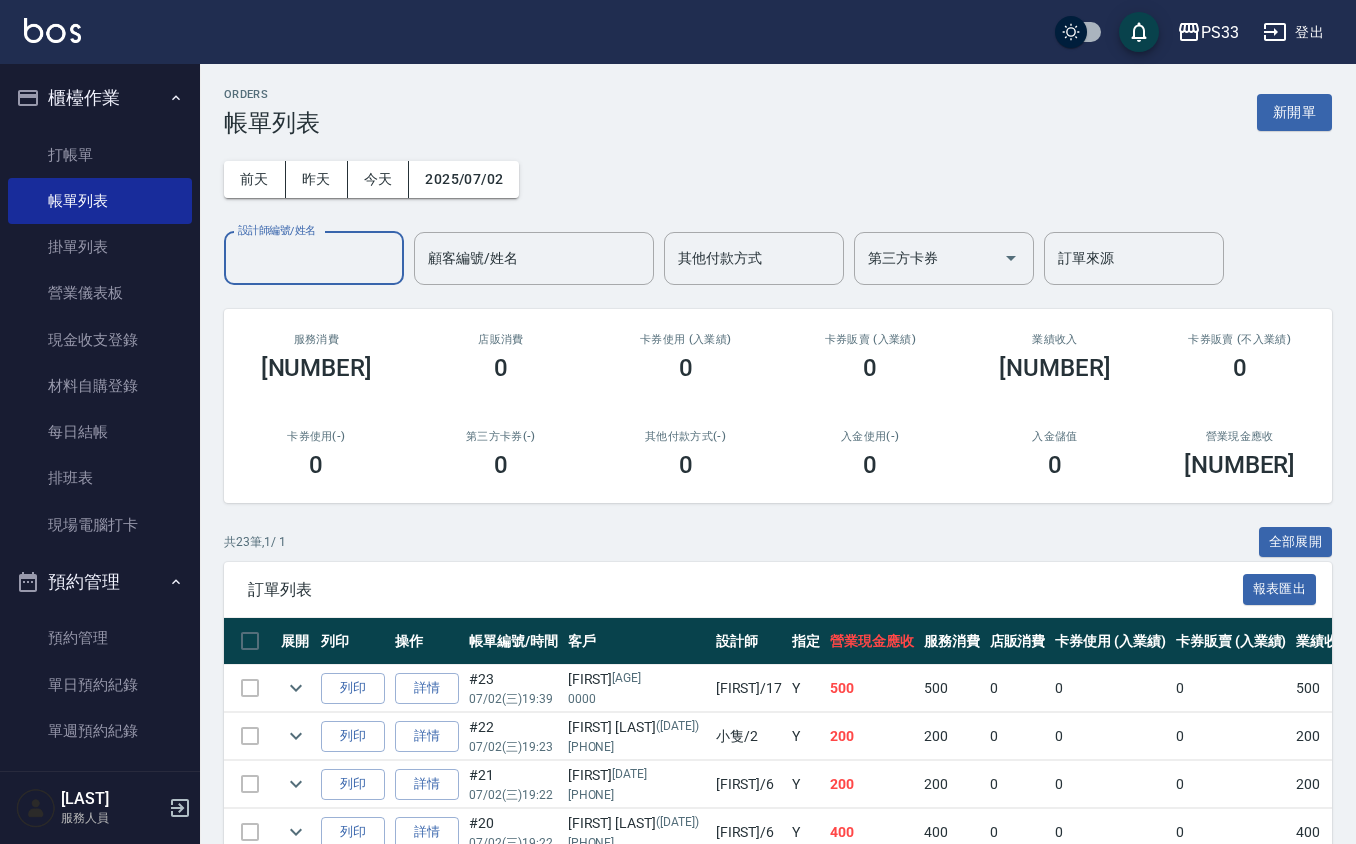 click on "設計師編號/姓名" at bounding box center [314, 258] 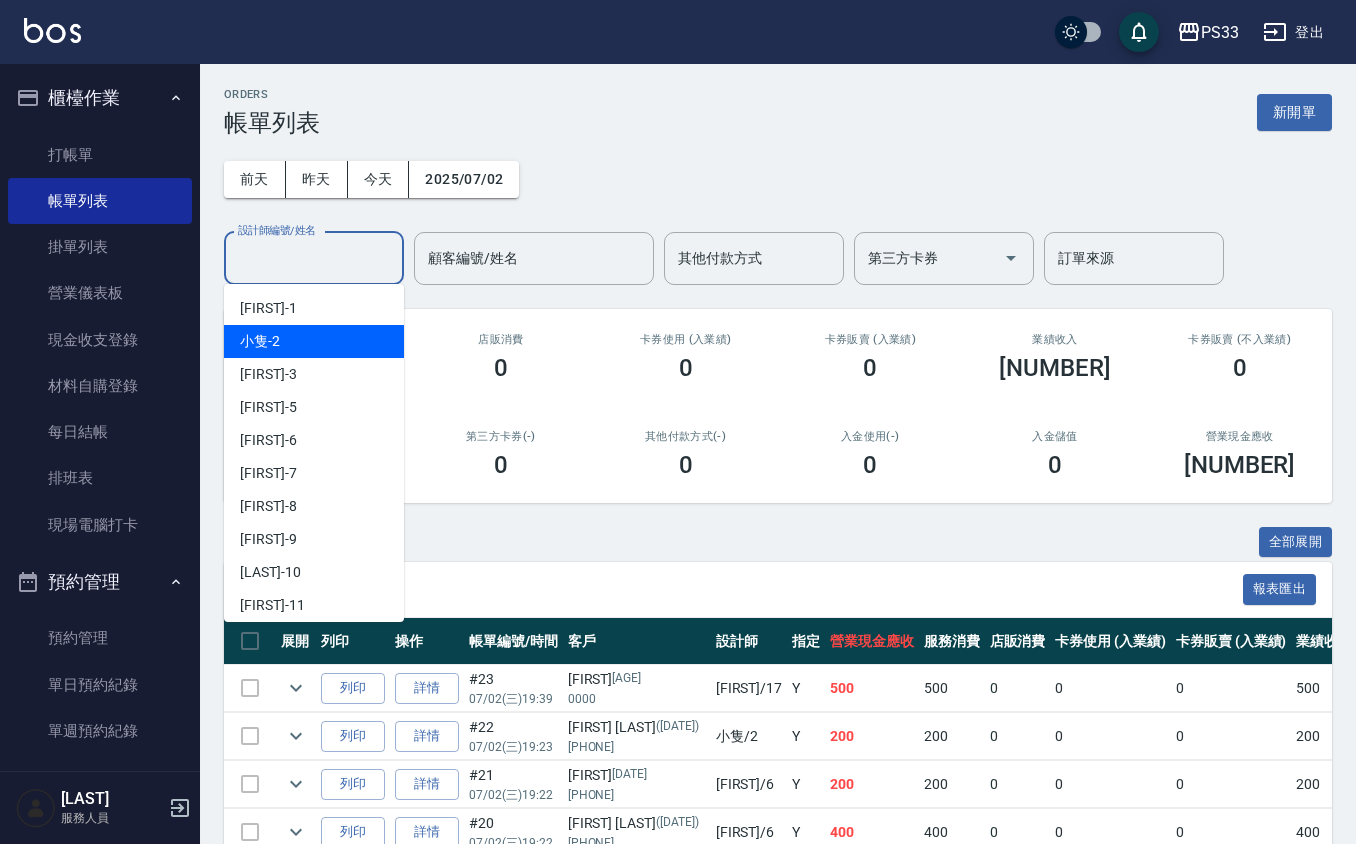 click on "小隻 -2" at bounding box center (314, 341) 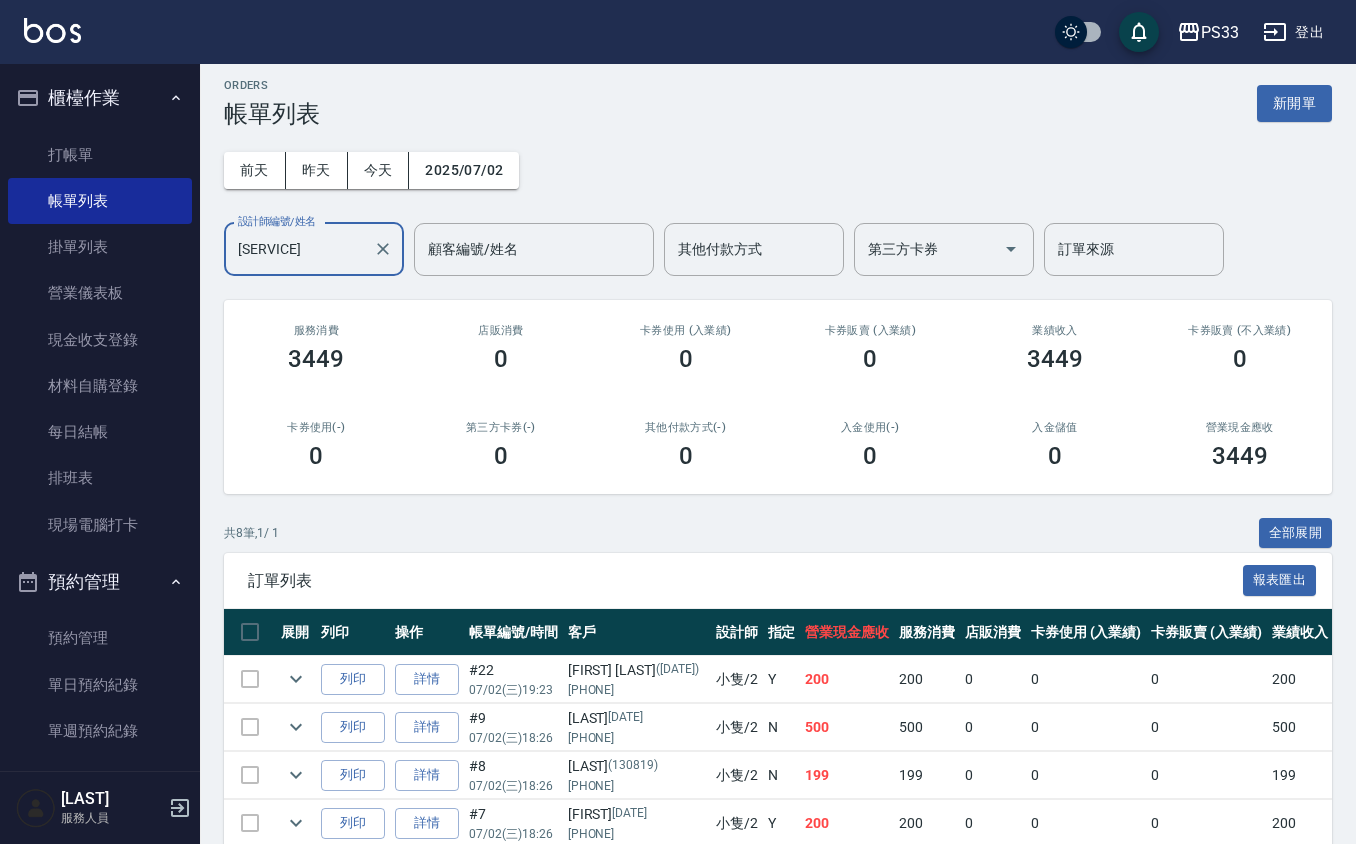 scroll, scrollTop: 0, scrollLeft: 0, axis: both 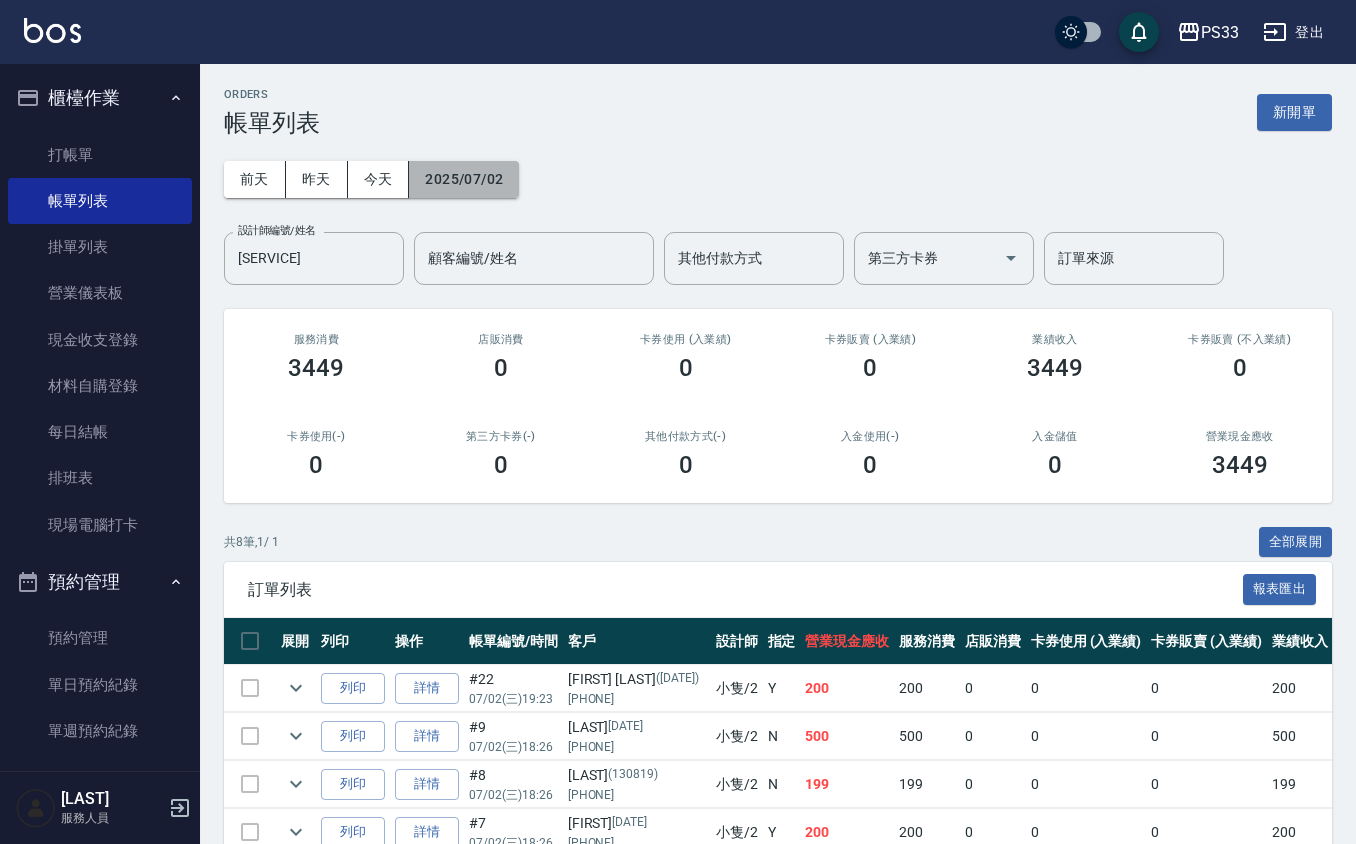 click on "2025/07/02" at bounding box center (464, 179) 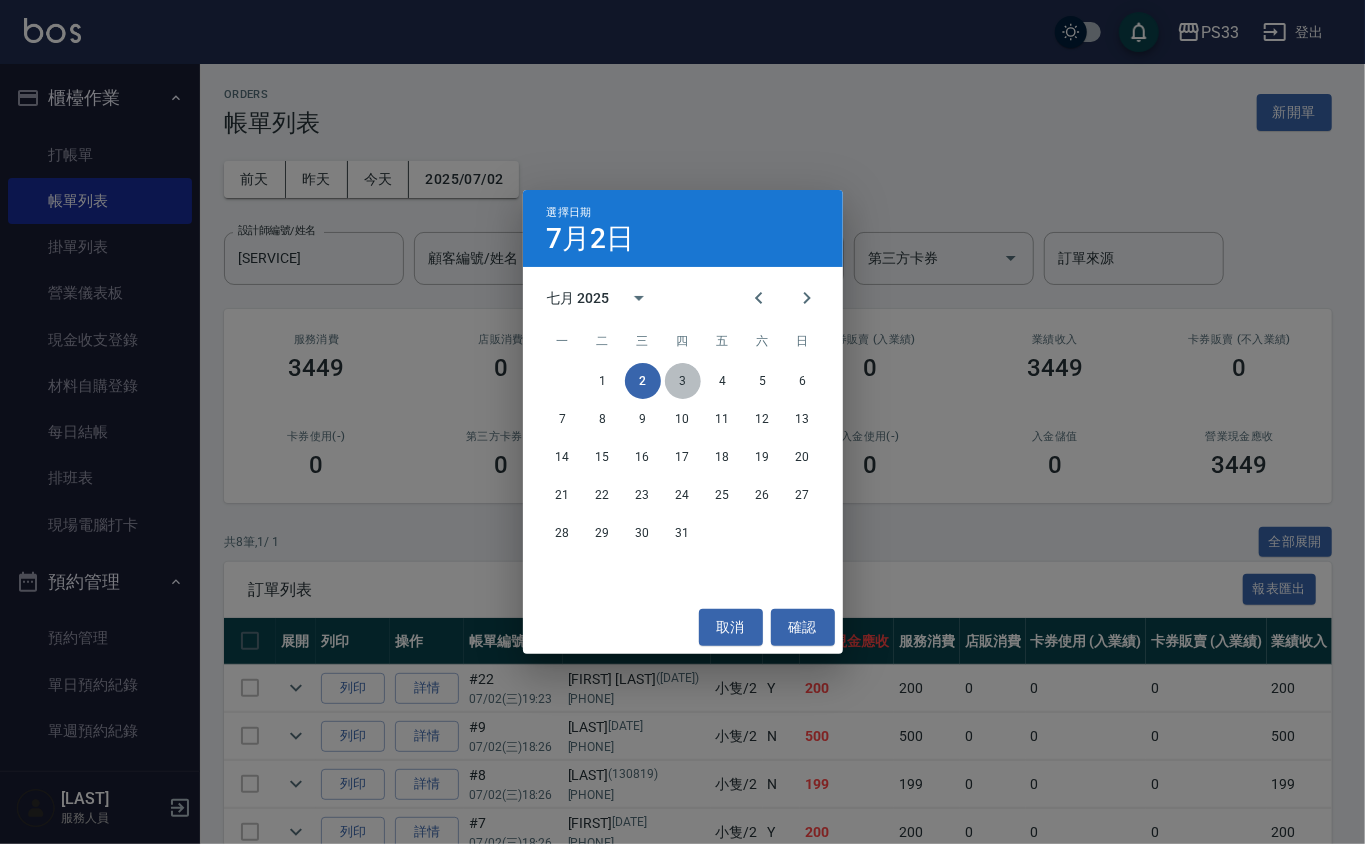 click on "3" at bounding box center [683, 381] 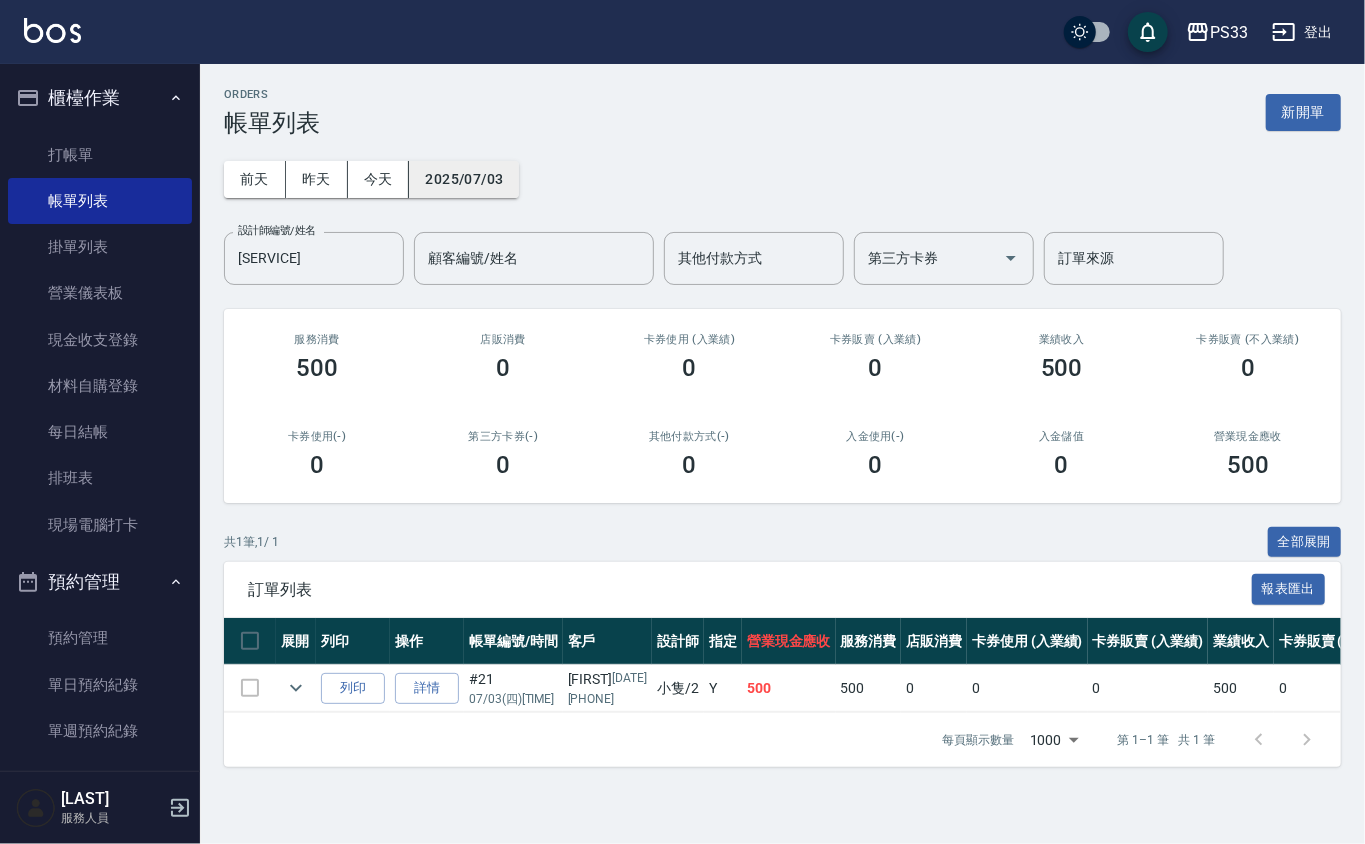 click on "2025/07/03" at bounding box center (464, 179) 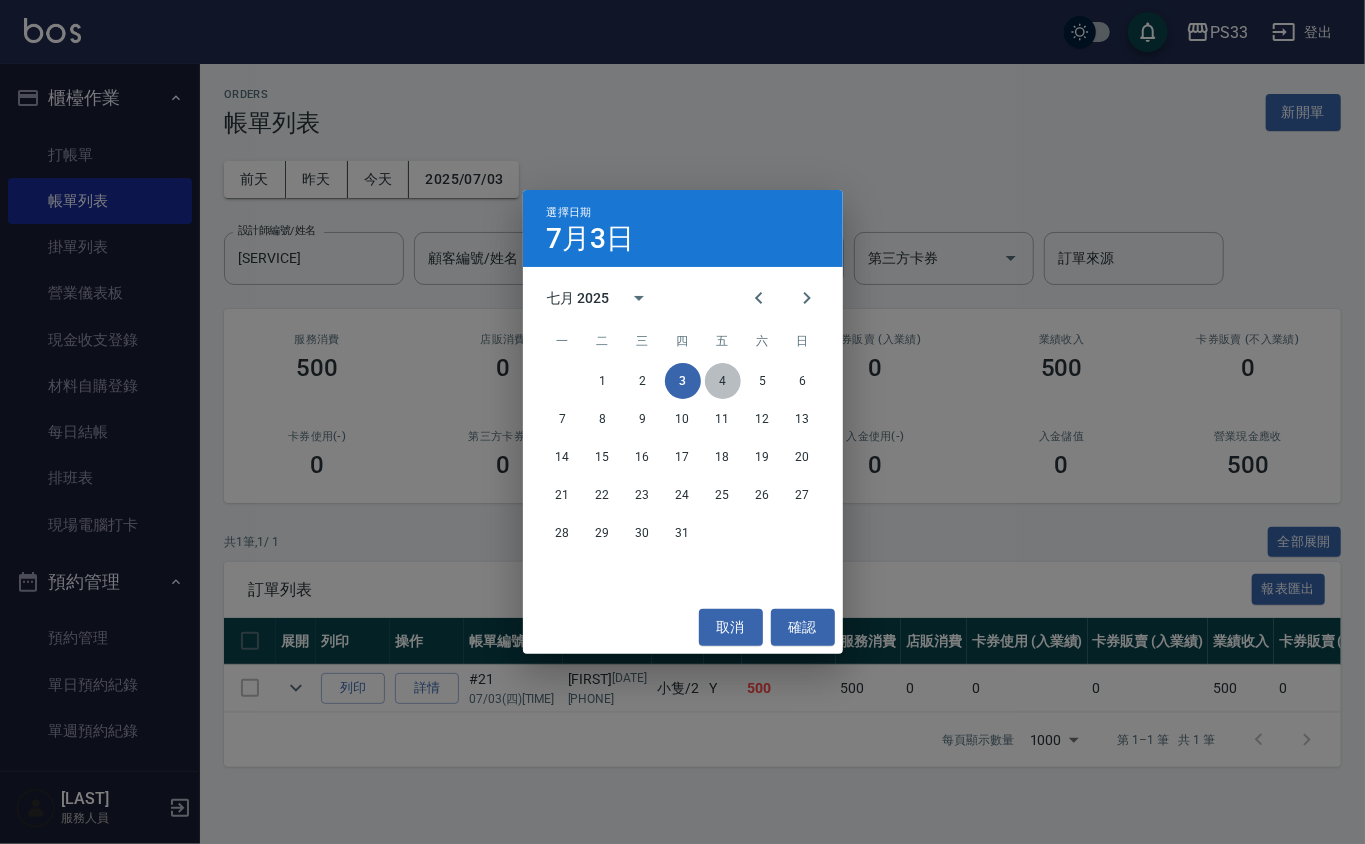 click on "4" at bounding box center (723, 381) 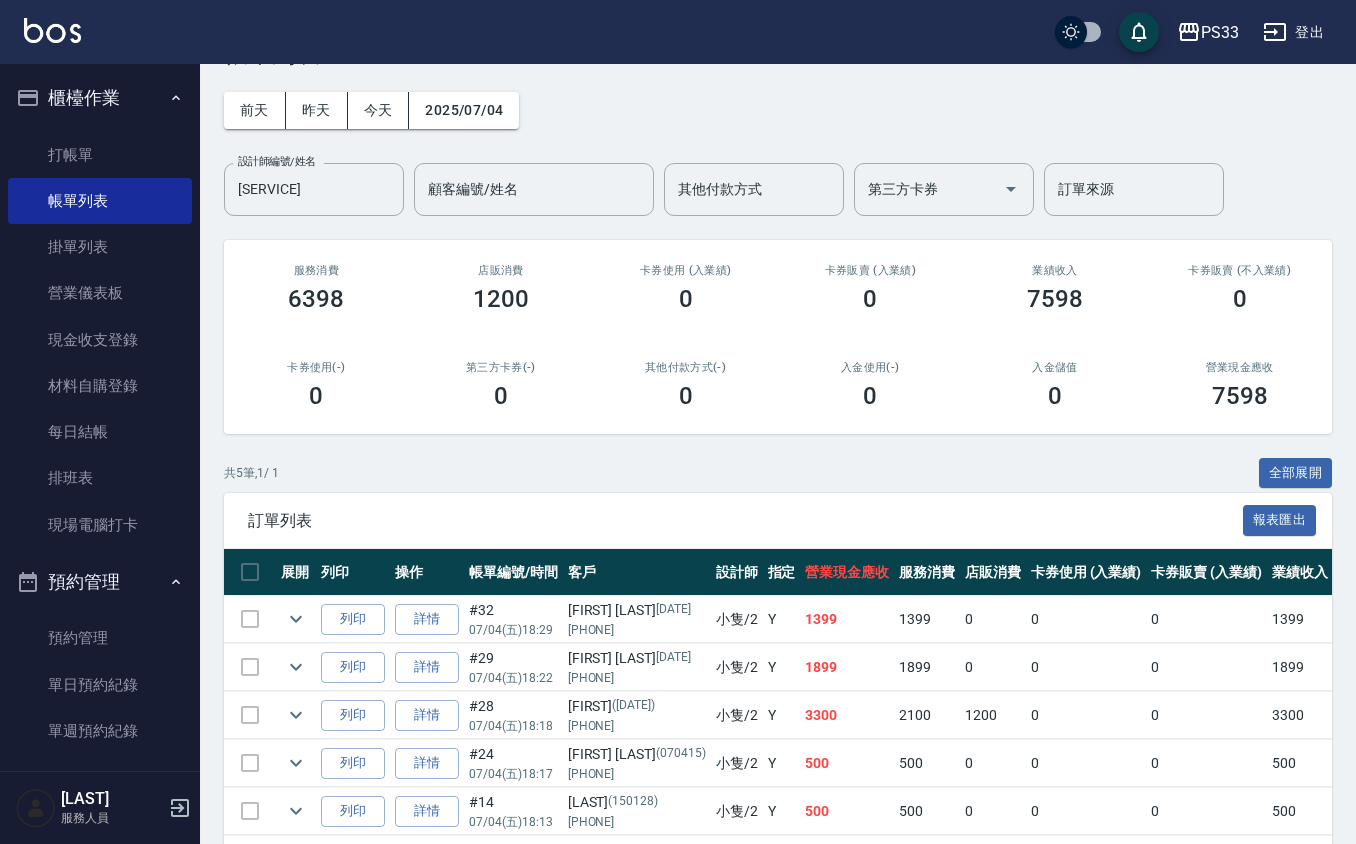 scroll, scrollTop: 133, scrollLeft: 0, axis: vertical 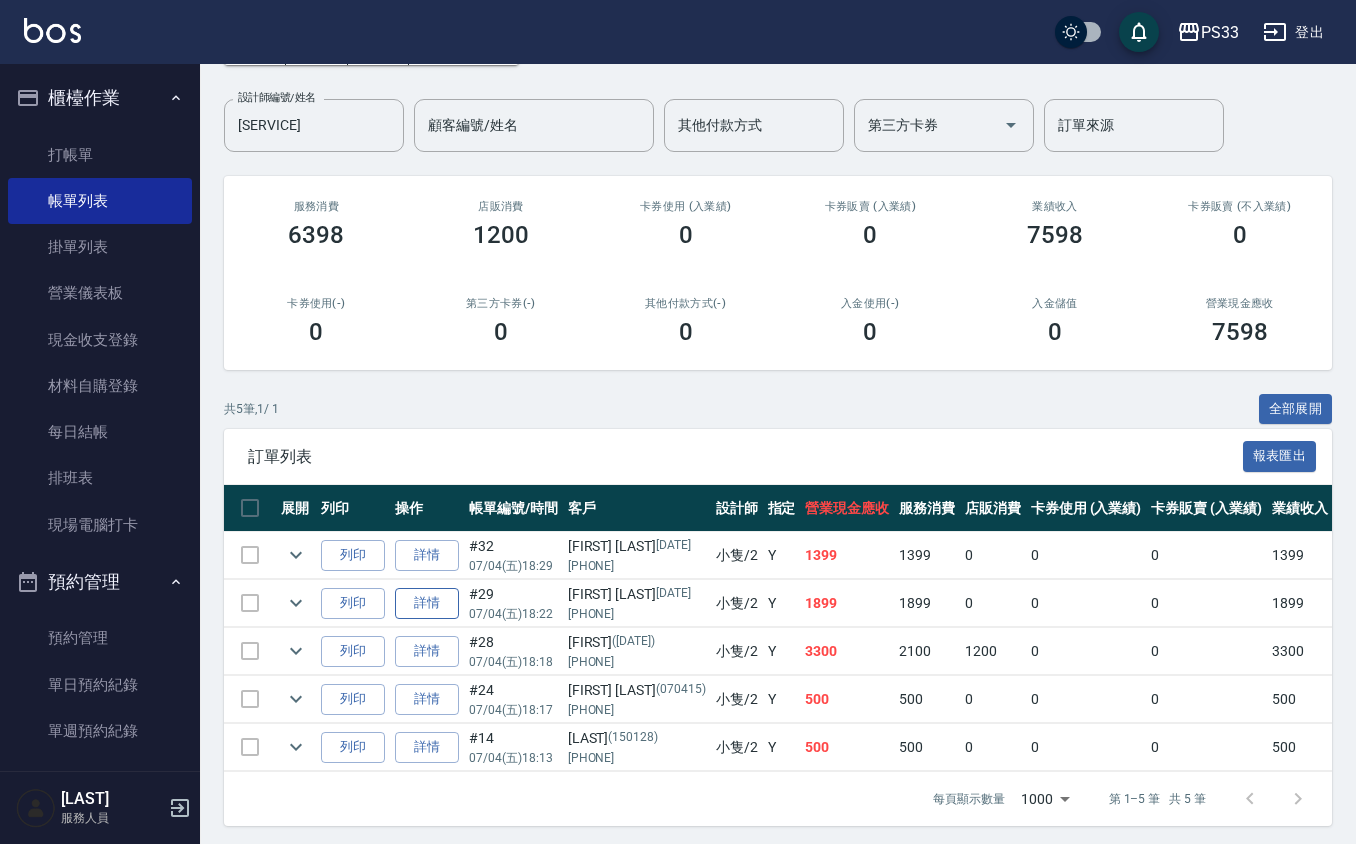 click on "詳情" at bounding box center (427, 603) 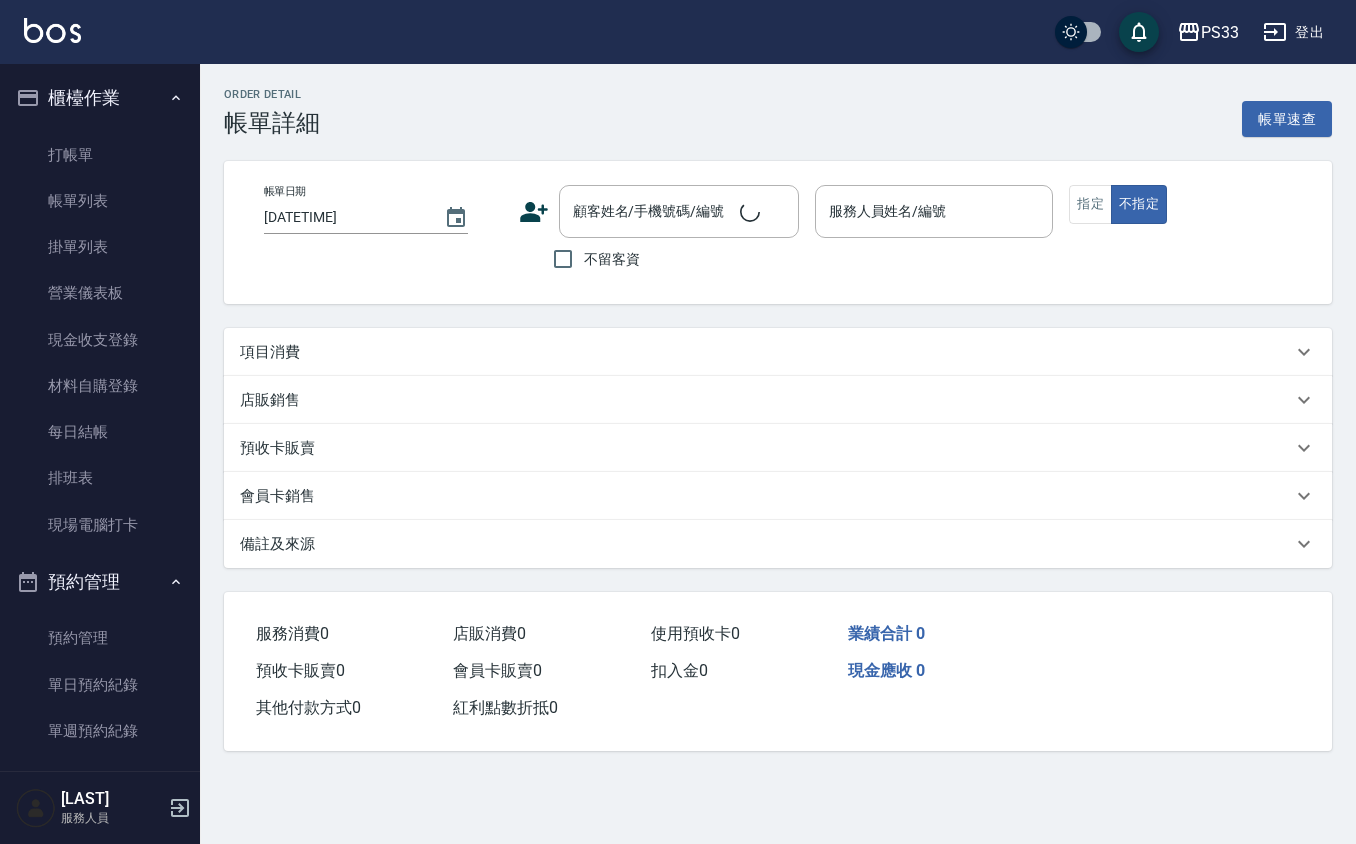 scroll, scrollTop: 0, scrollLeft: 0, axis: both 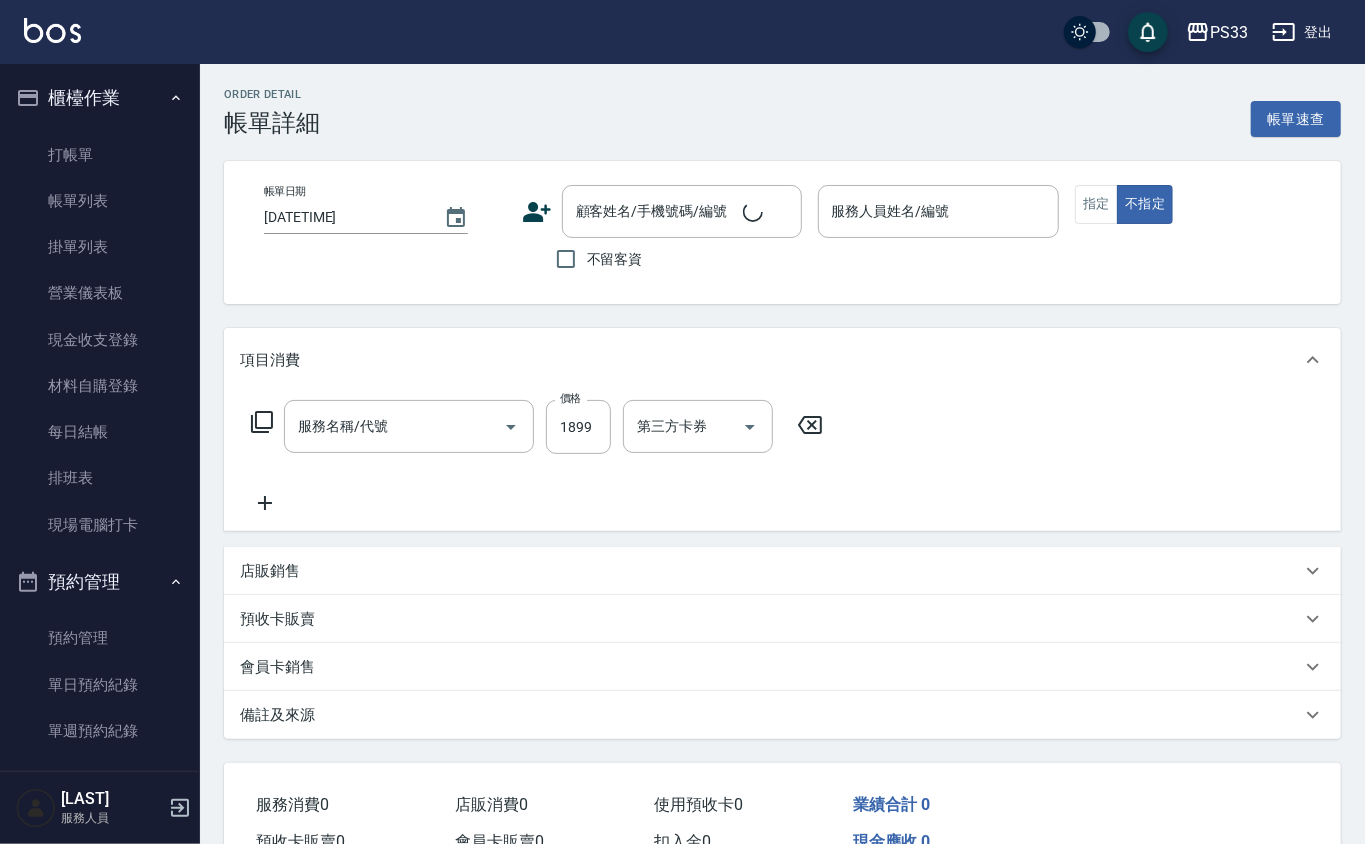 type on "[DATE] [TIME]" 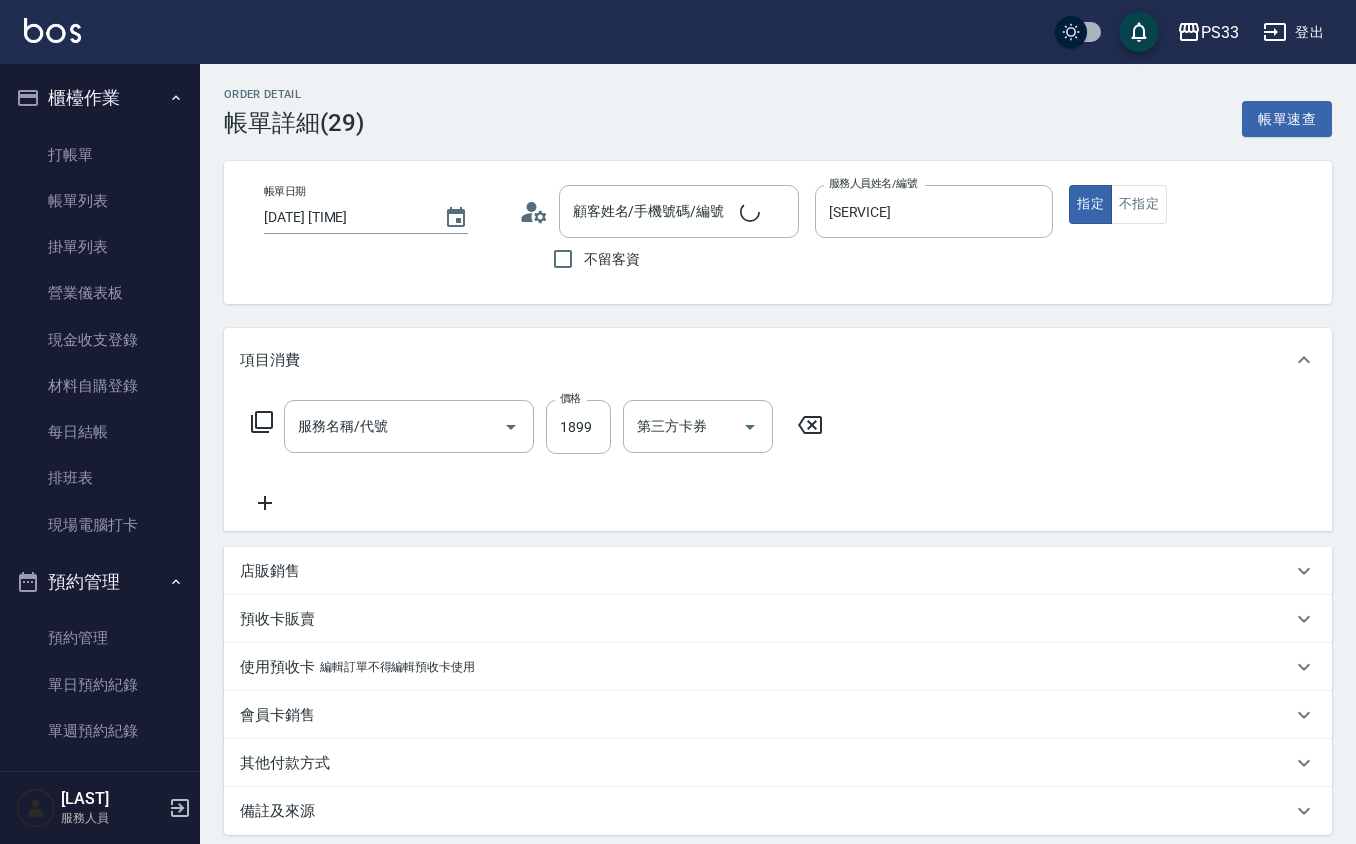 type on "設計燙髮(302)" 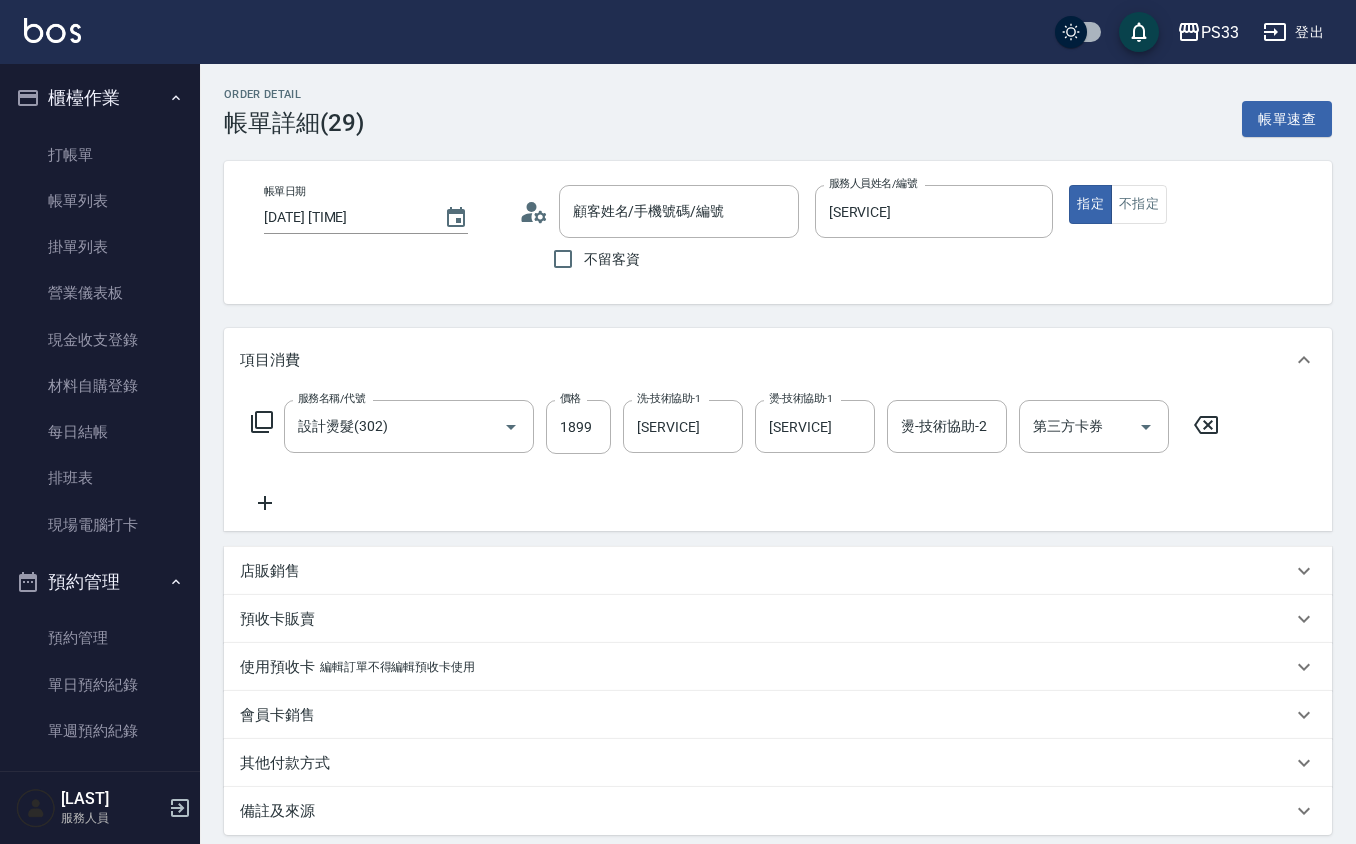 type on "[FIRST]/[PHONE]/[DATE]" 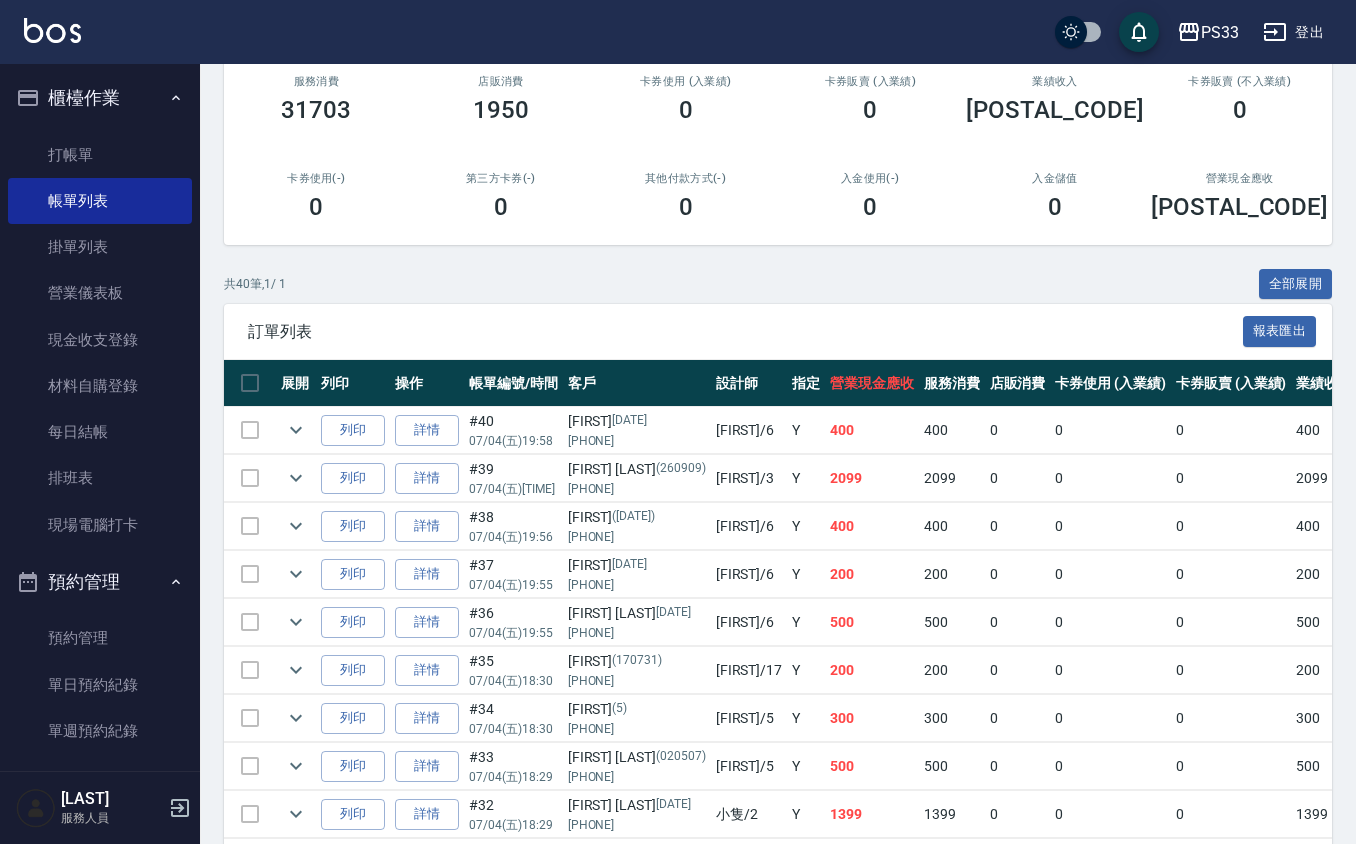 scroll, scrollTop: 0, scrollLeft: 0, axis: both 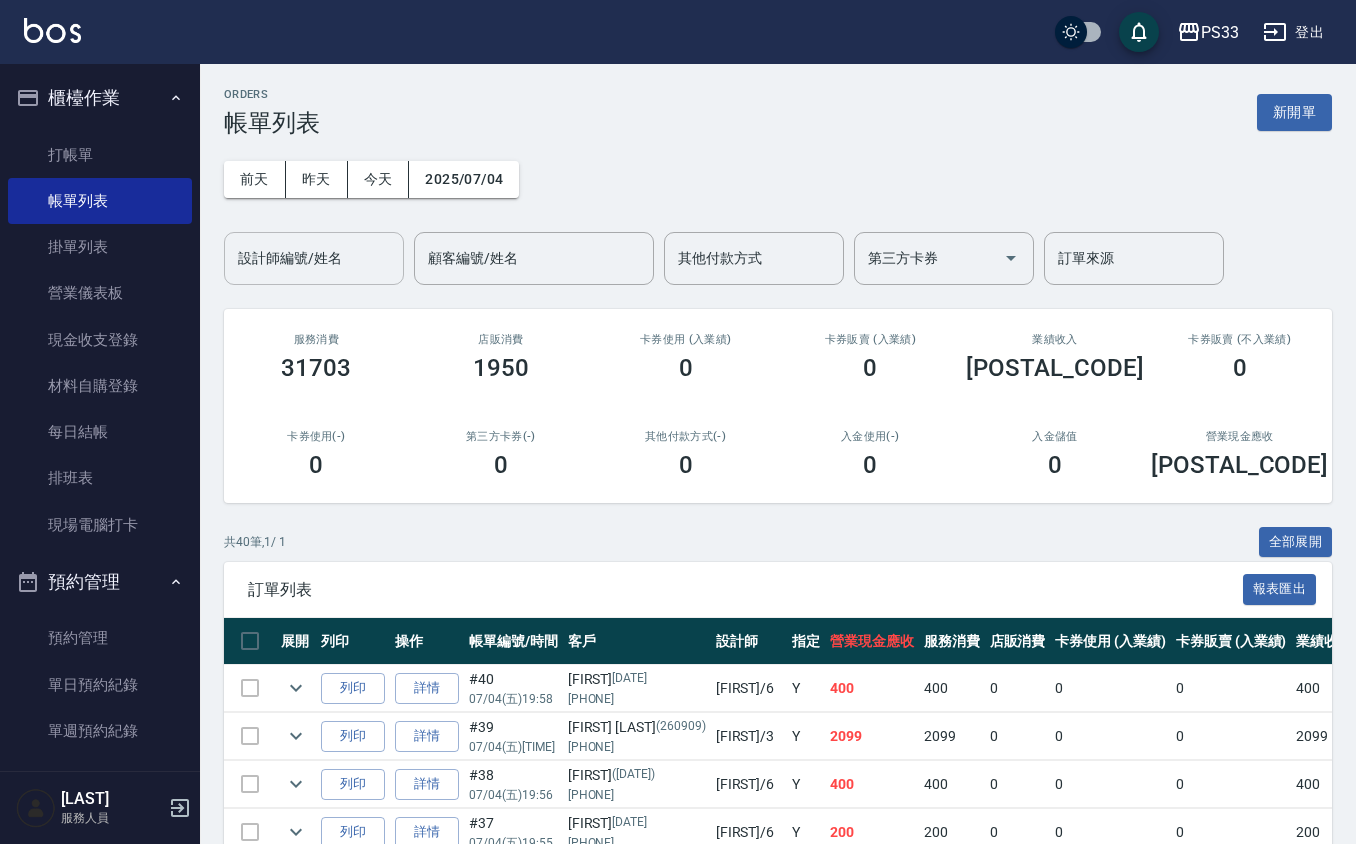 click on "設計師編號/姓名" at bounding box center (314, 258) 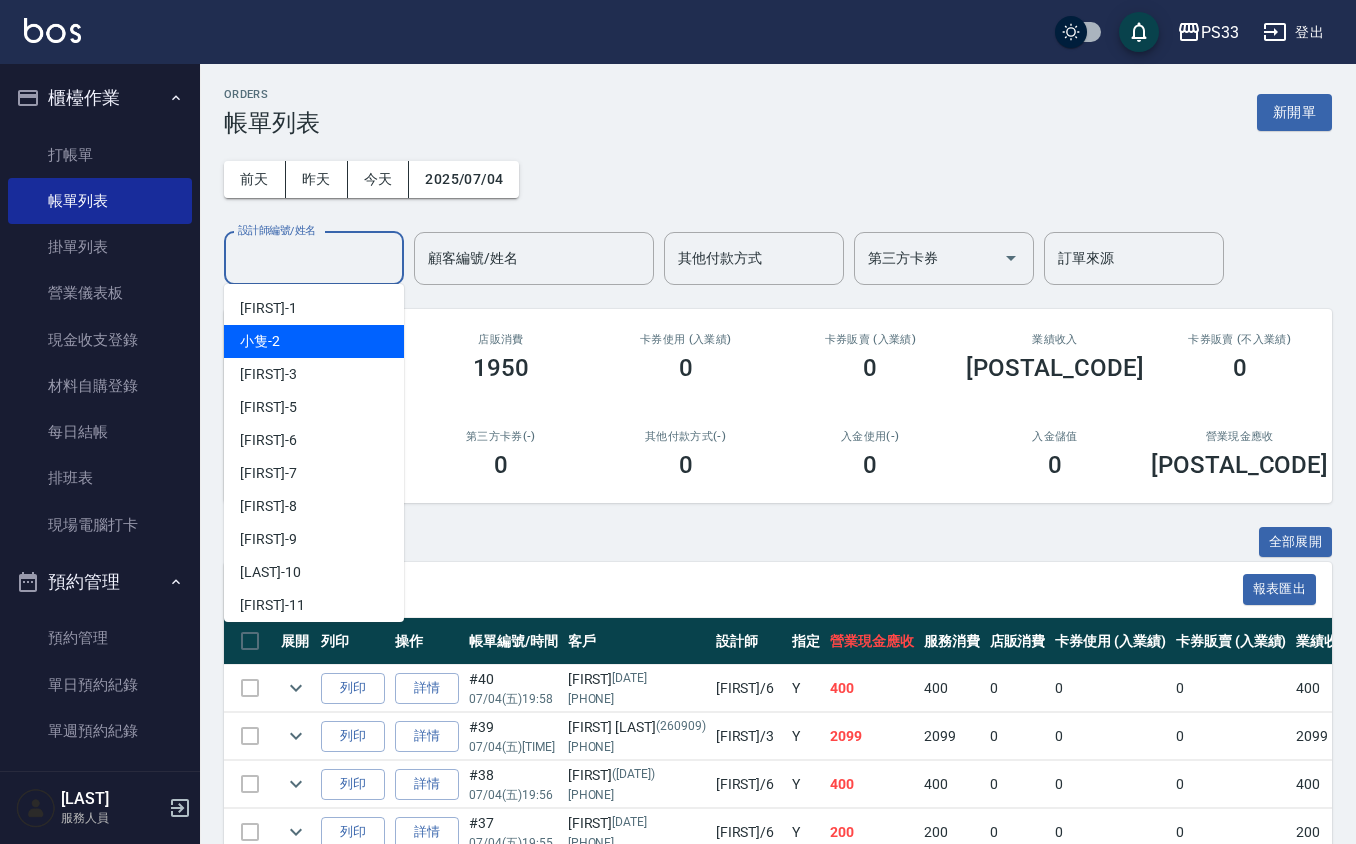 click on "小隻 -2" at bounding box center (314, 341) 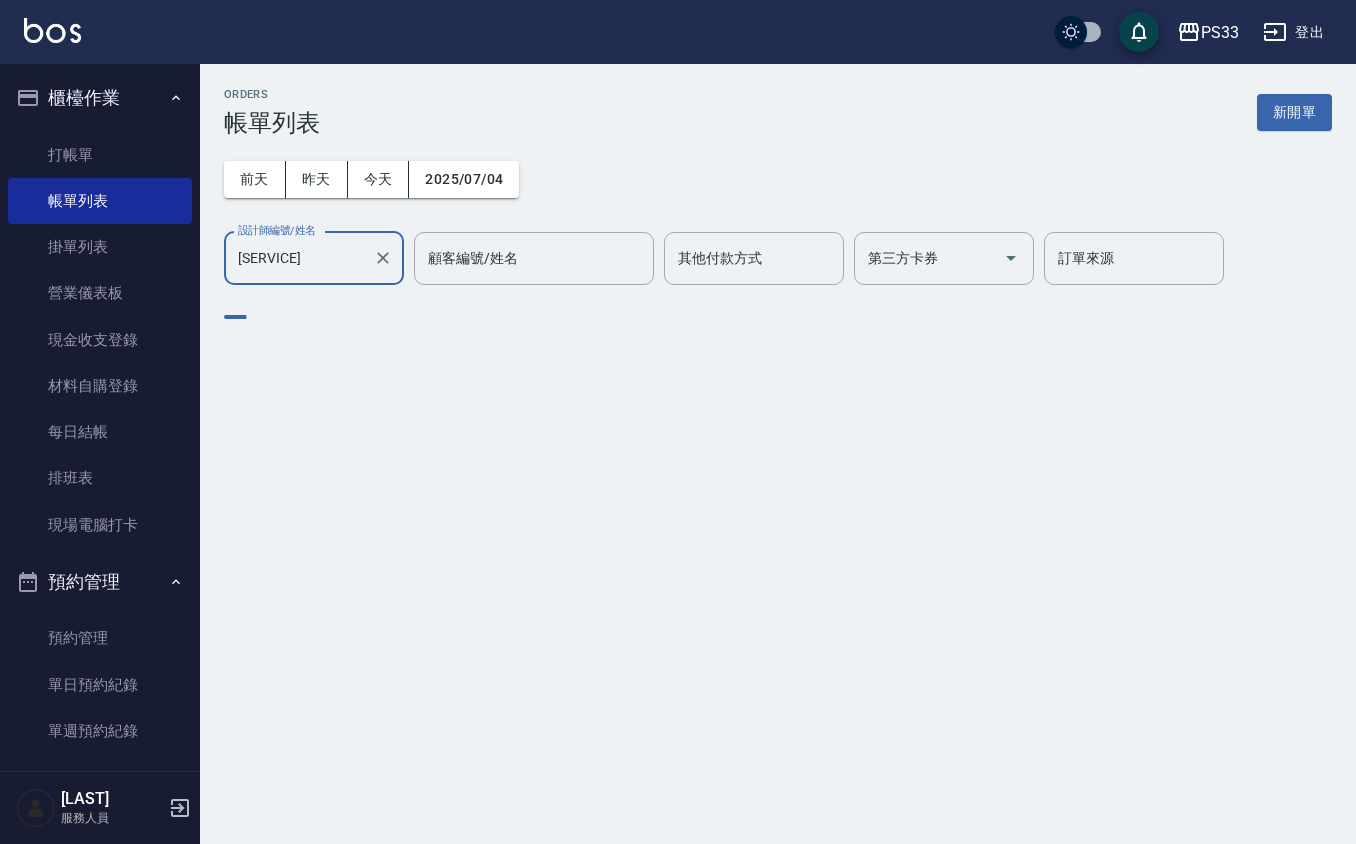 type on "[SERVICE]" 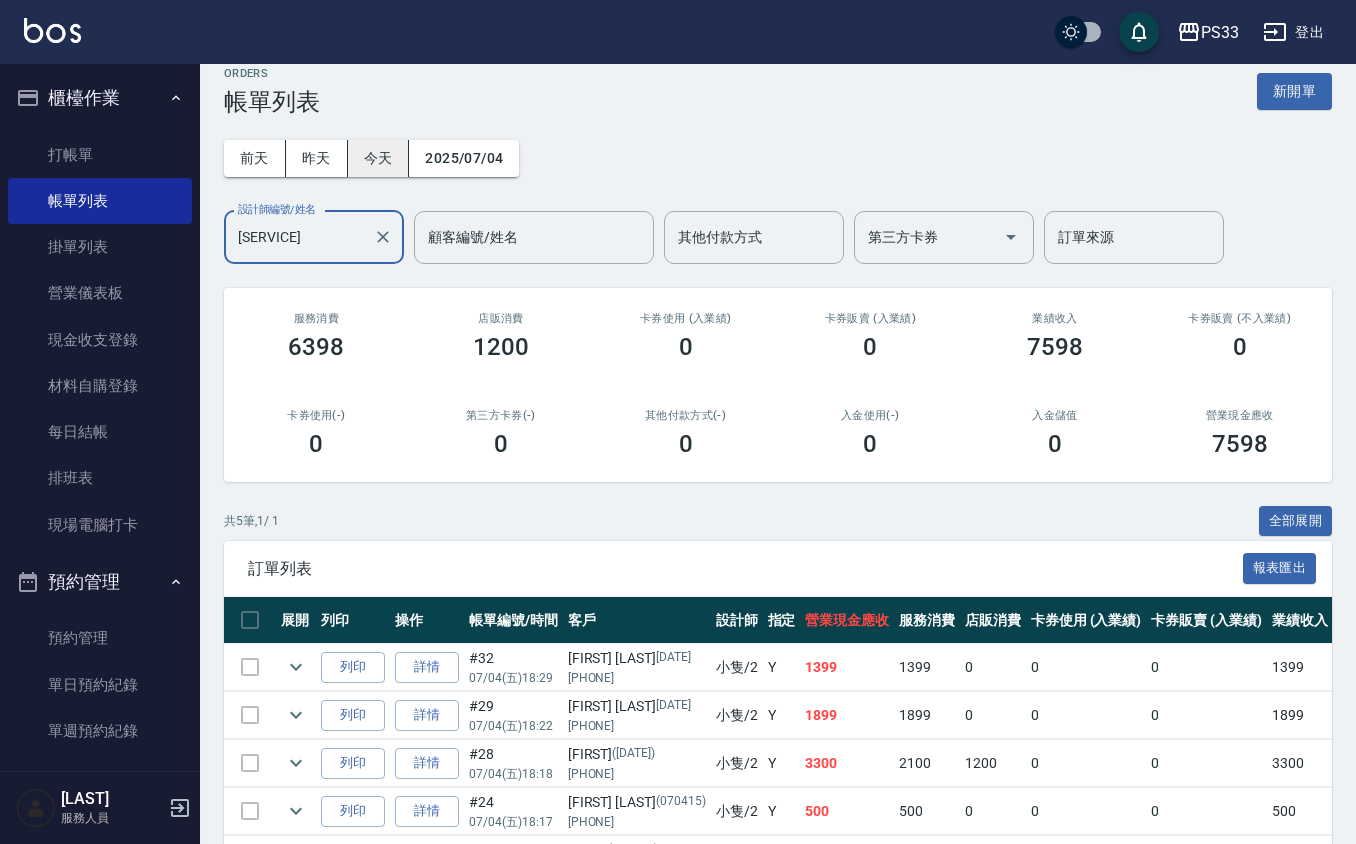 scroll, scrollTop: 0, scrollLeft: 0, axis: both 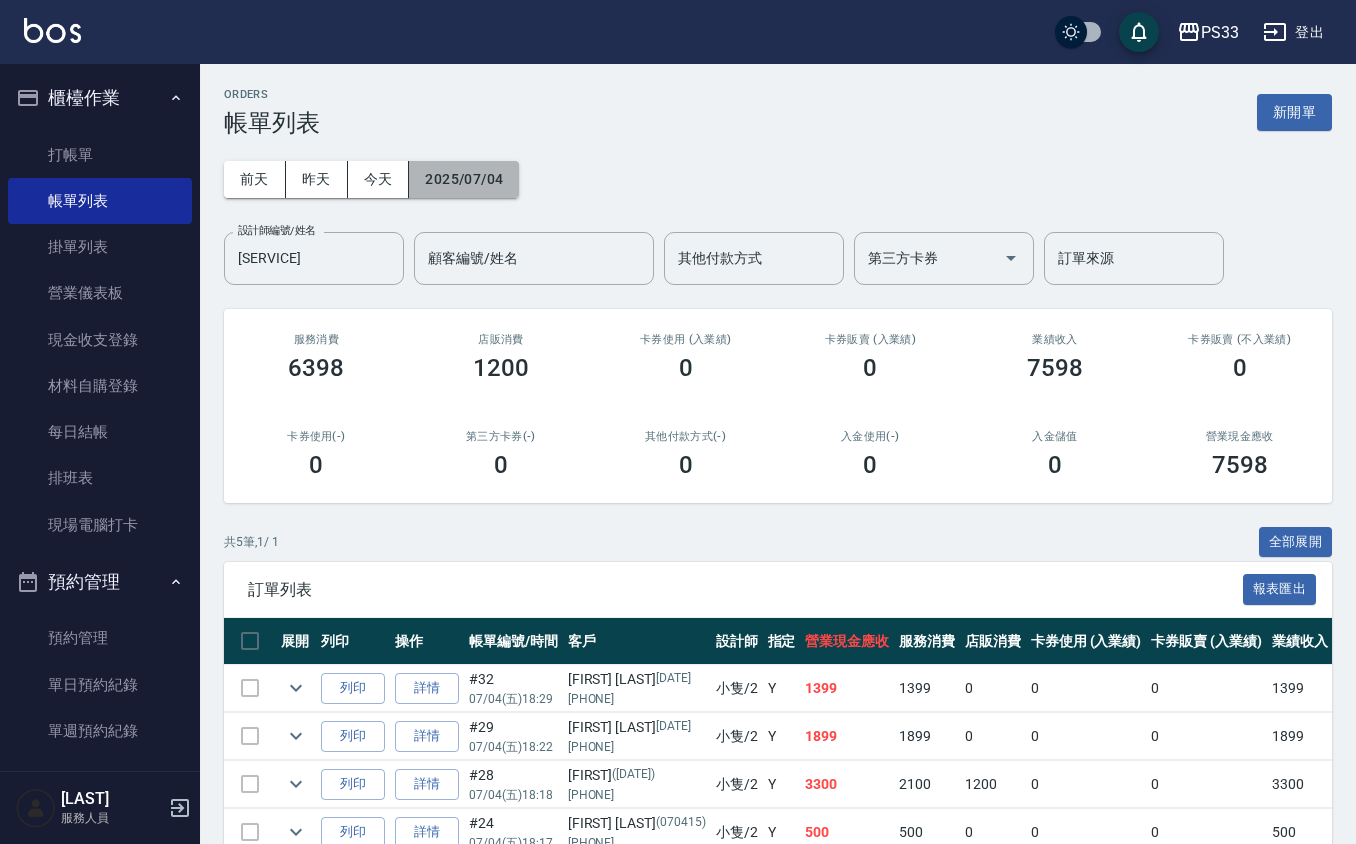 click on "2025/07/04" at bounding box center [464, 179] 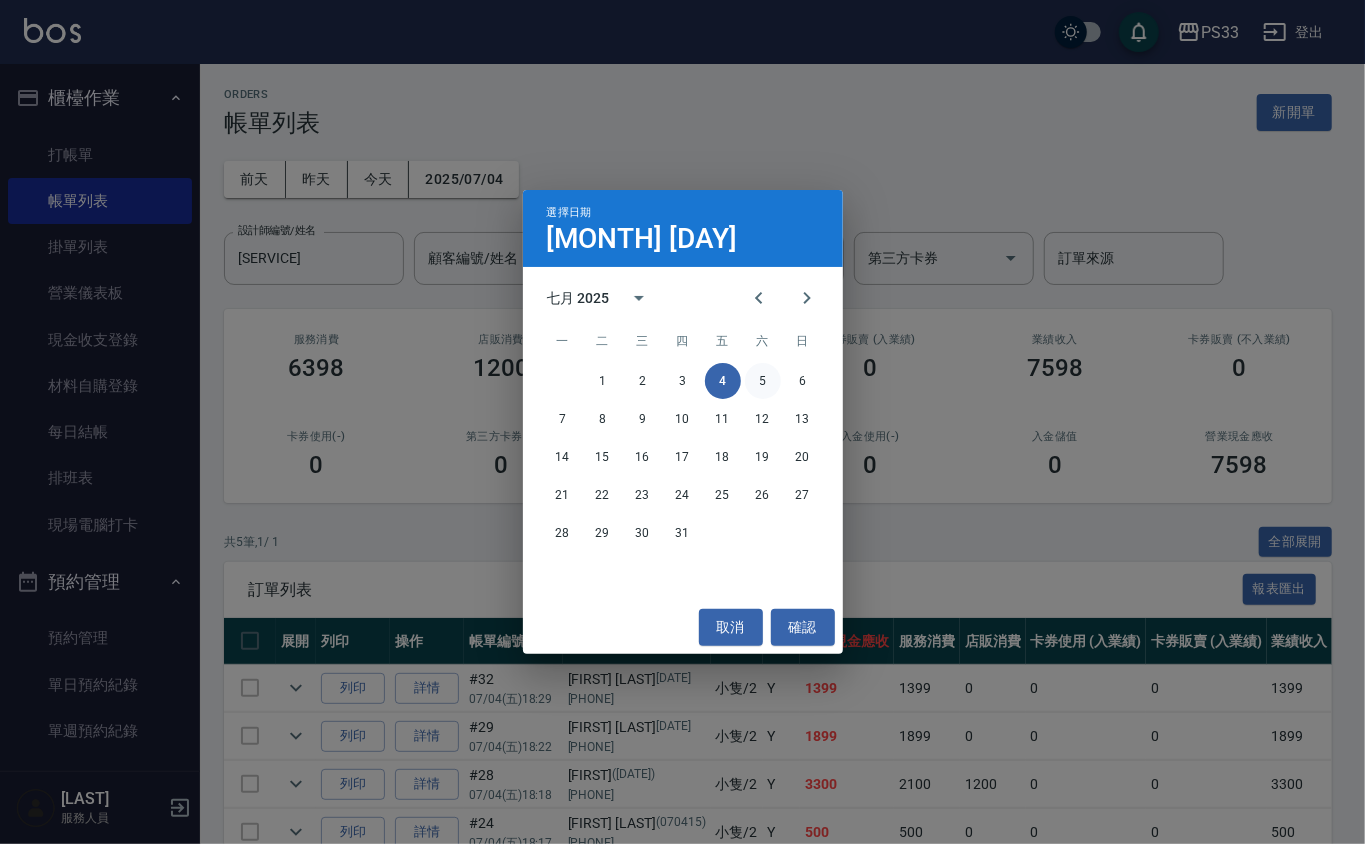 click on "5" at bounding box center (763, 381) 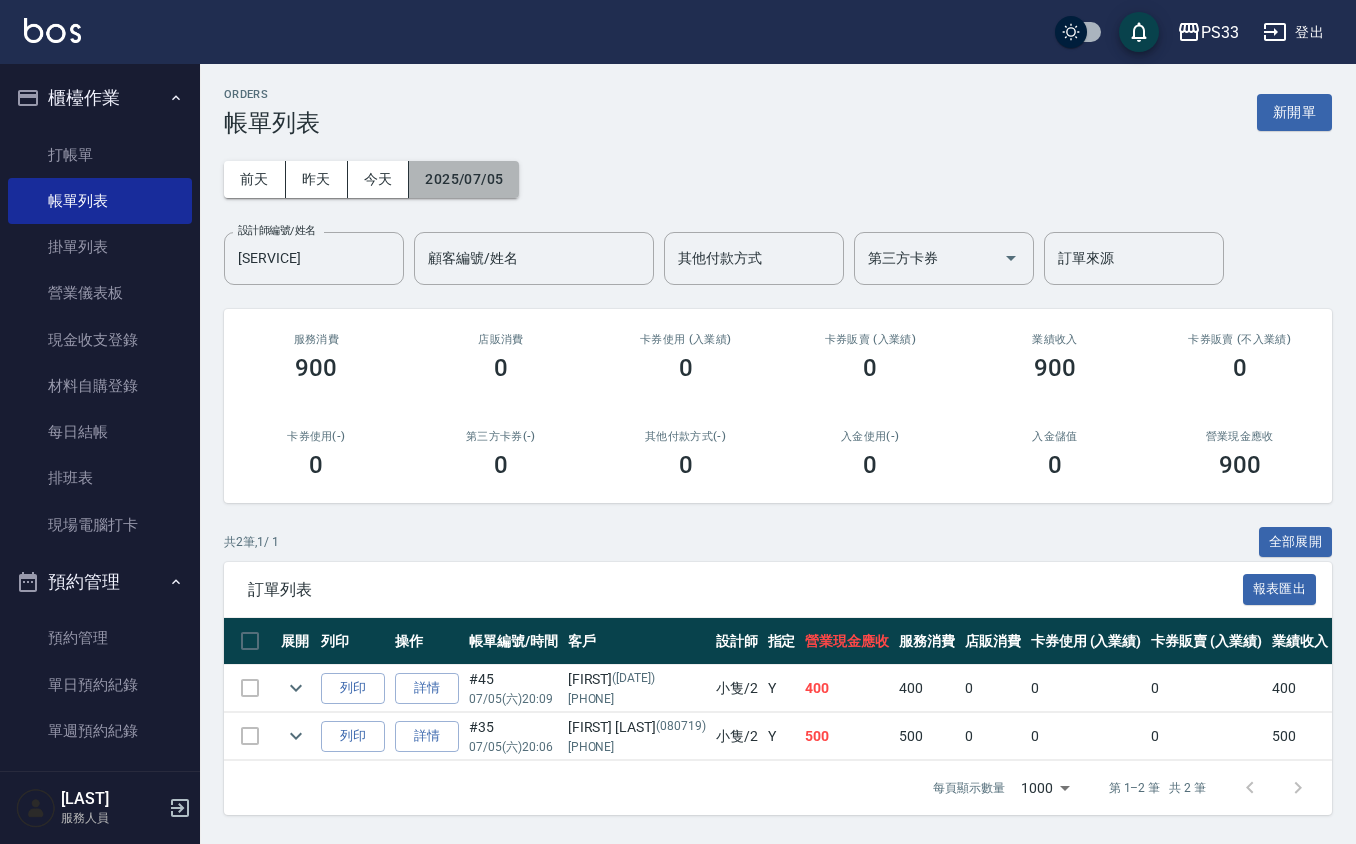 click on "2025/07/05" at bounding box center (464, 179) 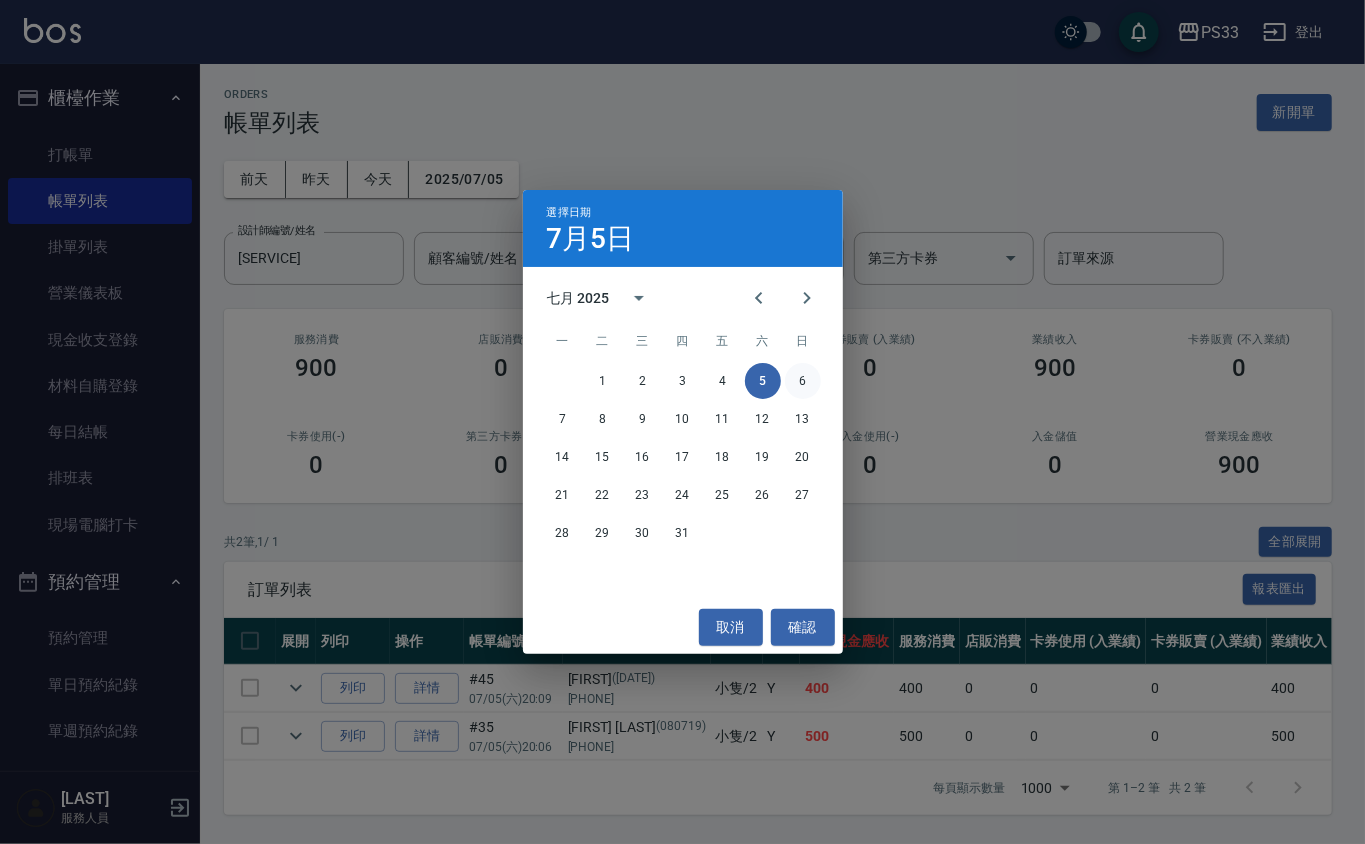 click on "6" at bounding box center (803, 381) 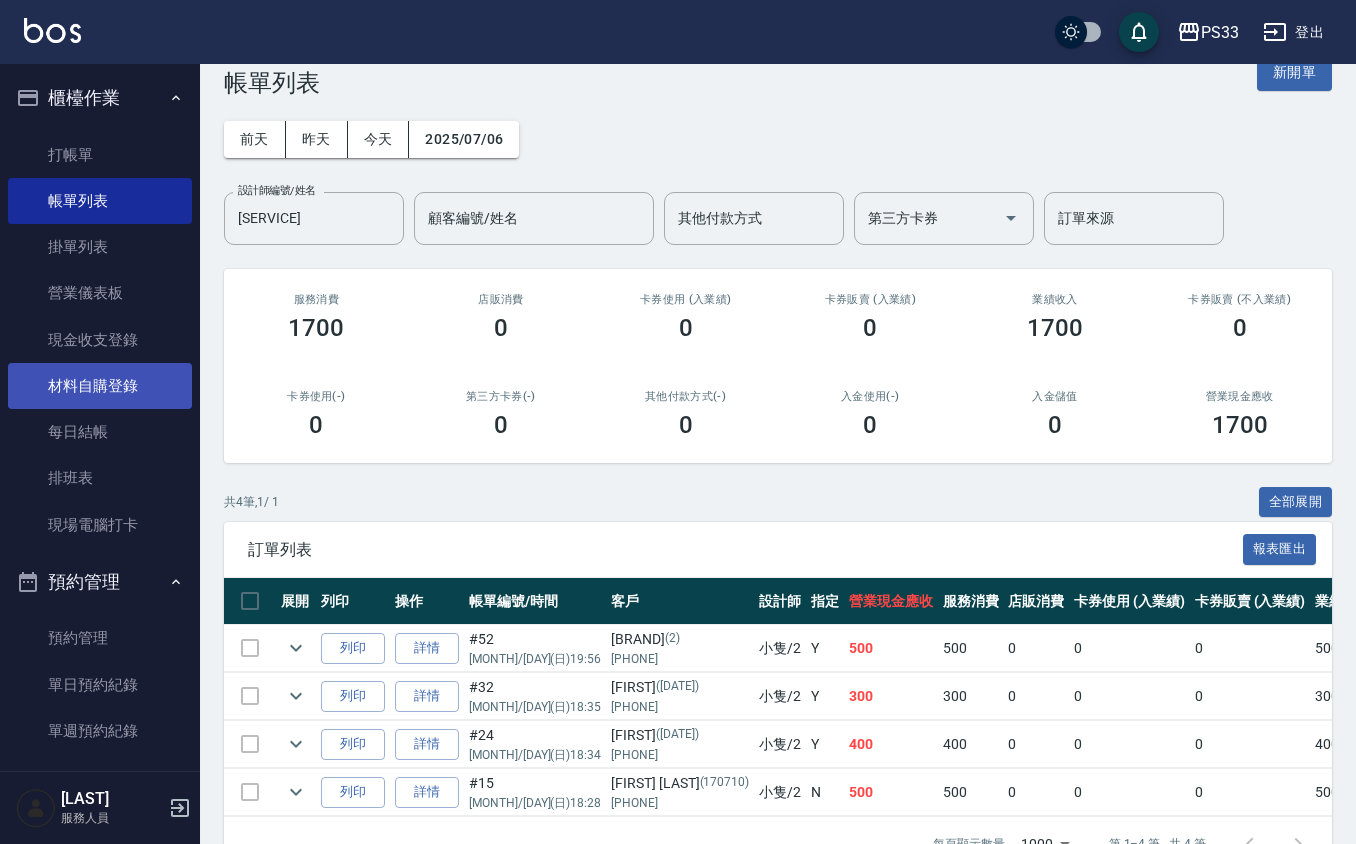scroll, scrollTop: 0, scrollLeft: 0, axis: both 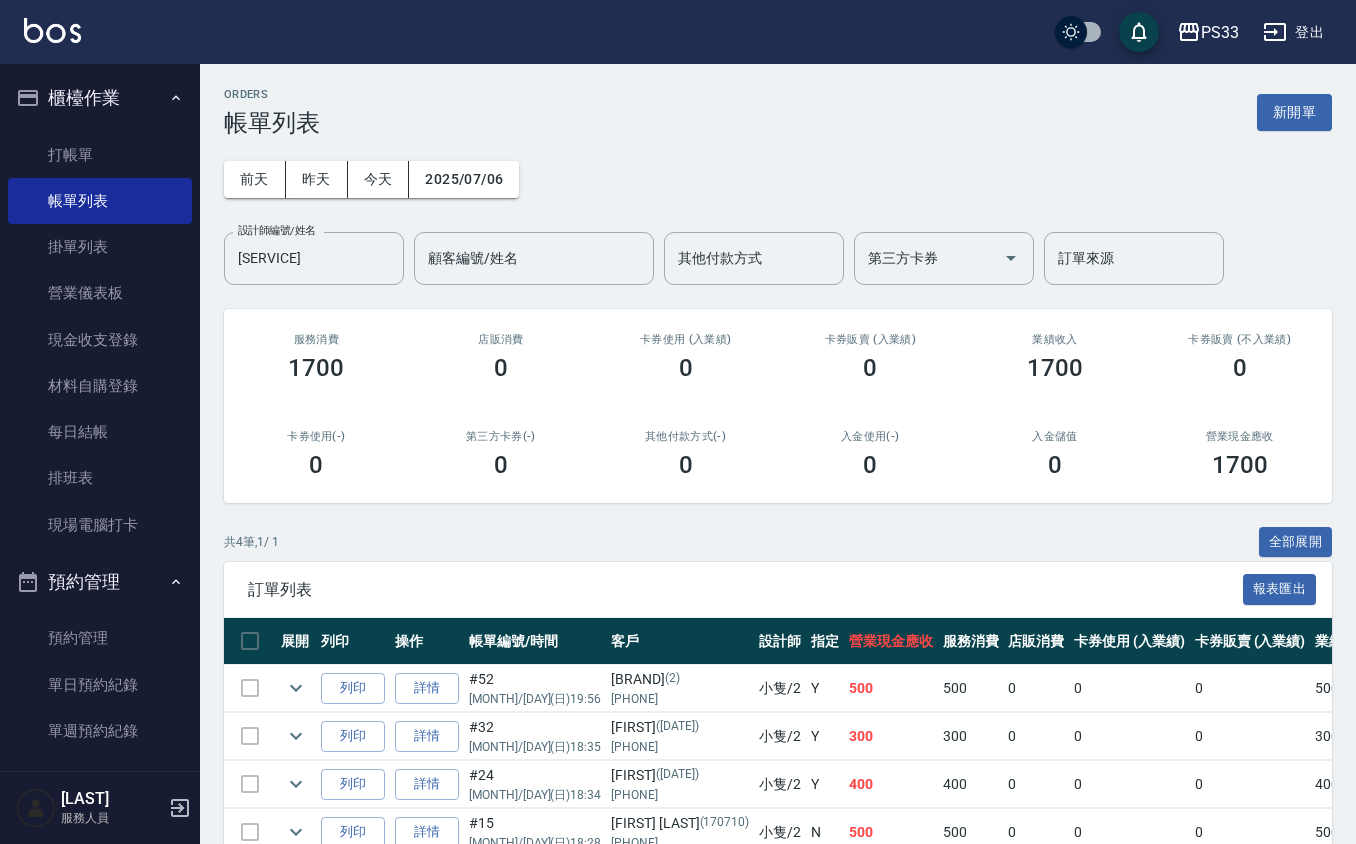 click on "前天 昨天 今天 [DATE] 設計師編號/姓名 小隻-2 設計師編號/姓名 顧客編號/姓名 顧客編號/姓名 其他付款方式 其他付款方式 第三方卡券 第三方卡券 訂單來源 訂單來源" at bounding box center (778, 211) 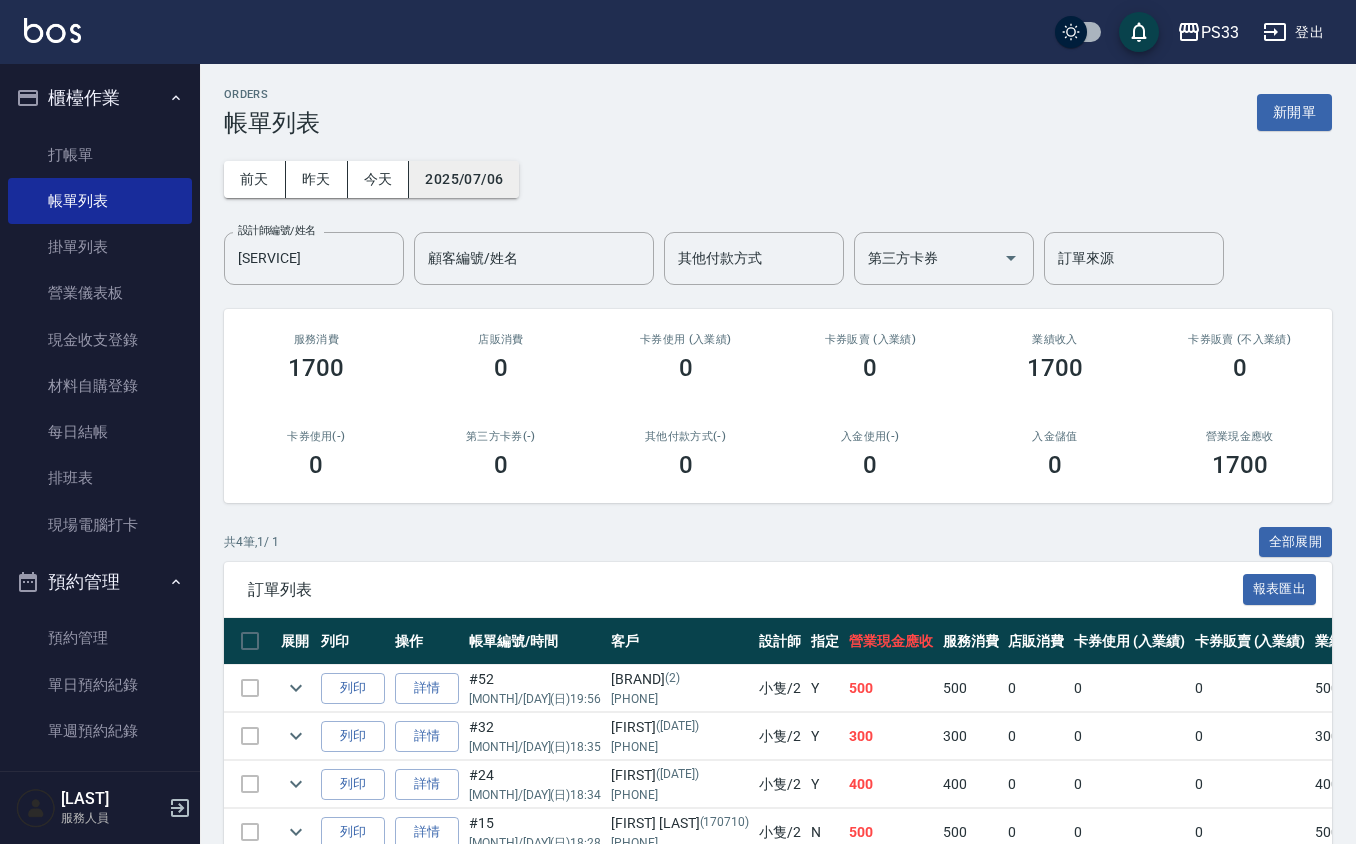 drag, startPoint x: 494, startPoint y: 154, endPoint x: 490, endPoint y: 164, distance: 10.770329 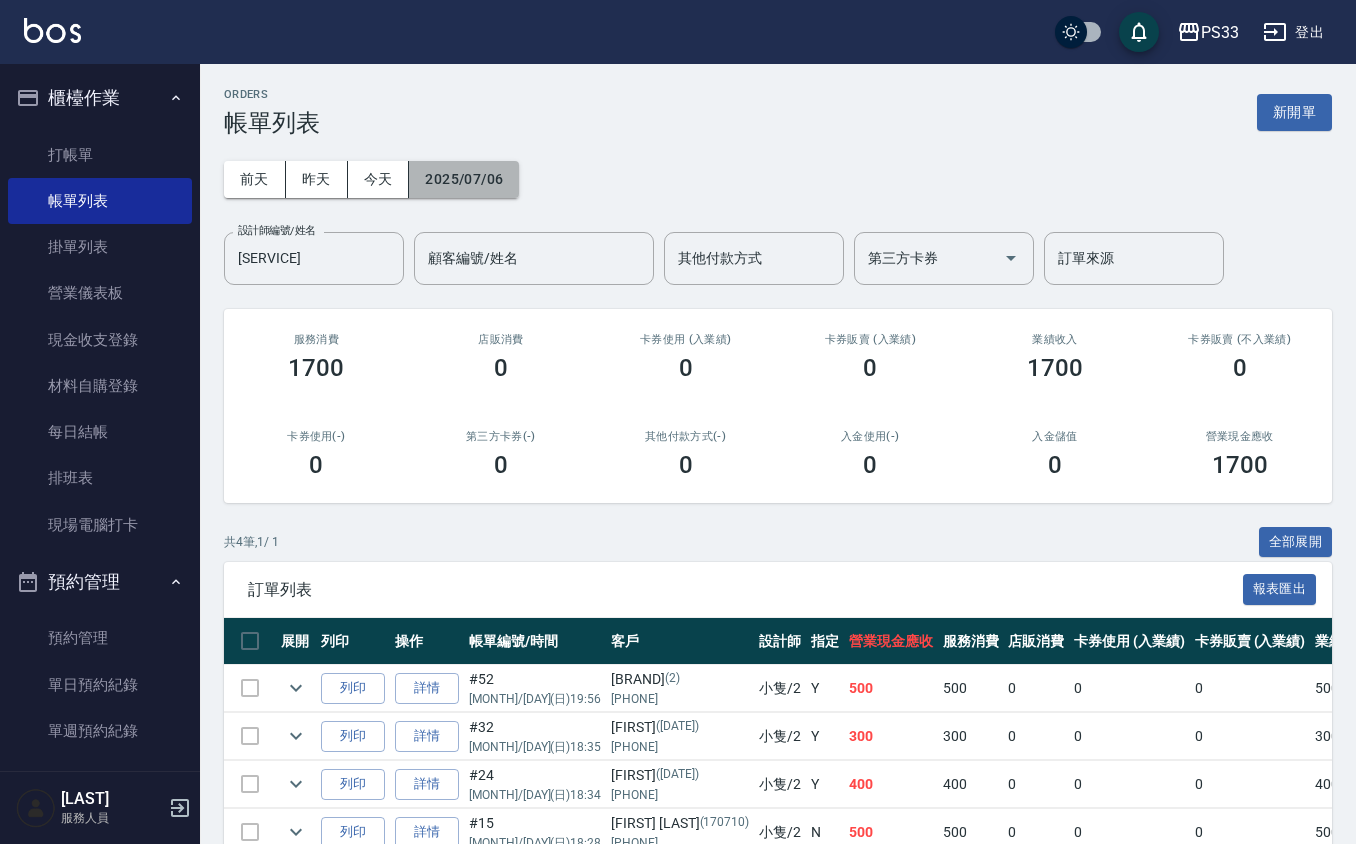 click on "2025/07/06" at bounding box center [464, 179] 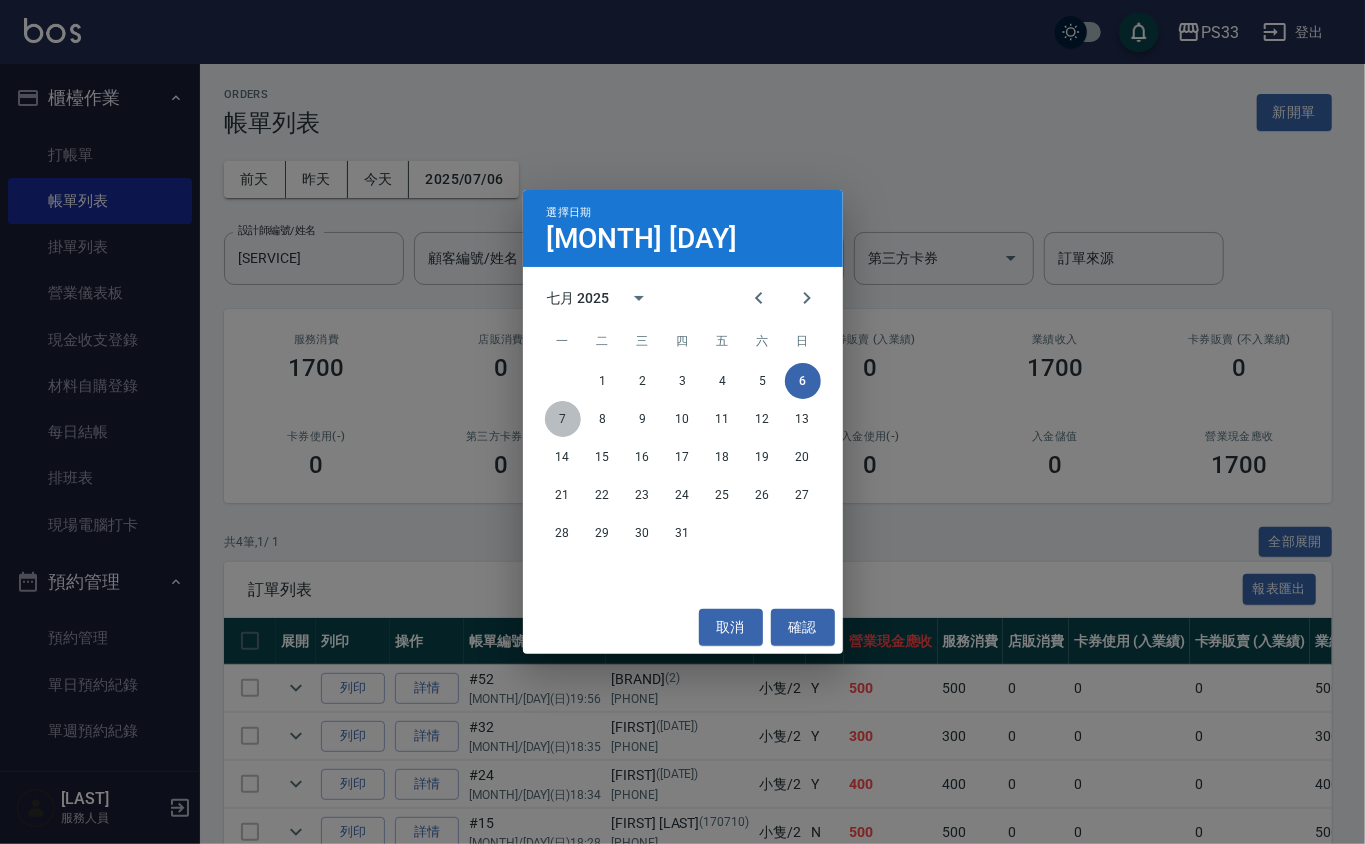 click on "7" at bounding box center [563, 419] 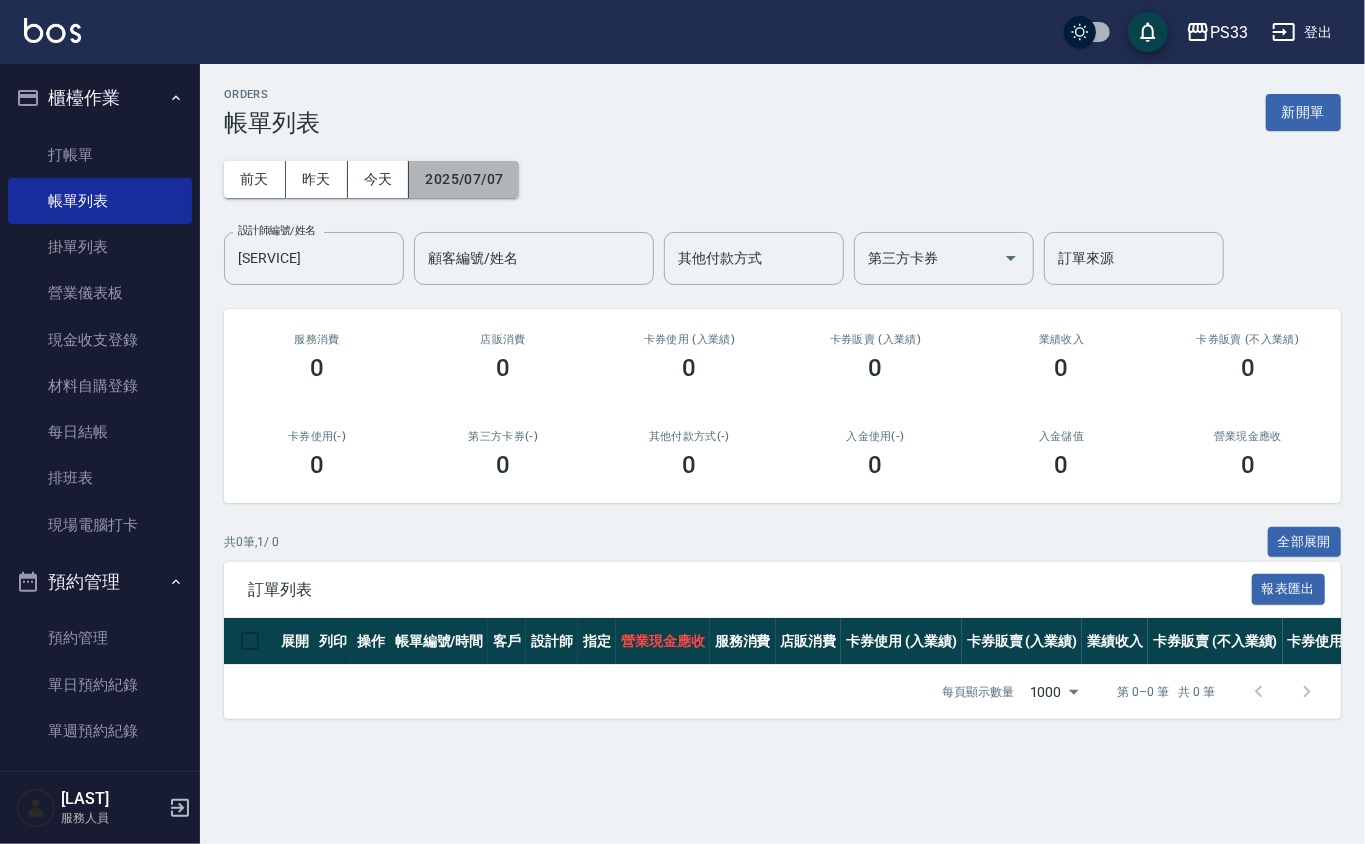 click on "2025/07/07" at bounding box center [464, 179] 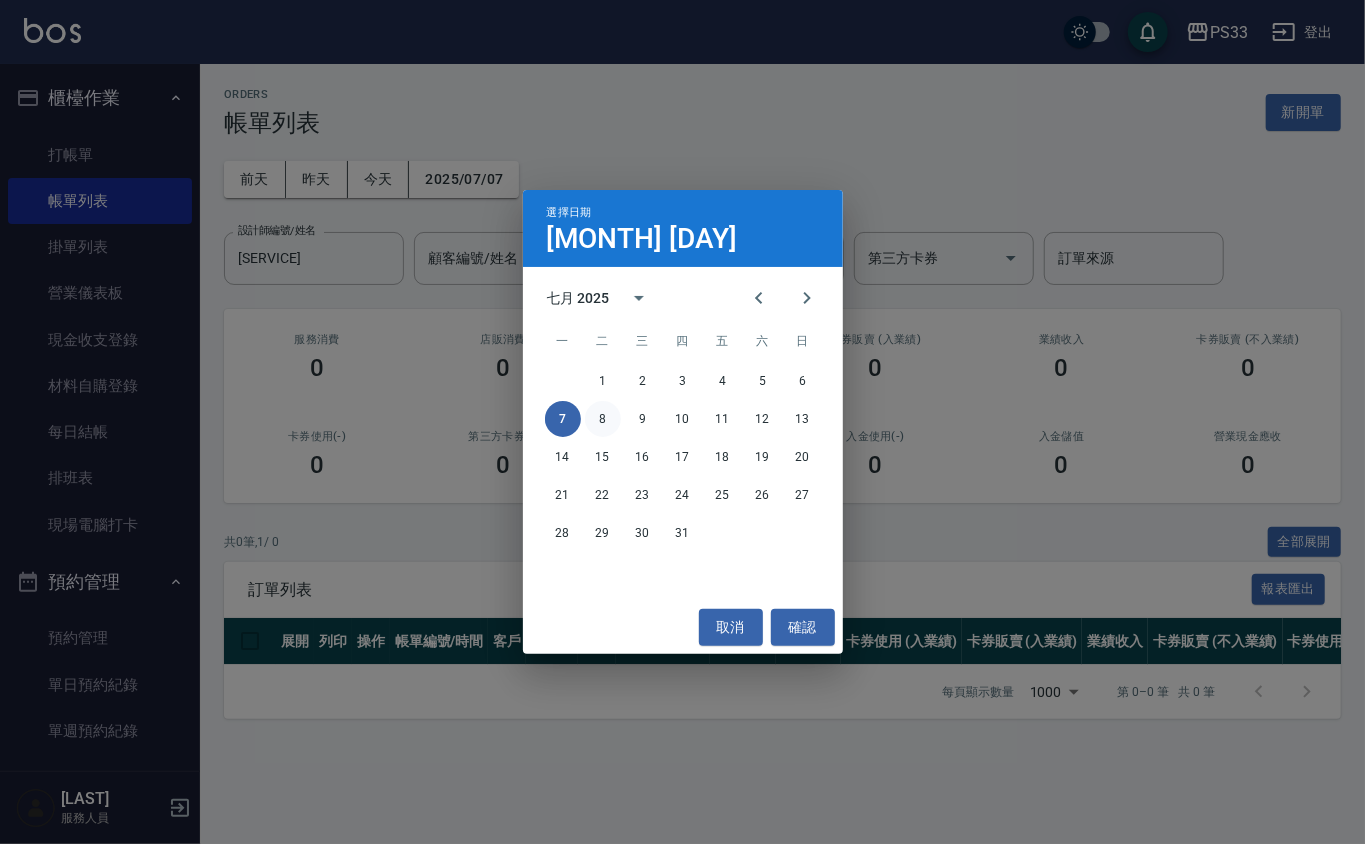 click on "8" at bounding box center [603, 419] 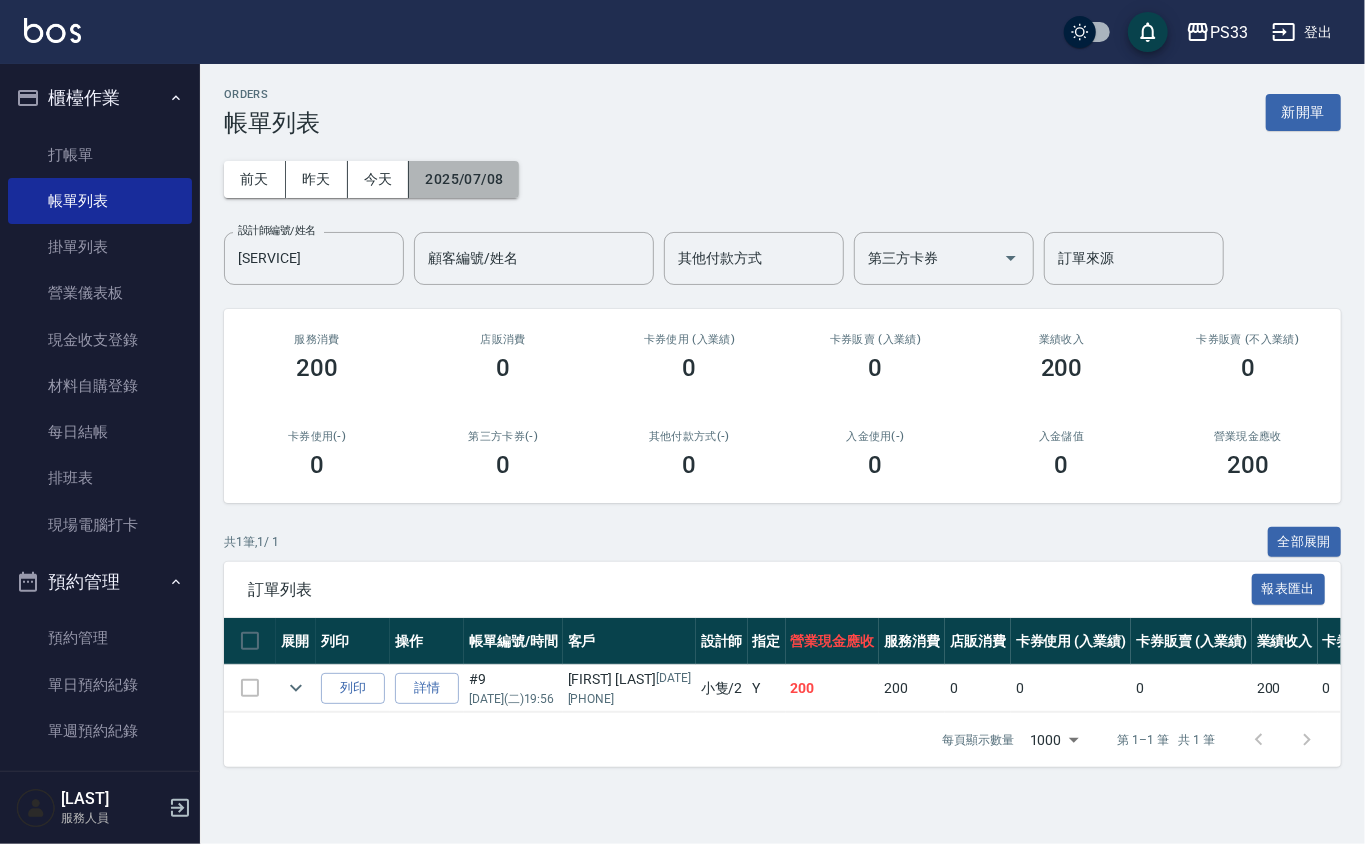 click on "2025/07/08" at bounding box center [464, 179] 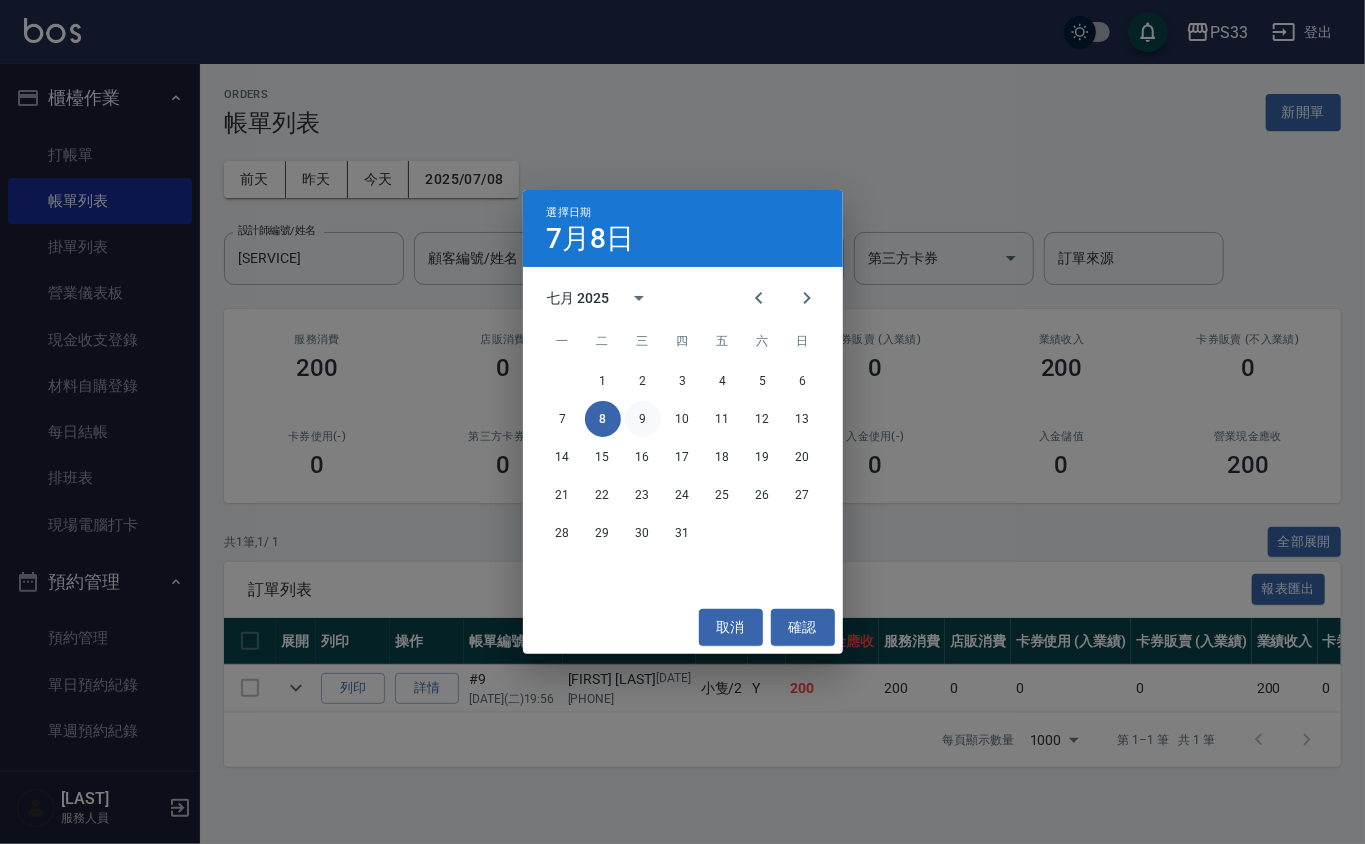 click on "9" at bounding box center [643, 419] 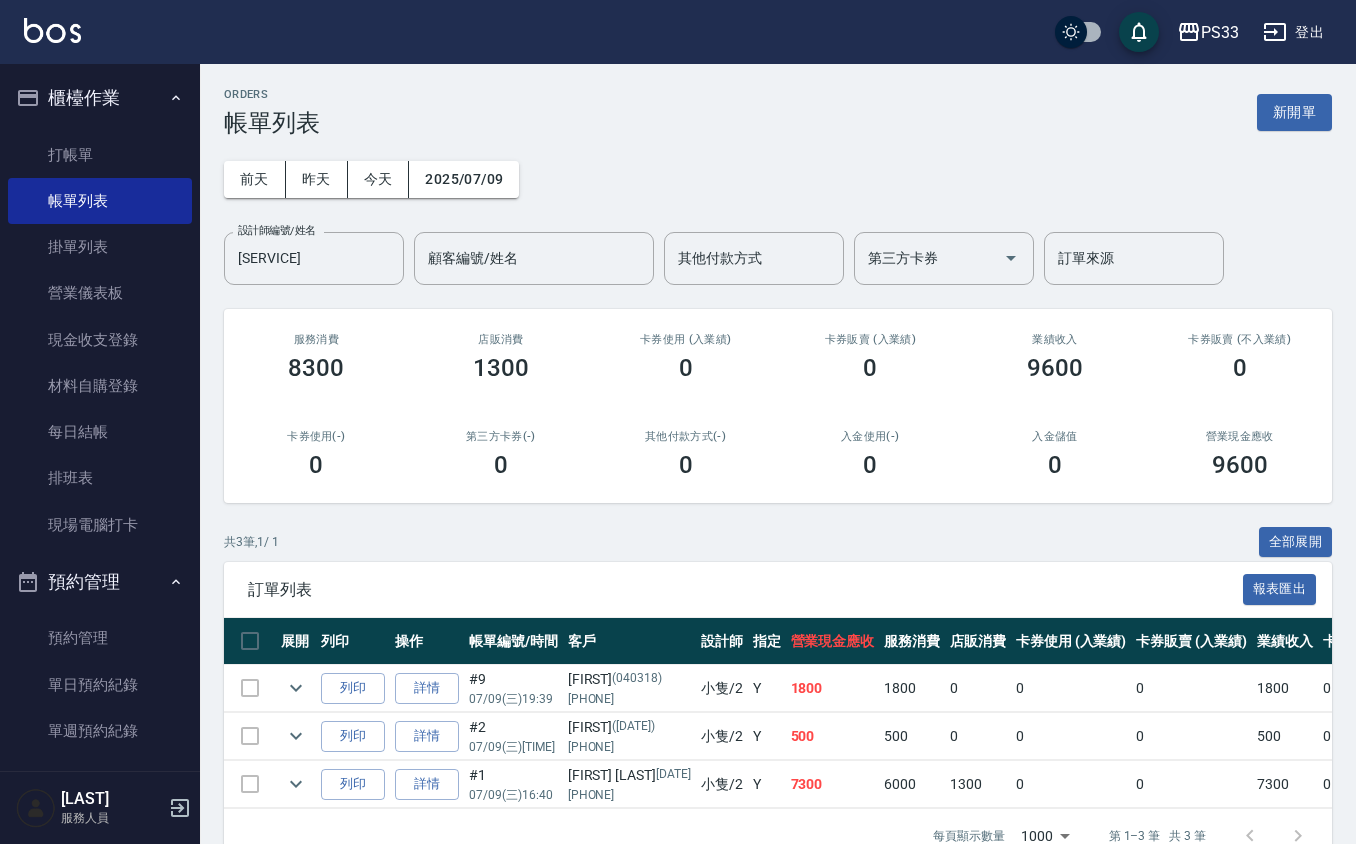 click on "前天 昨天 今天 [DATE] 設計師編號/姓名 [SERVICE] 設計師編號/姓名 顧客編號/姓名 顧客編號/姓名 其他付款方式 其他付款方式 第三方卡券 第三方卡券 訂單來源 訂單來源" at bounding box center (778, 211) 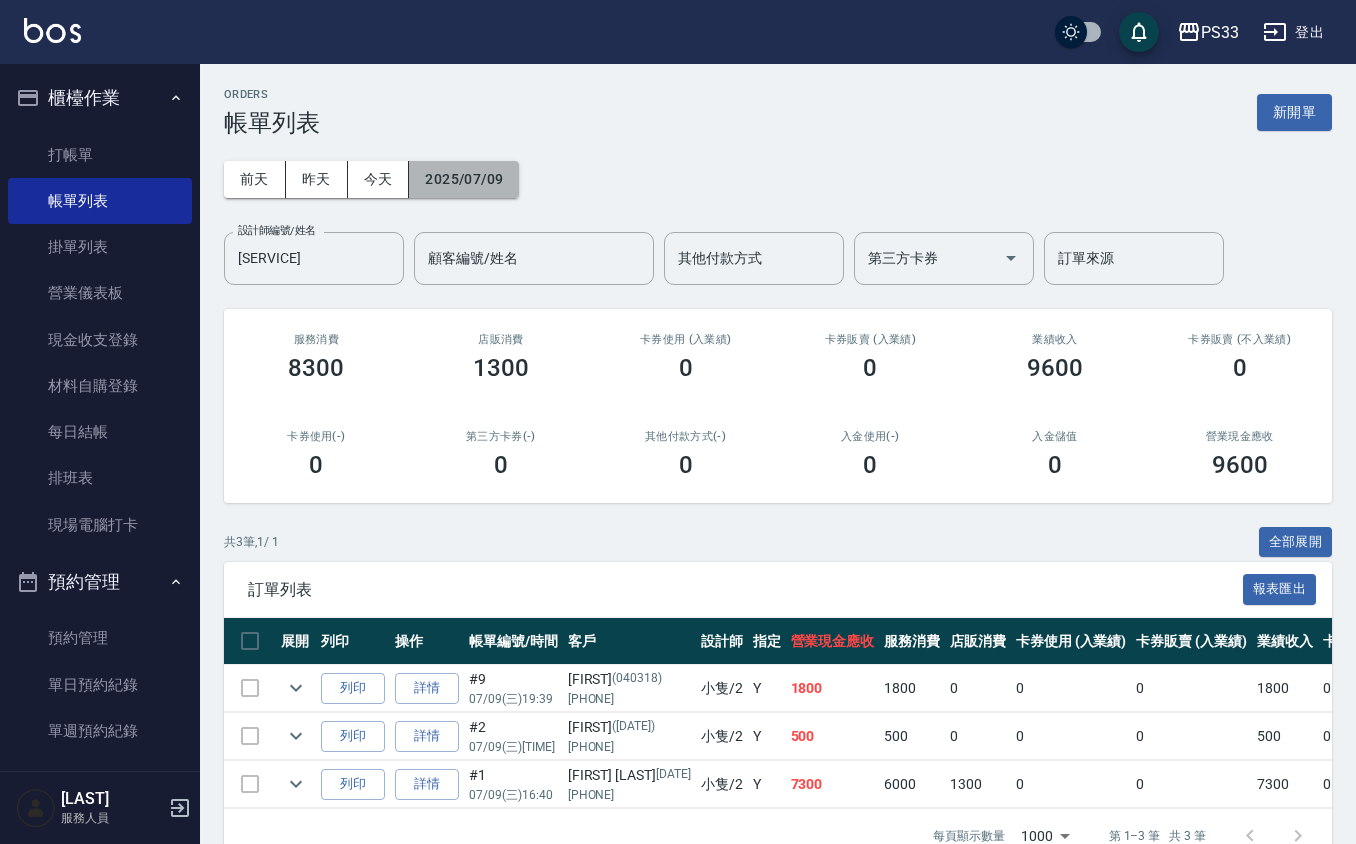 click on "2025/07/09" at bounding box center [464, 179] 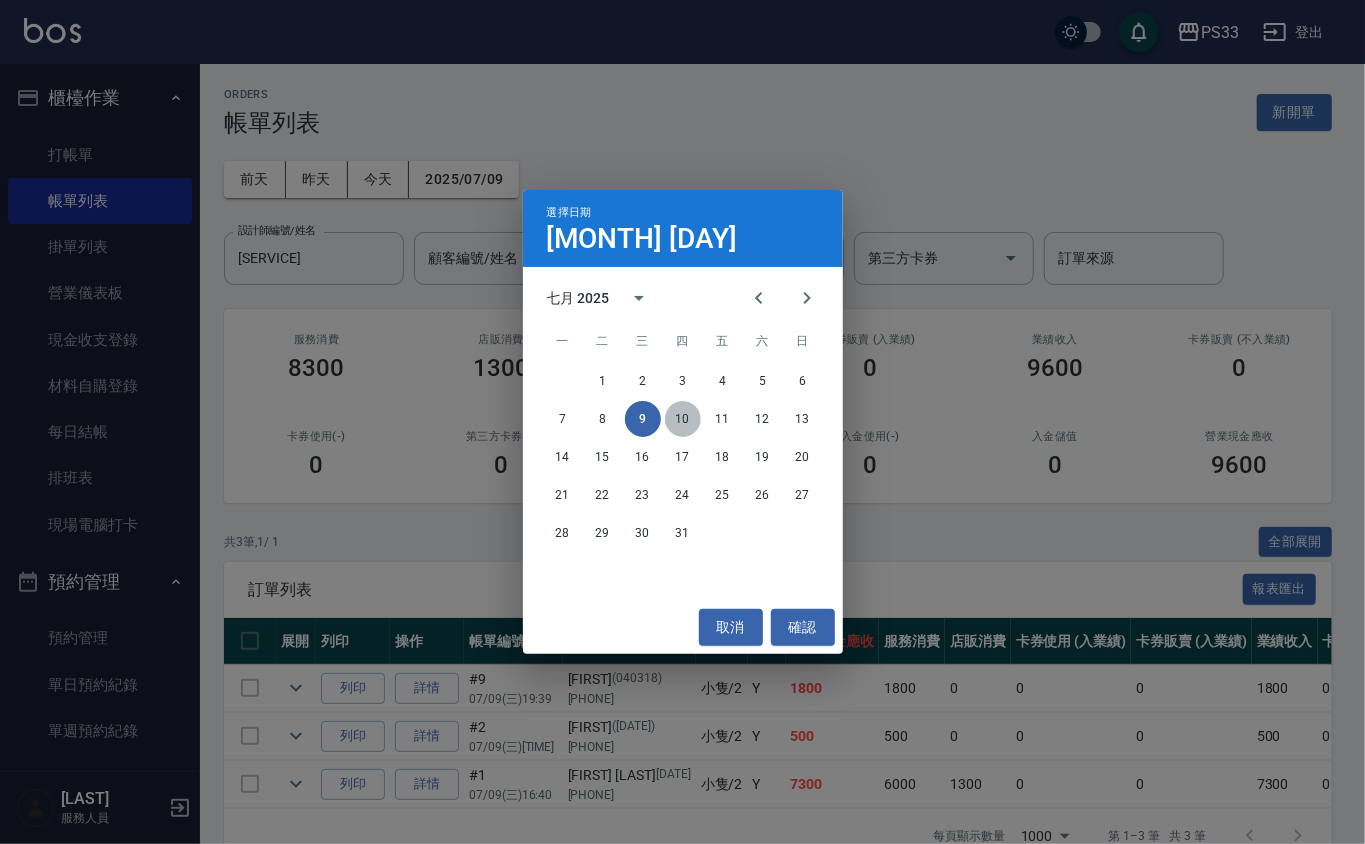 click on "10" at bounding box center (683, 419) 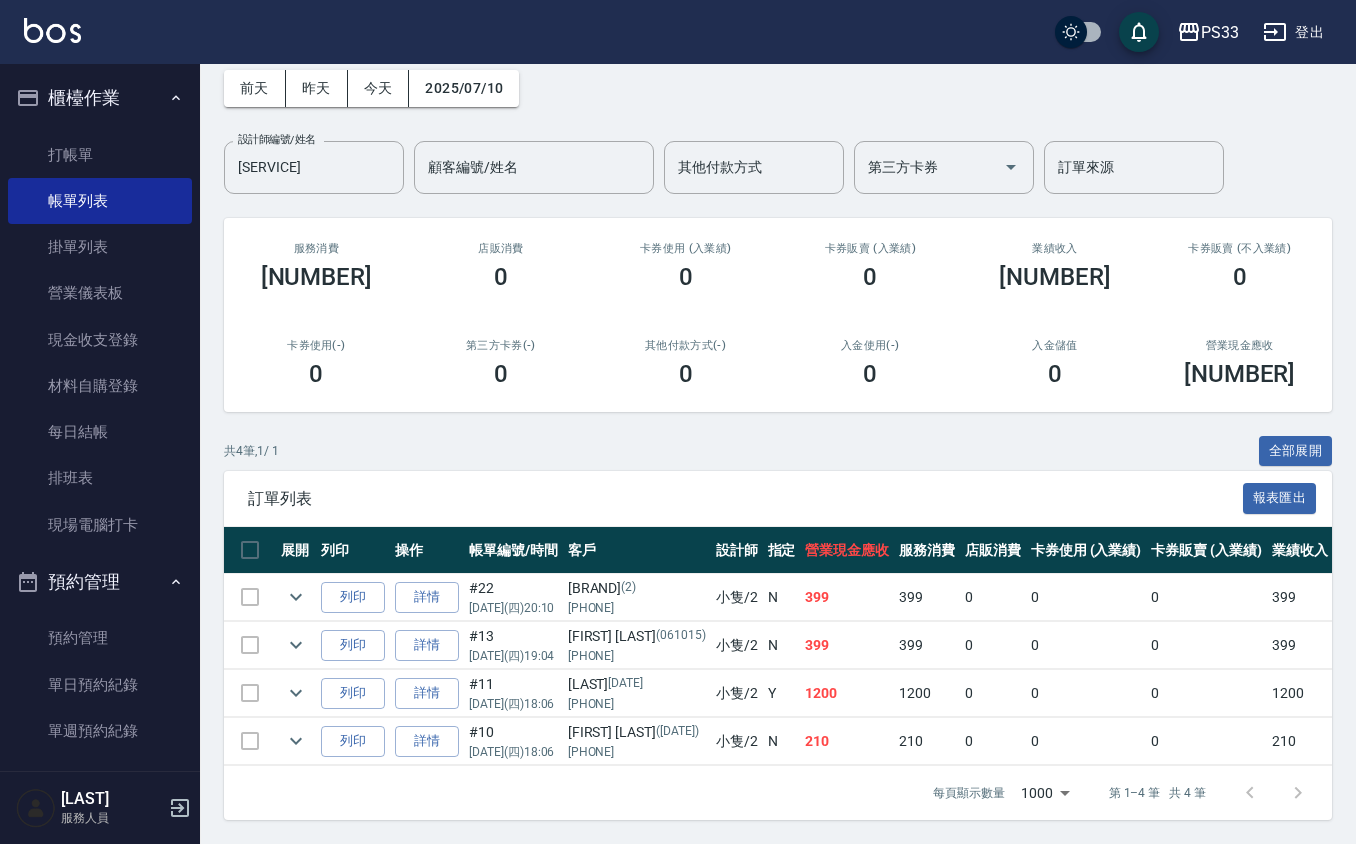 scroll, scrollTop: 0, scrollLeft: 0, axis: both 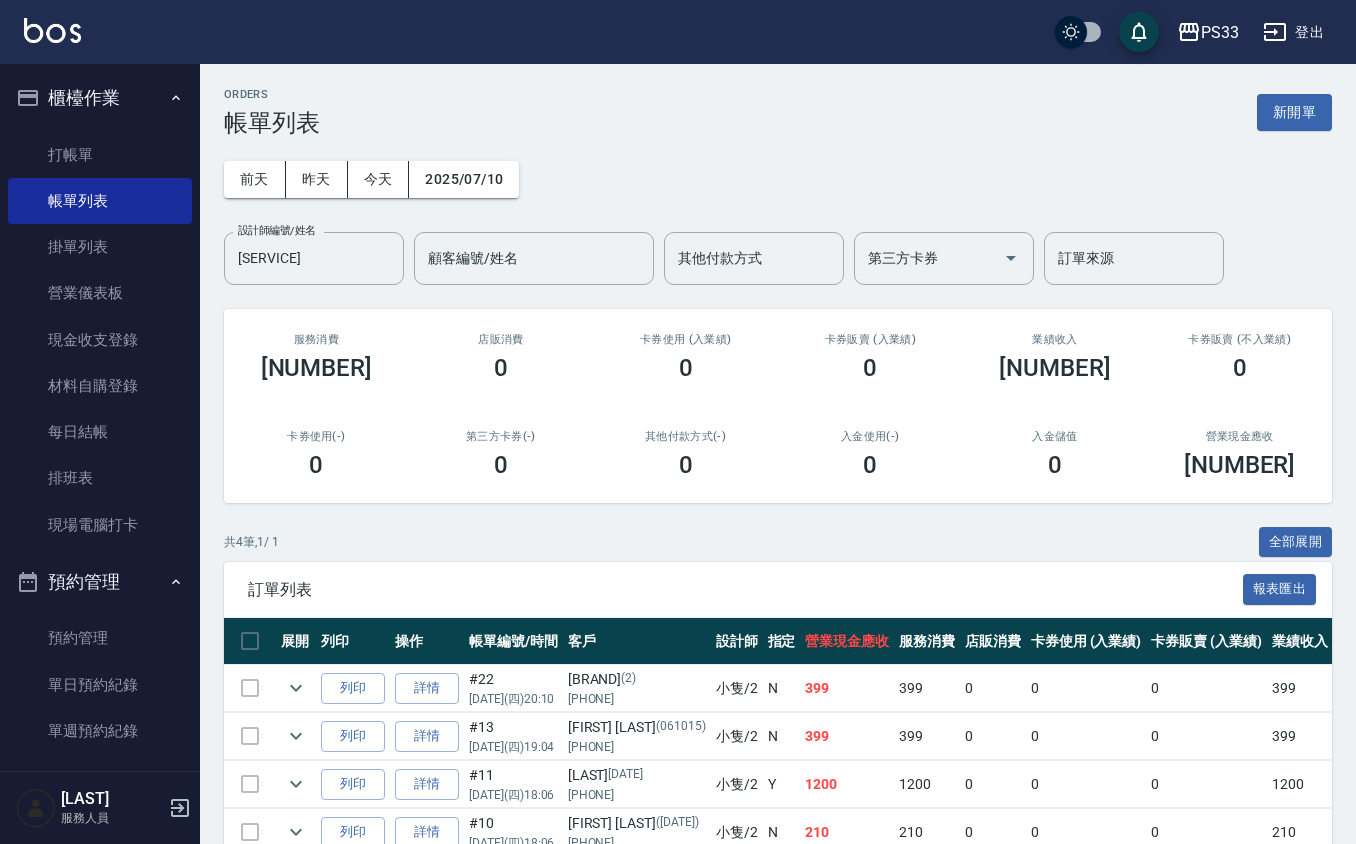 click on "前天 昨天 今天 [DATE] 設計師編號/姓名 小隻-2 設計師編號/姓名 顧客編號/姓名 顧客編號/姓名 其他付款方式 其他付款方式 第三方卡券 第三方卡券 訂單來源 訂單來源" at bounding box center (778, 211) 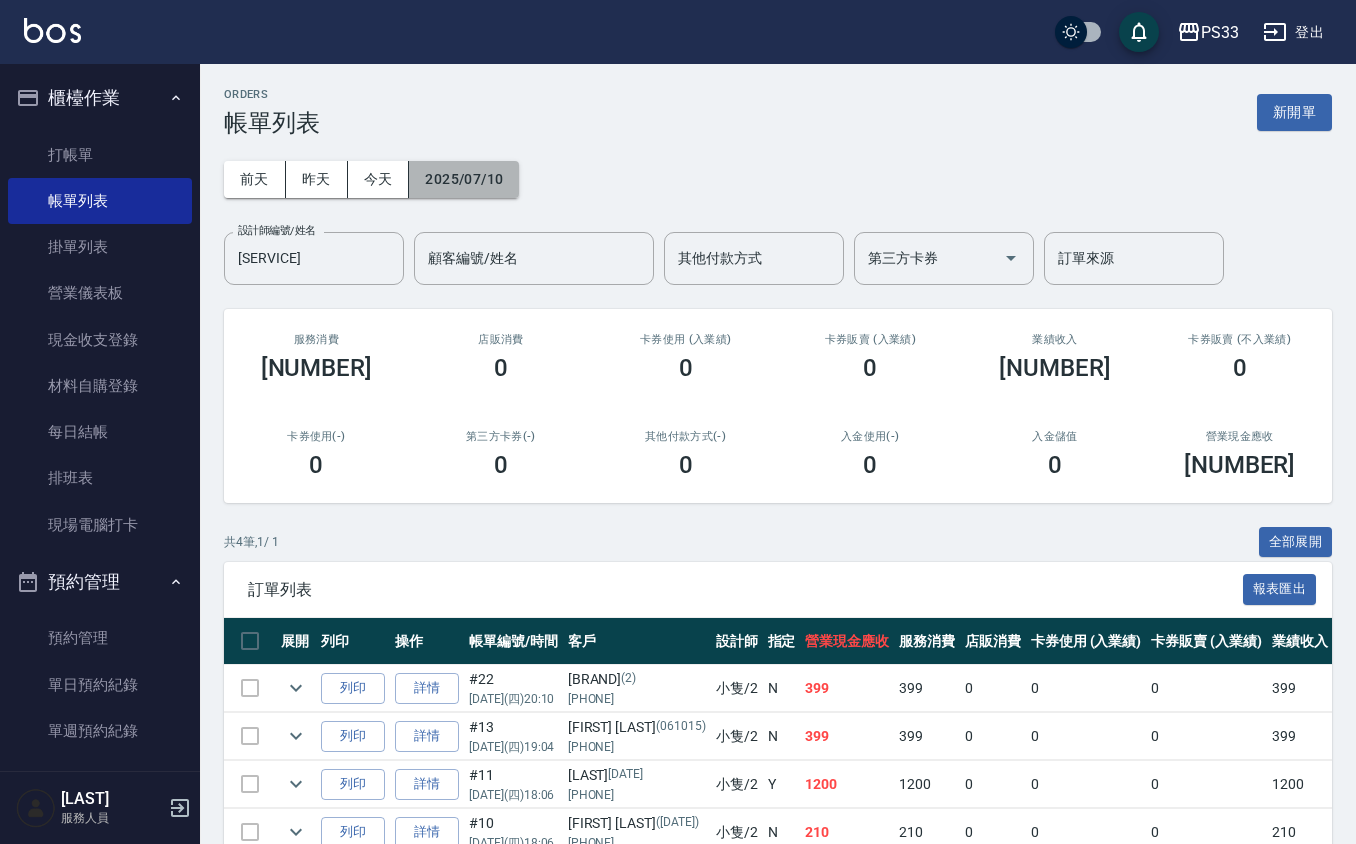 click on "2025/07/10" at bounding box center [464, 179] 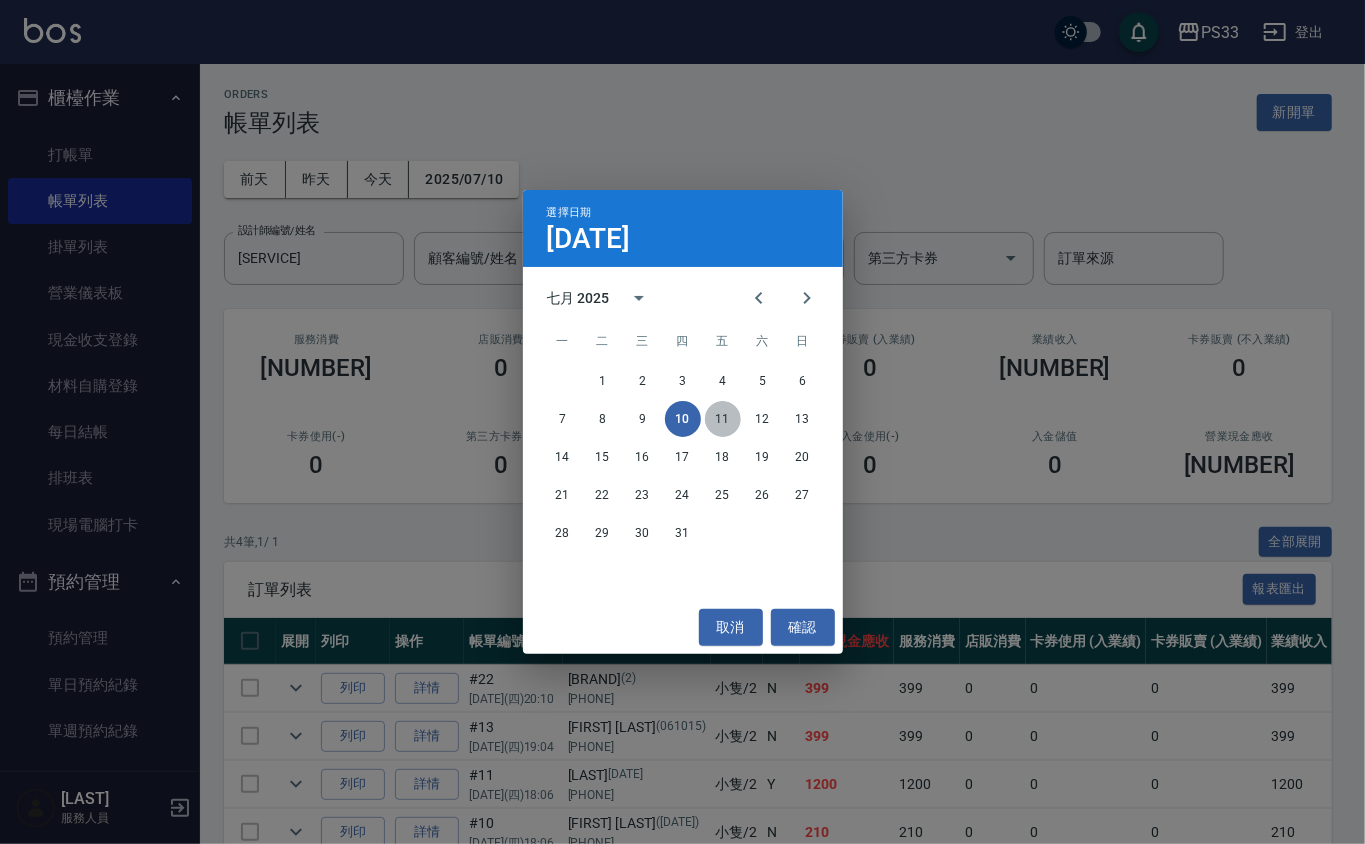 click on "11" at bounding box center [723, 419] 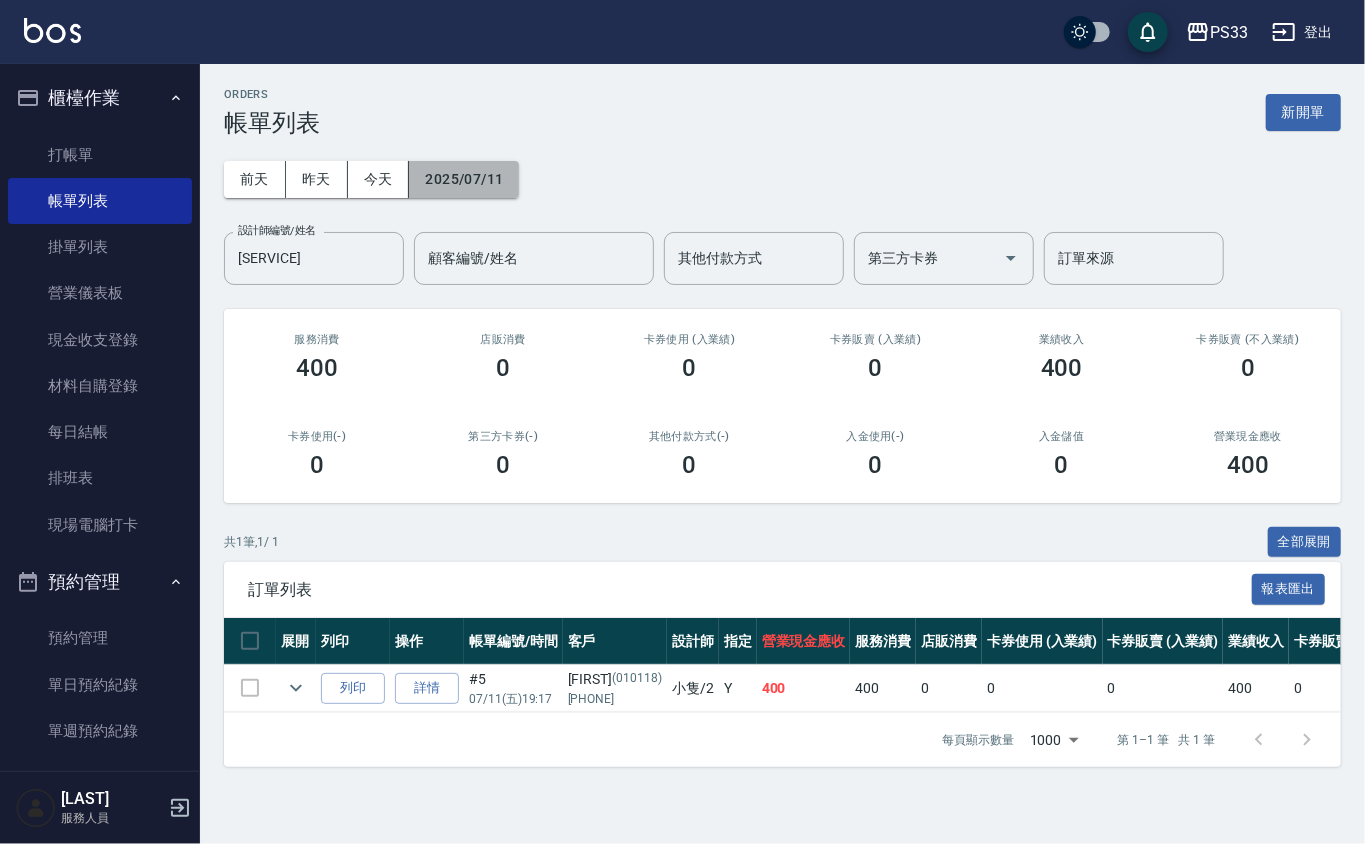 click on "2025/07/11" at bounding box center [464, 179] 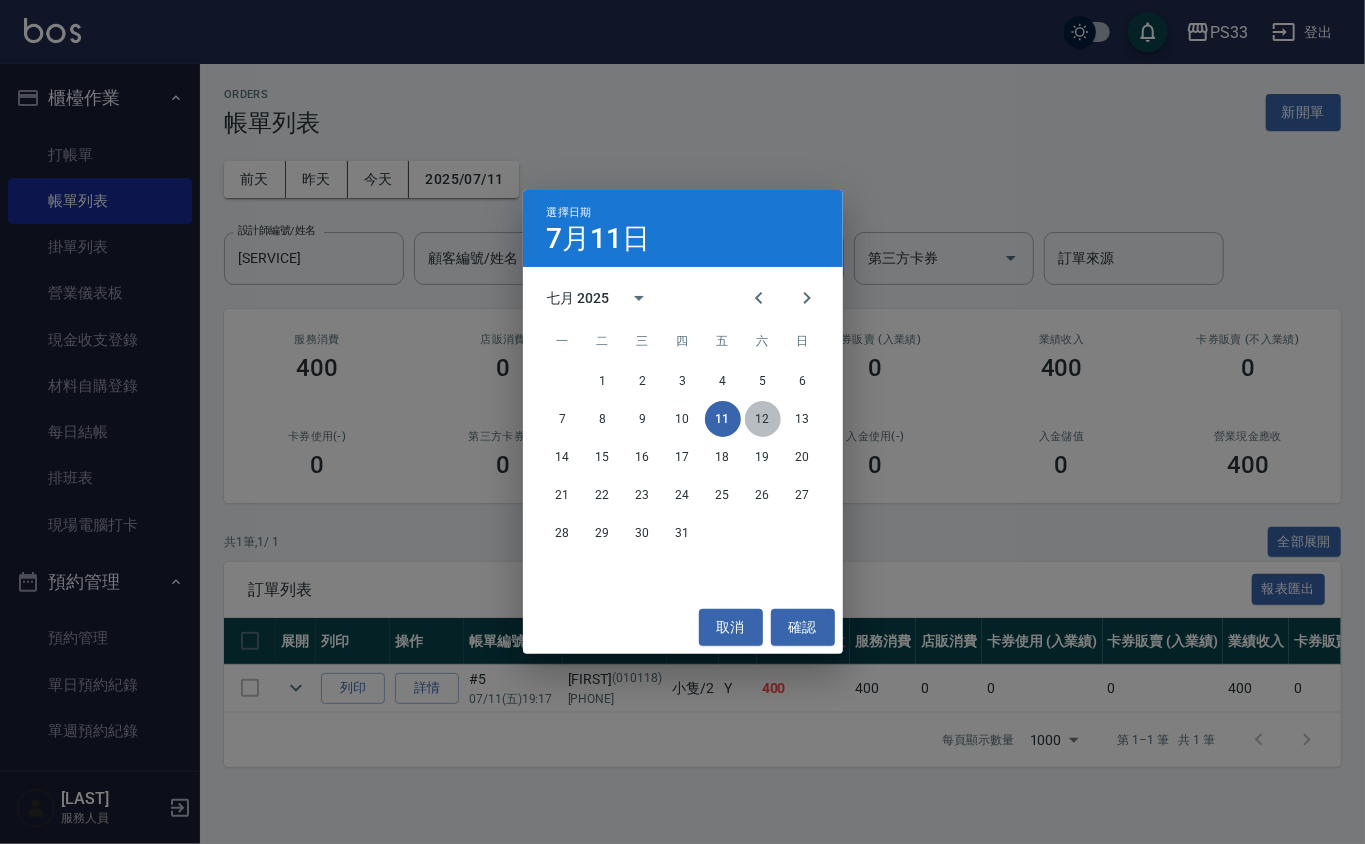 click on "12" at bounding box center [763, 419] 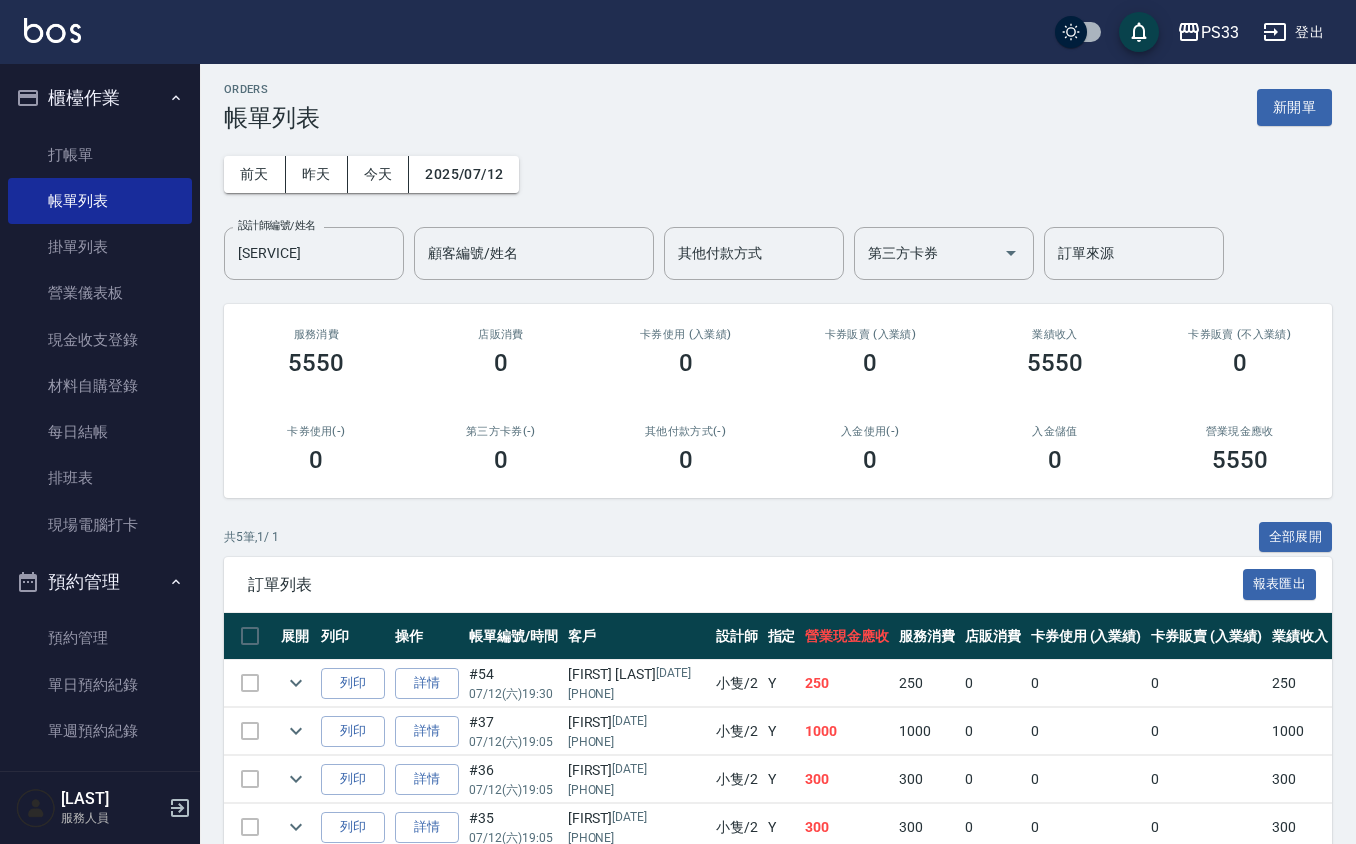 scroll, scrollTop: 0, scrollLeft: 0, axis: both 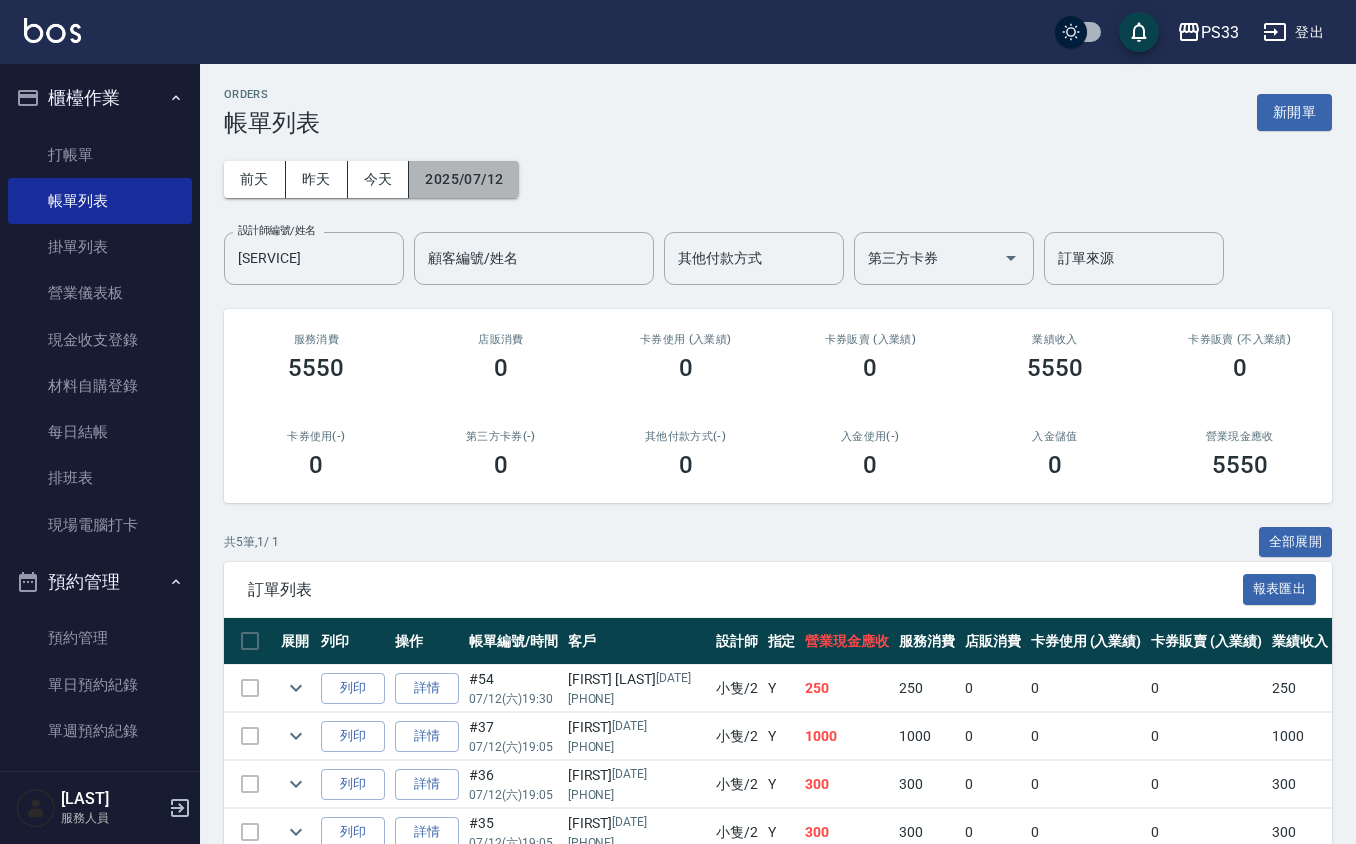 click on "2025/07/12" at bounding box center [464, 179] 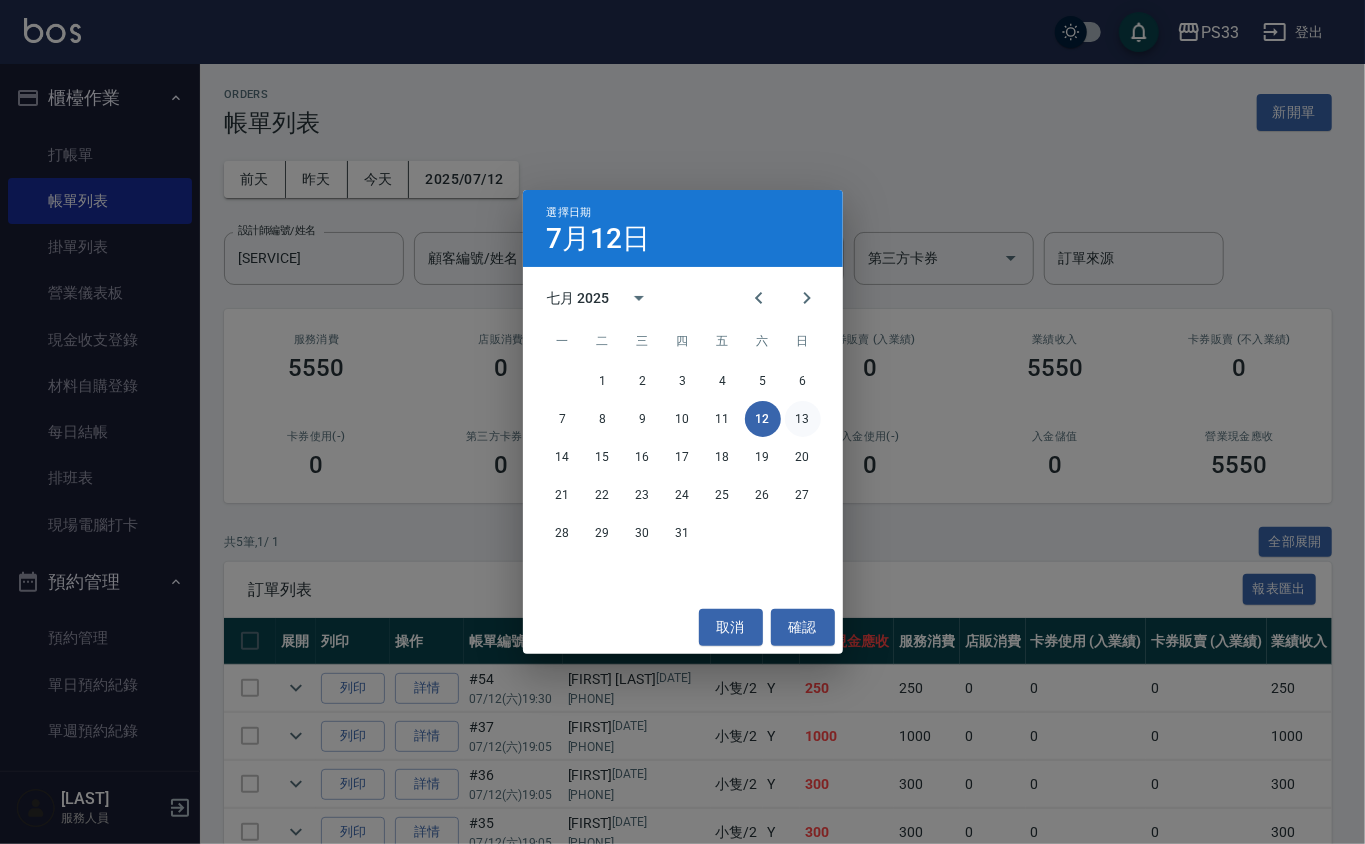 click on "13" at bounding box center (803, 419) 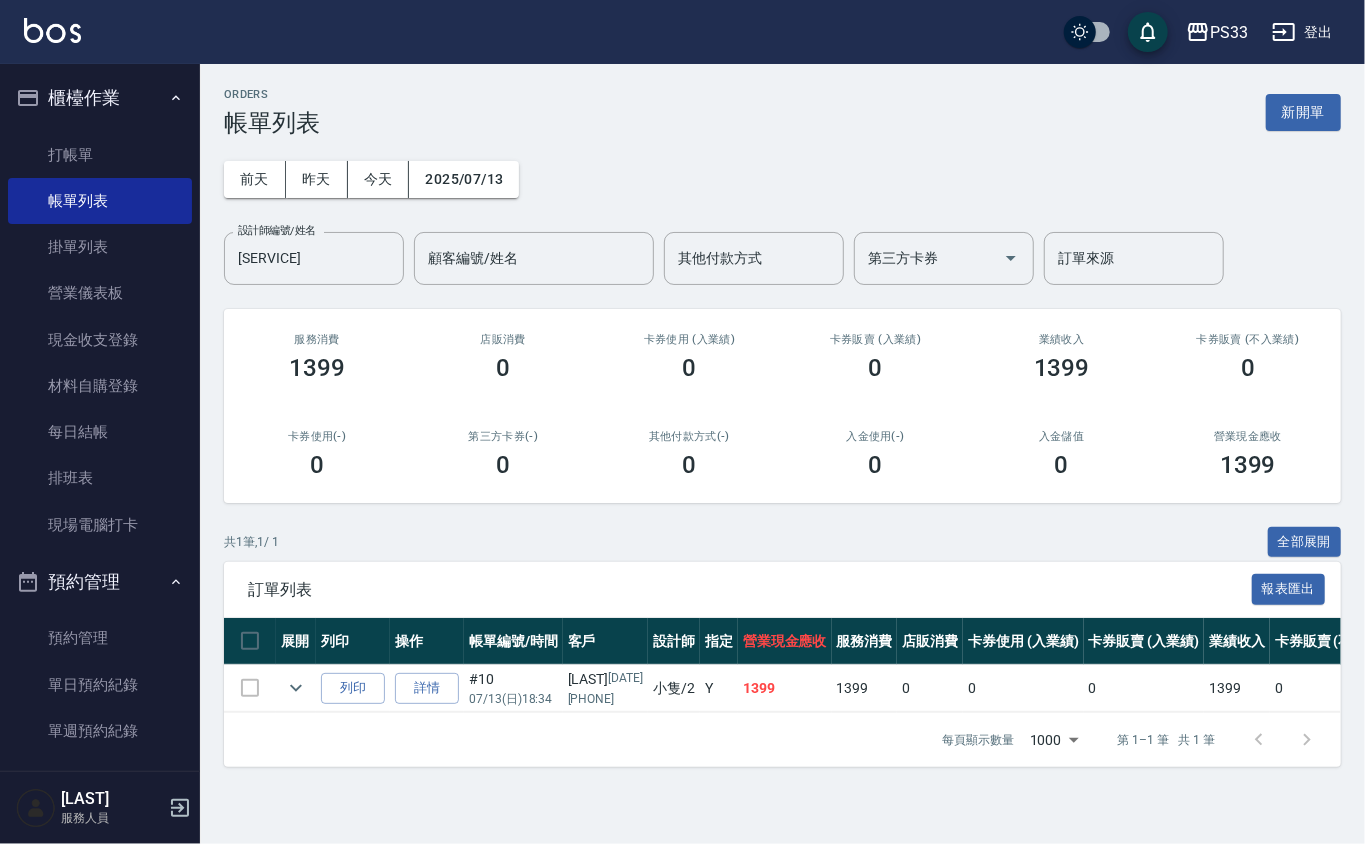 click on "ORDERS 帳單列表 新開單" at bounding box center (782, 112) 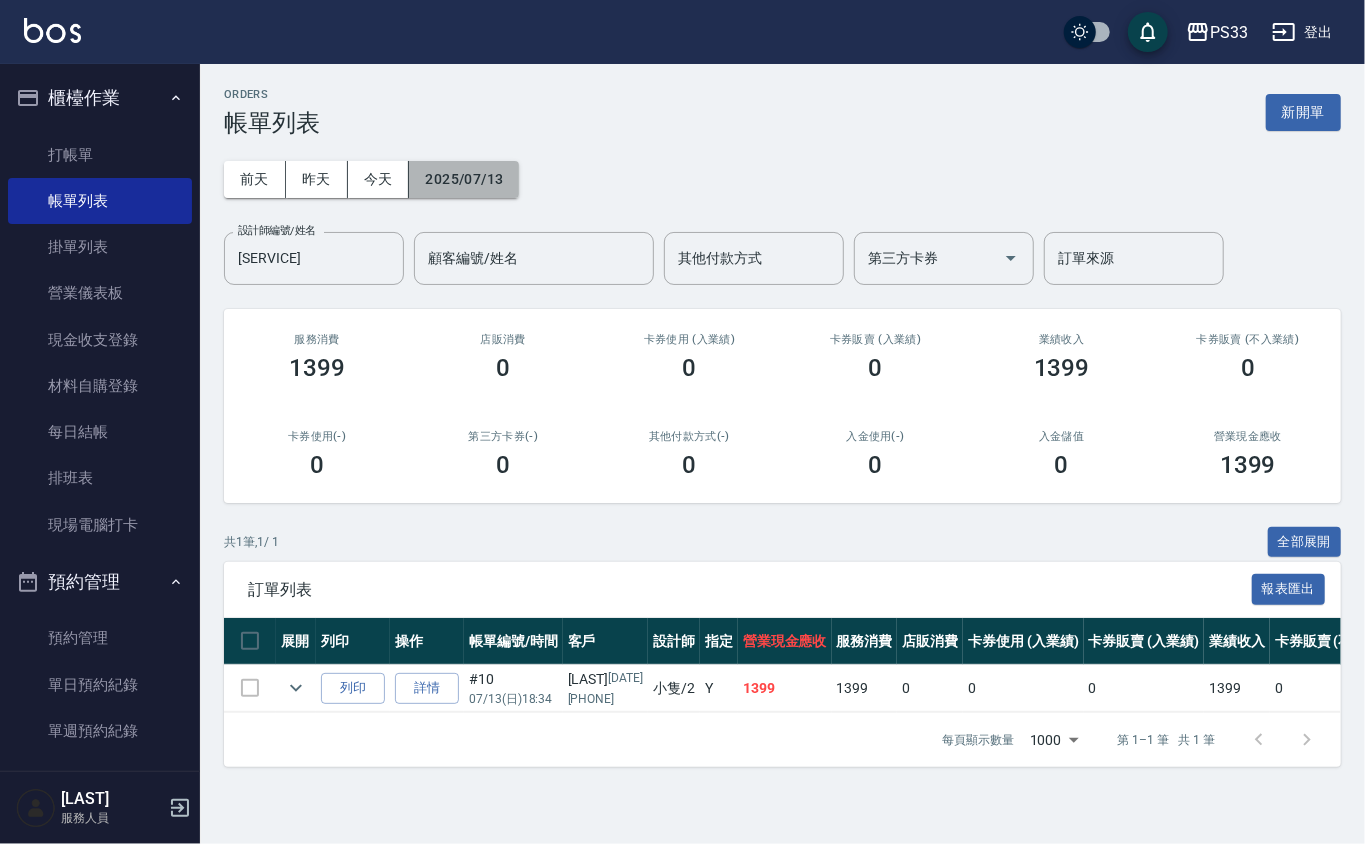 click on "2025/07/13" at bounding box center (464, 179) 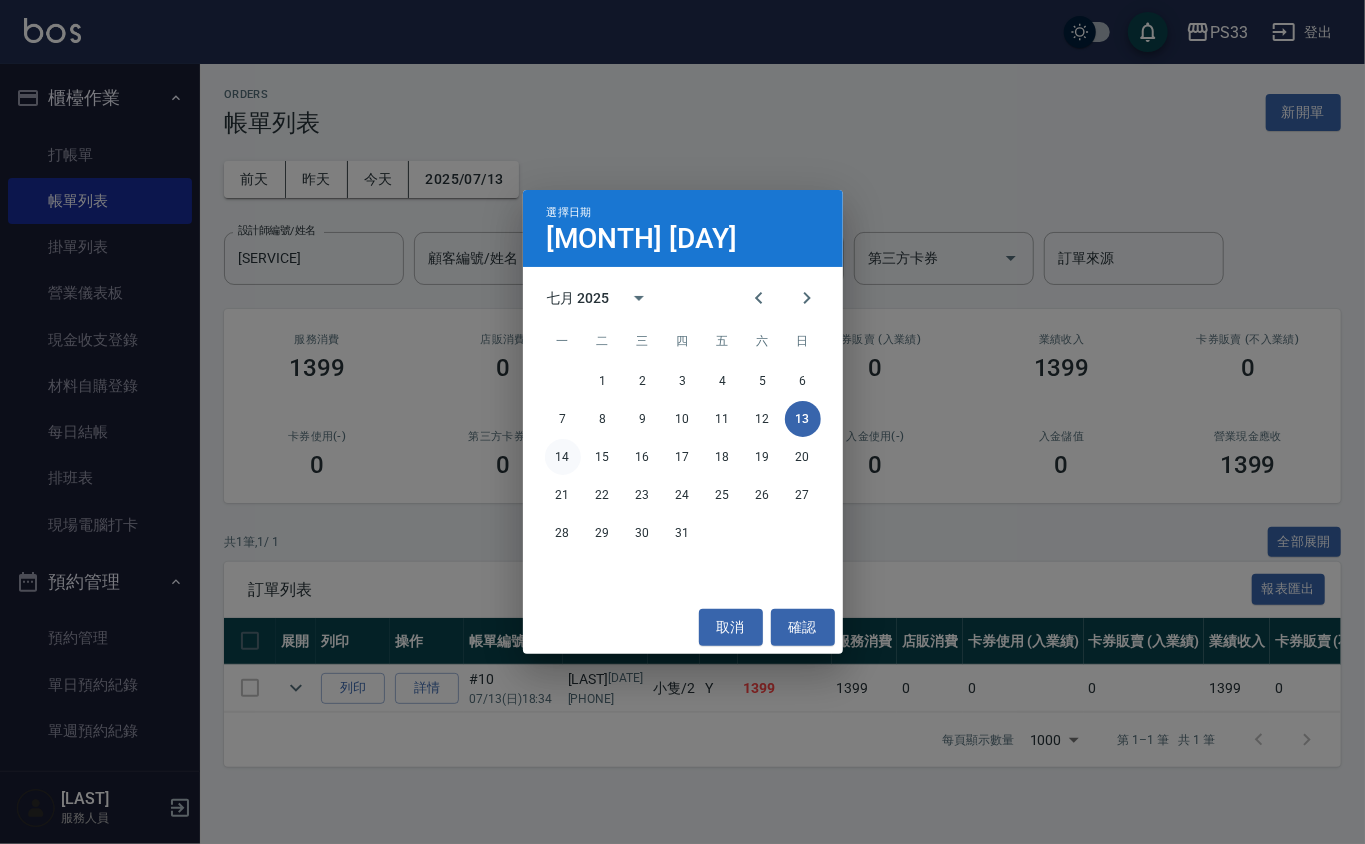click on "14" at bounding box center [563, 457] 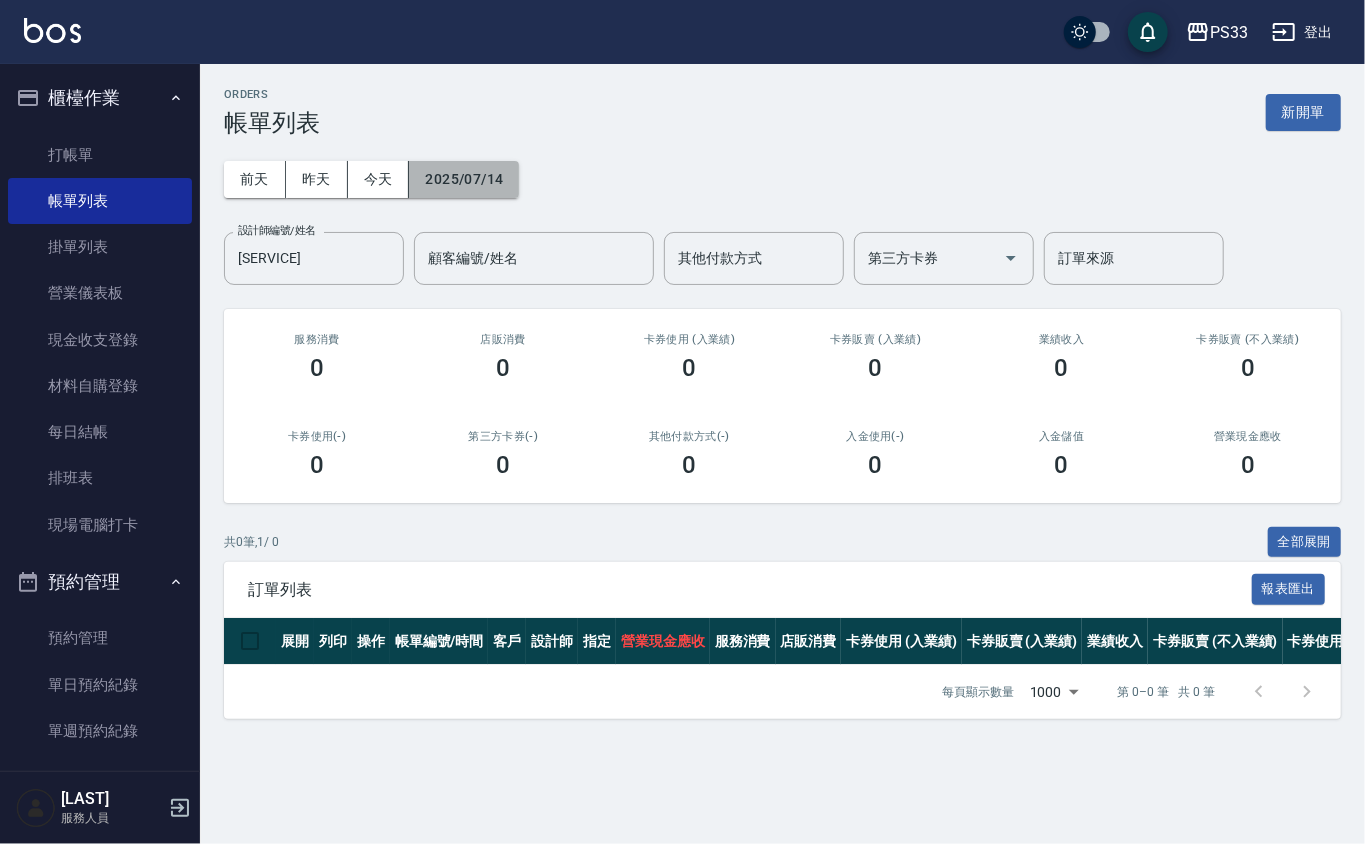 click on "2025/07/14" at bounding box center (464, 179) 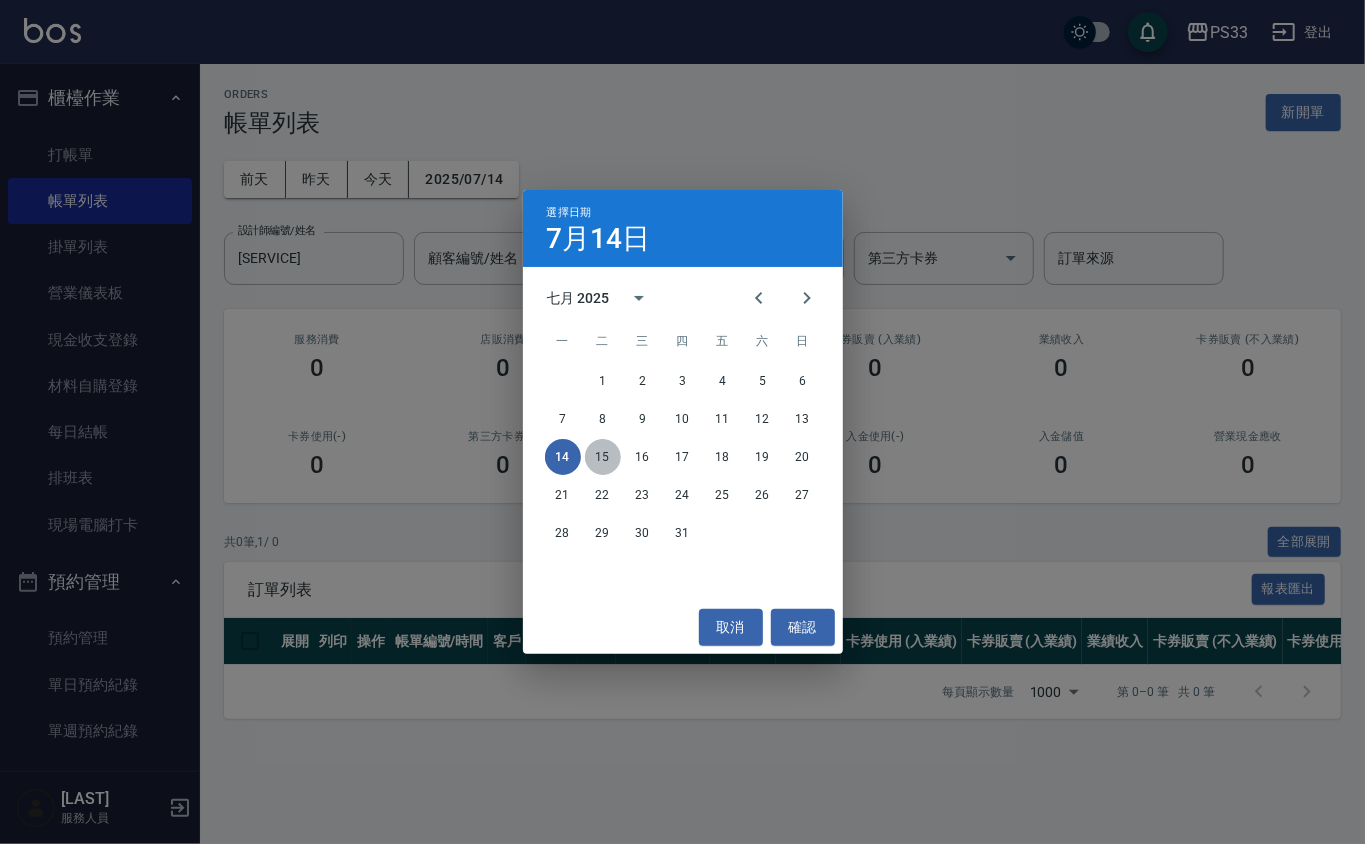 click on "15" at bounding box center (603, 457) 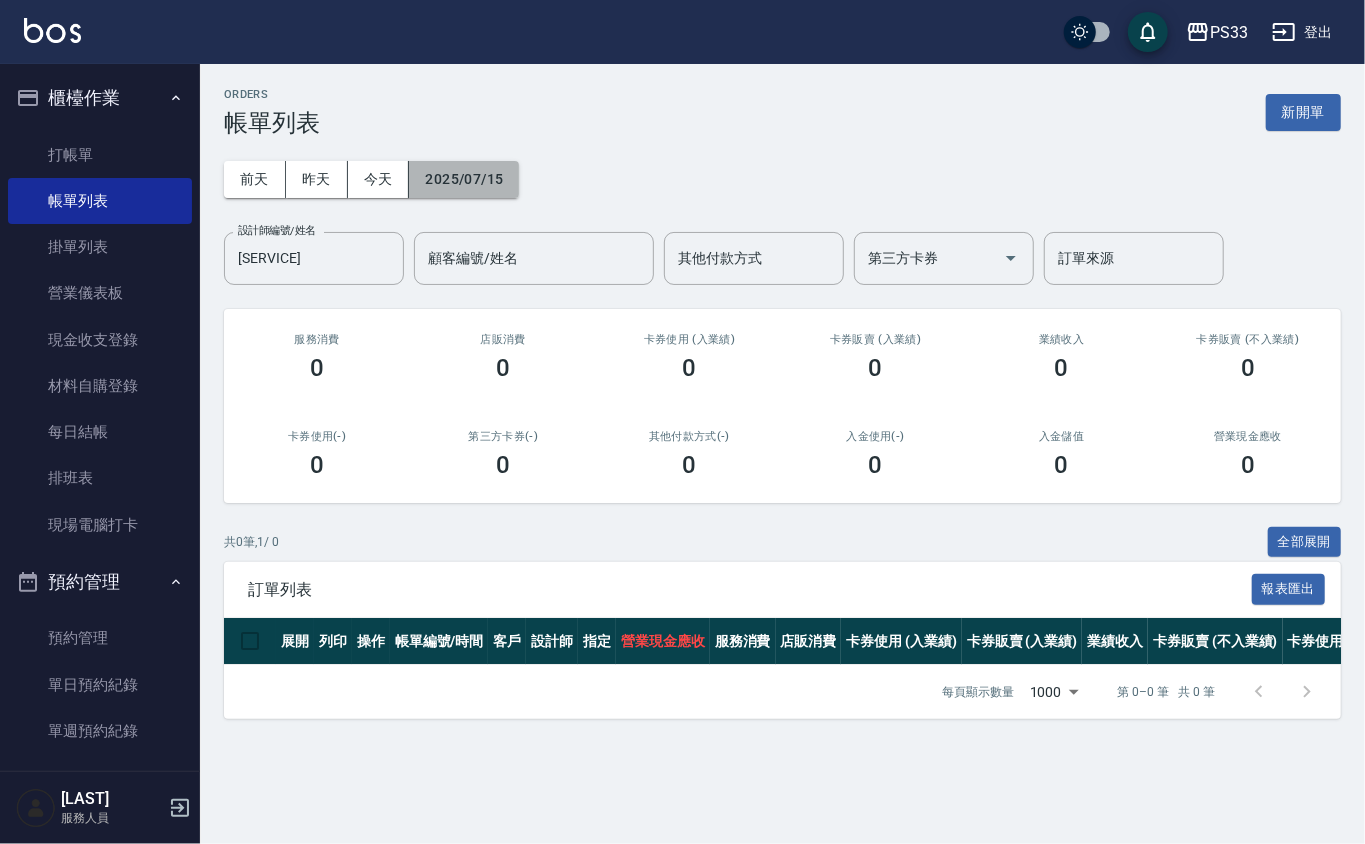 click on "2025/07/15" at bounding box center (464, 179) 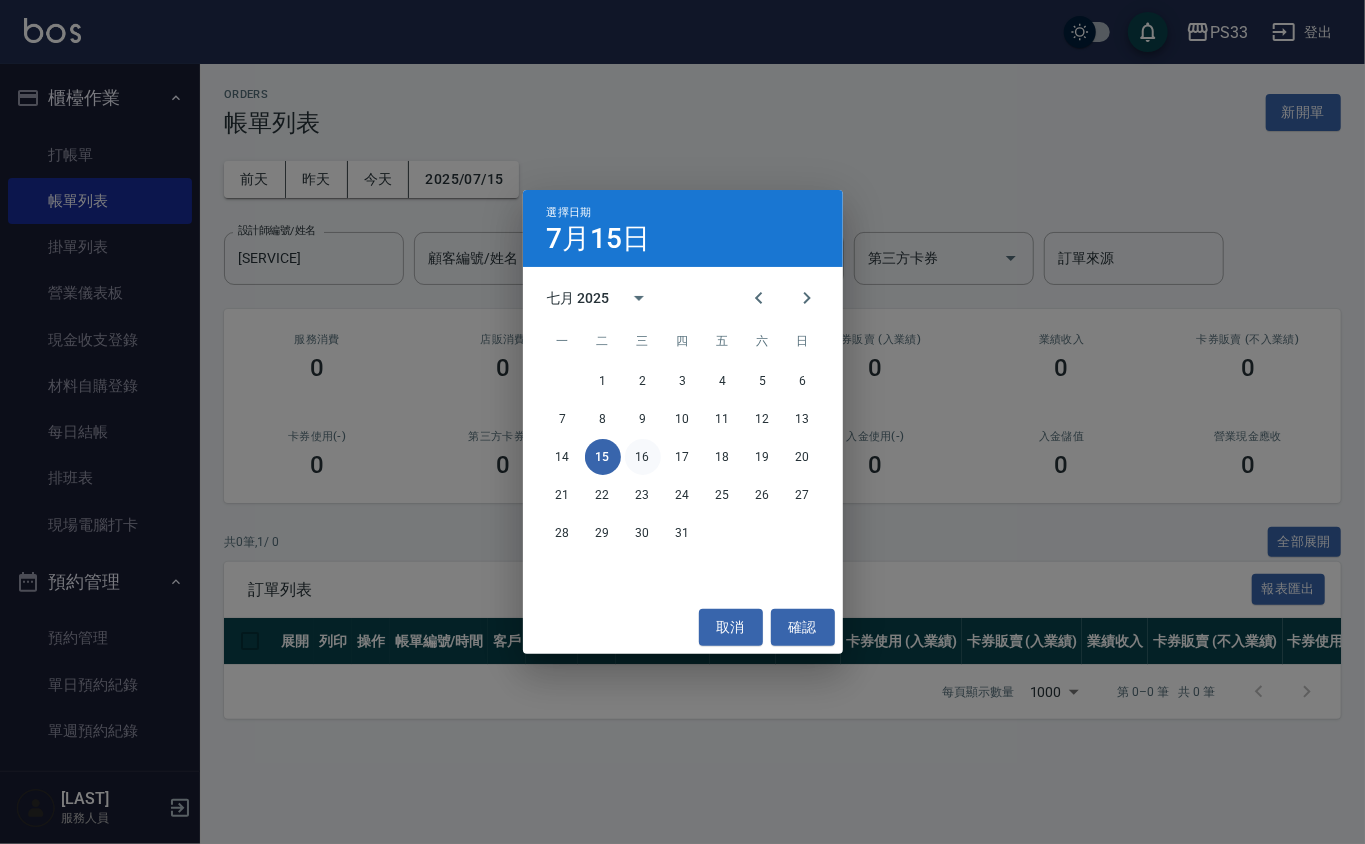 click on "16" at bounding box center (643, 457) 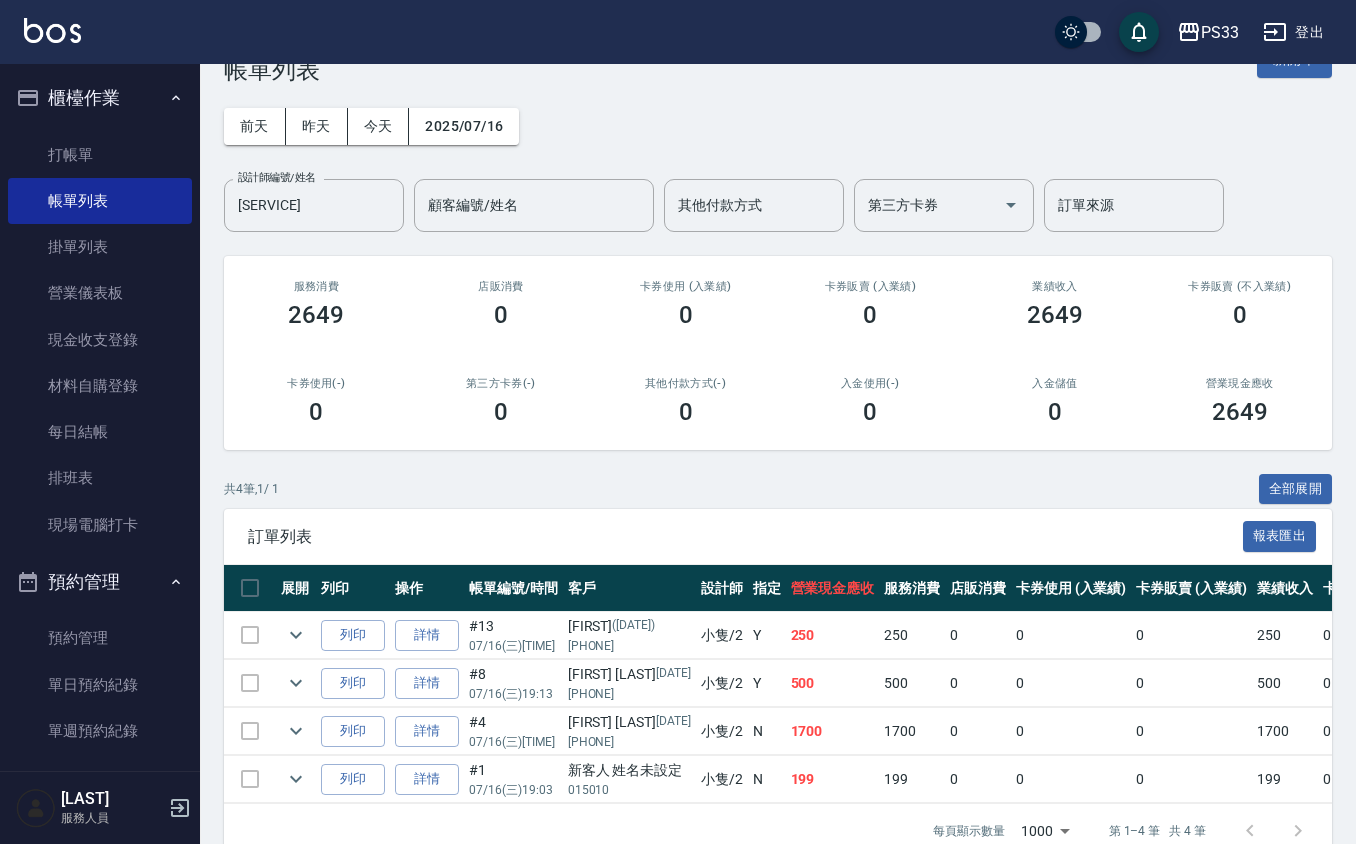 scroll, scrollTop: 0, scrollLeft: 0, axis: both 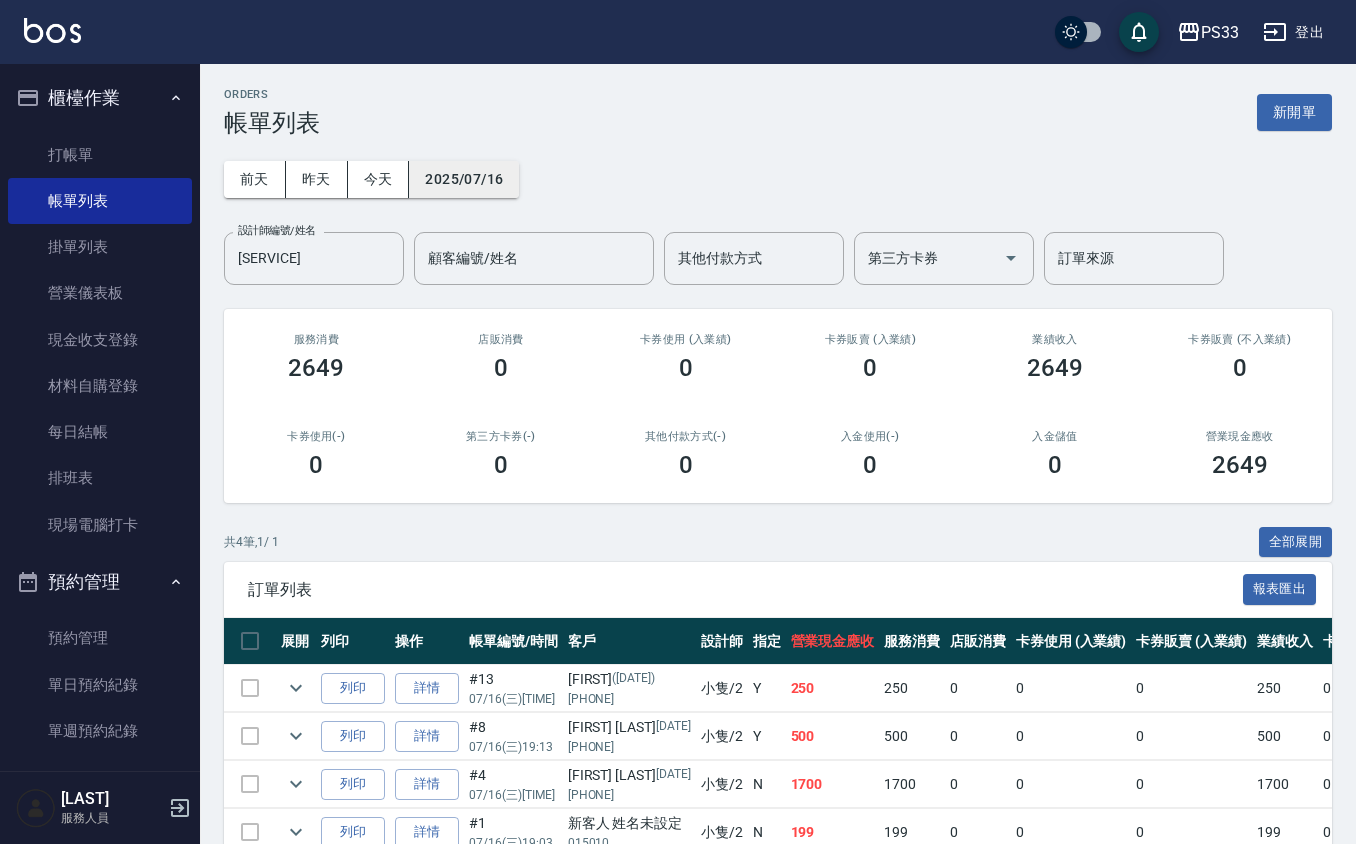 click on "2025/07/16" at bounding box center (464, 179) 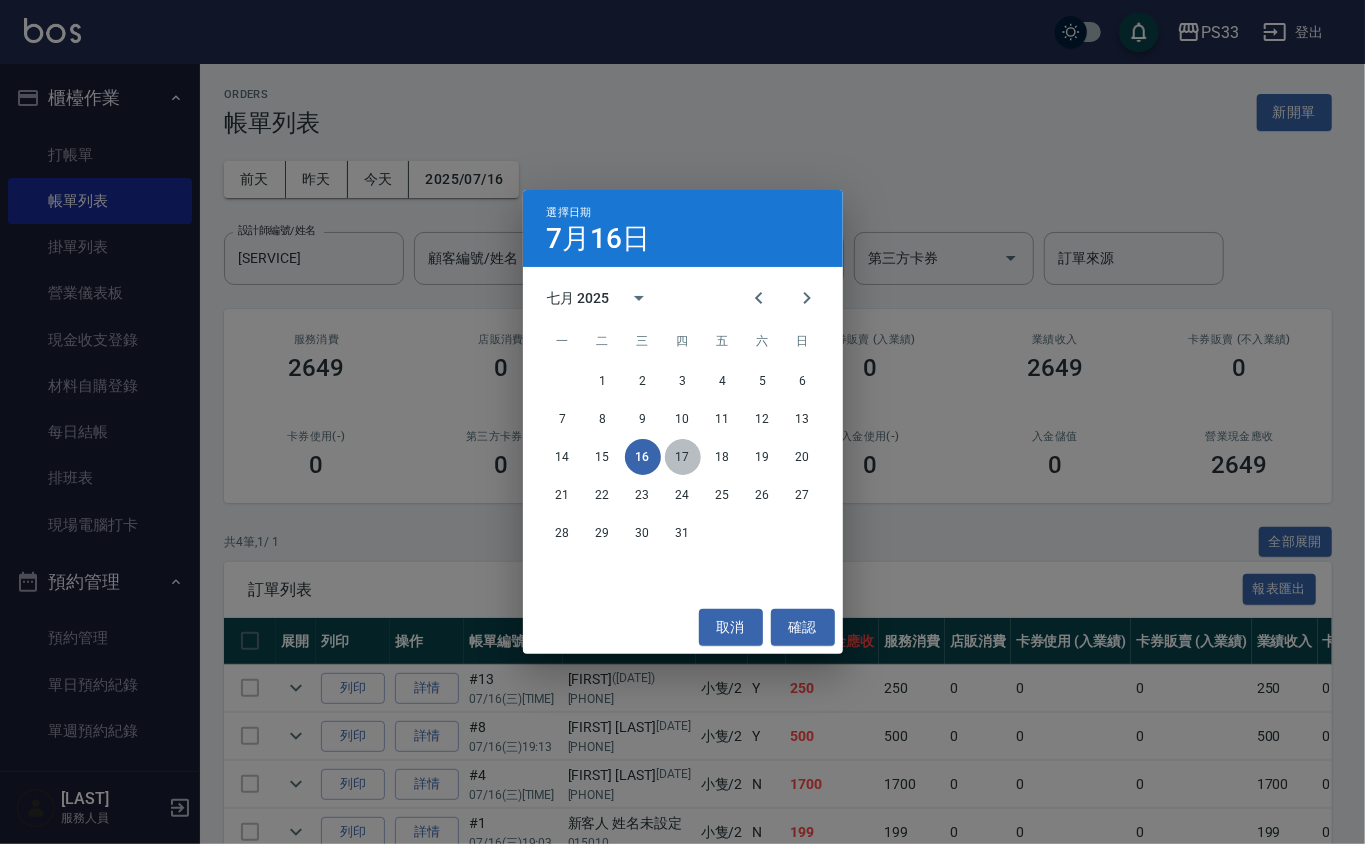 click on "17" at bounding box center (683, 457) 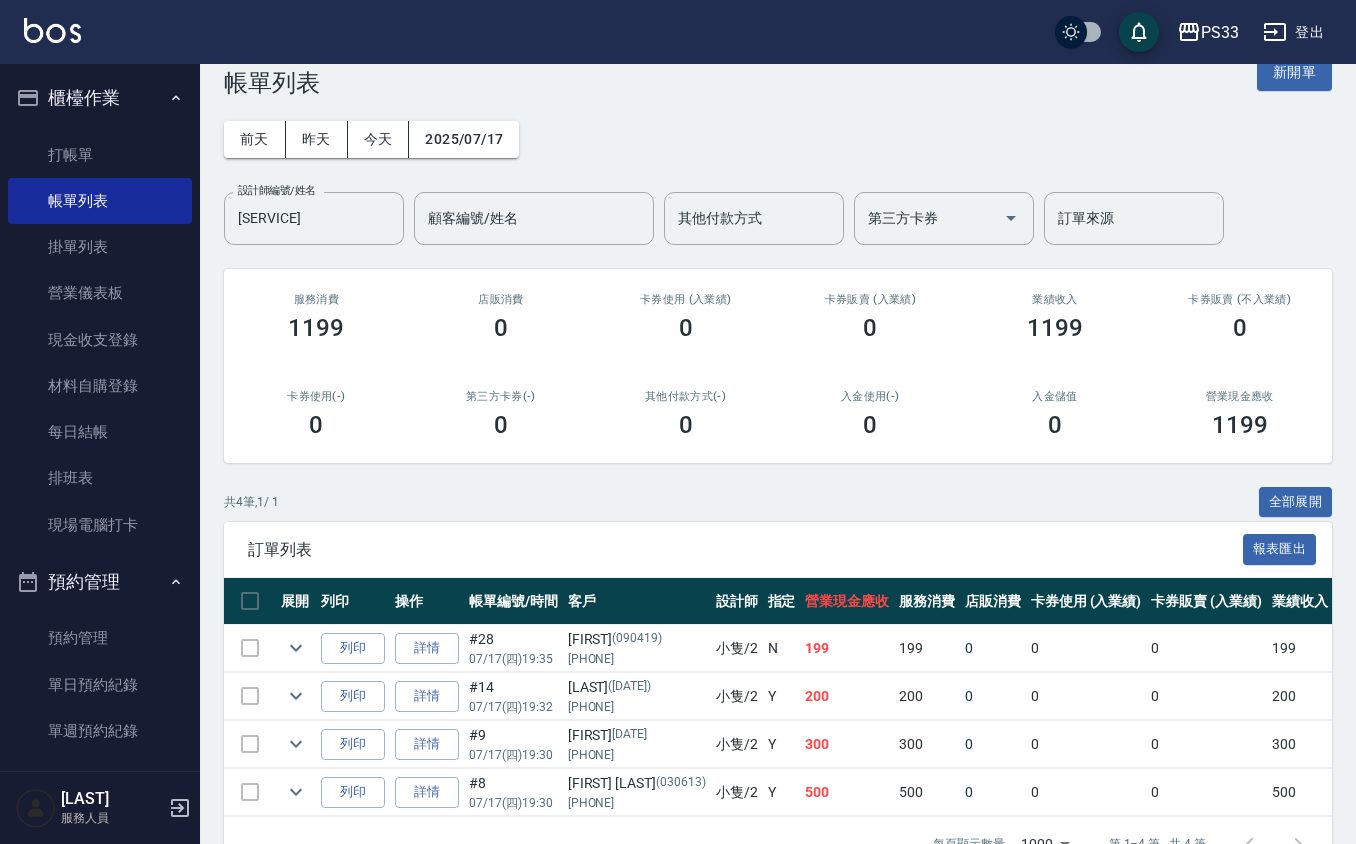 scroll, scrollTop: 0, scrollLeft: 0, axis: both 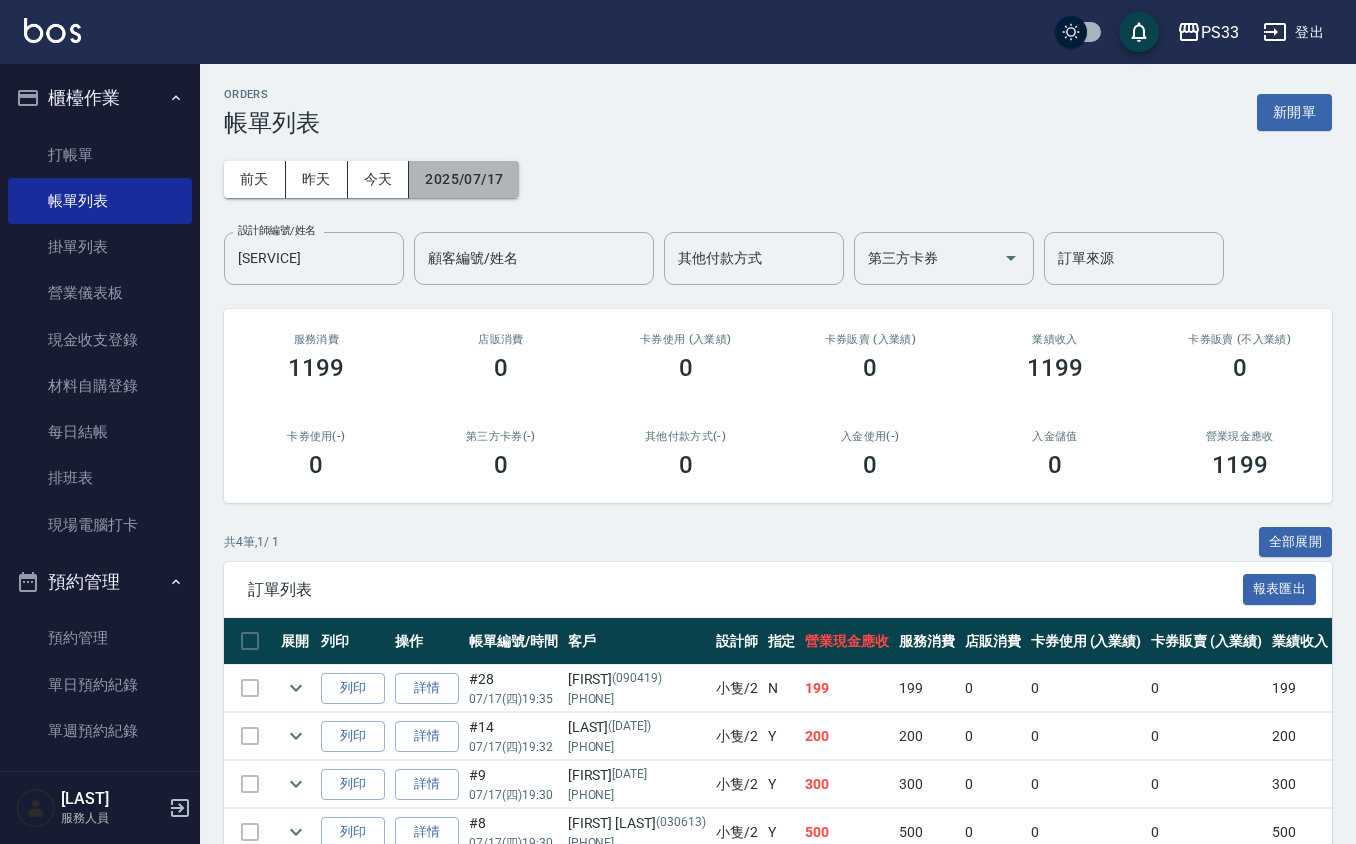 click on "2025/07/17" at bounding box center [464, 179] 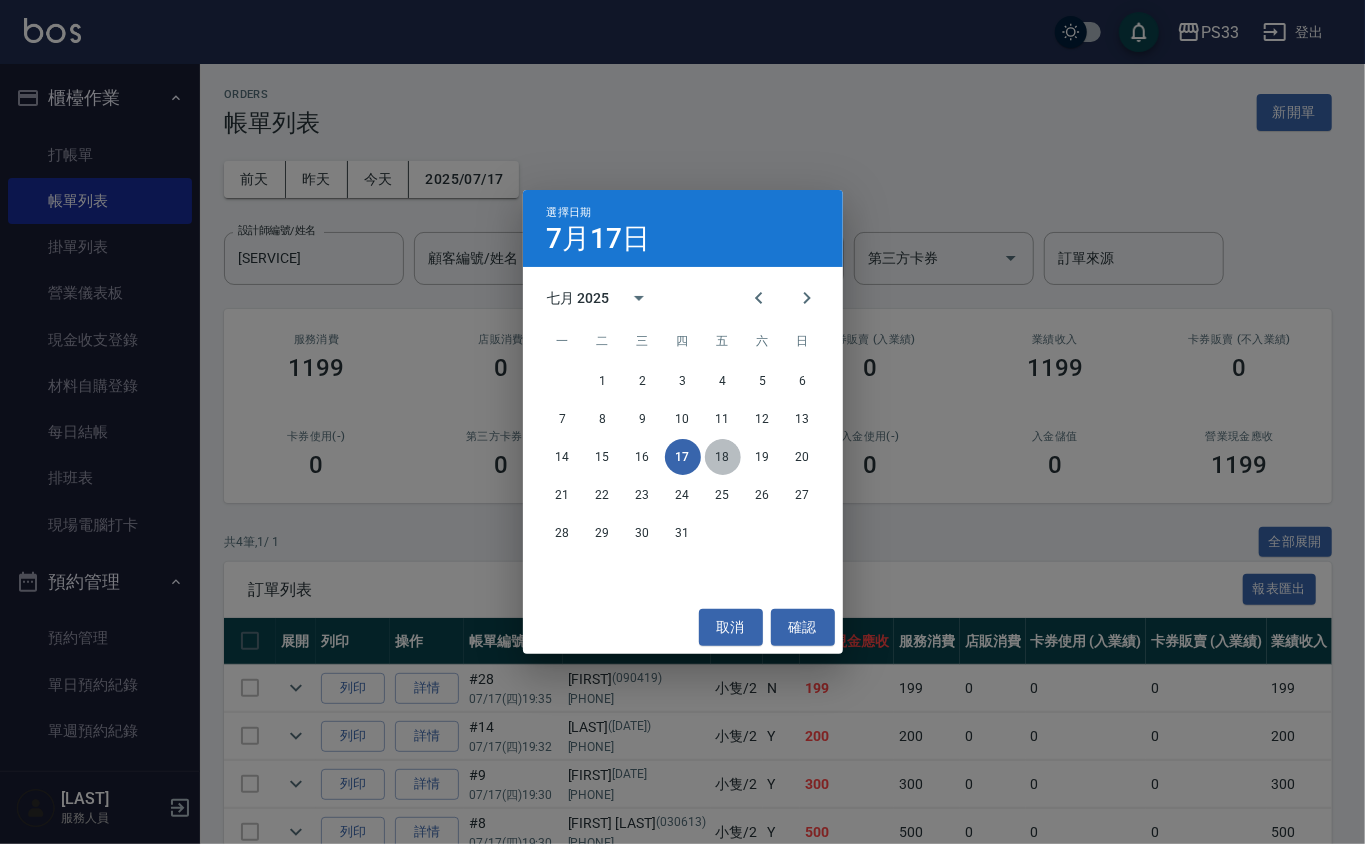 click on "18" at bounding box center (723, 457) 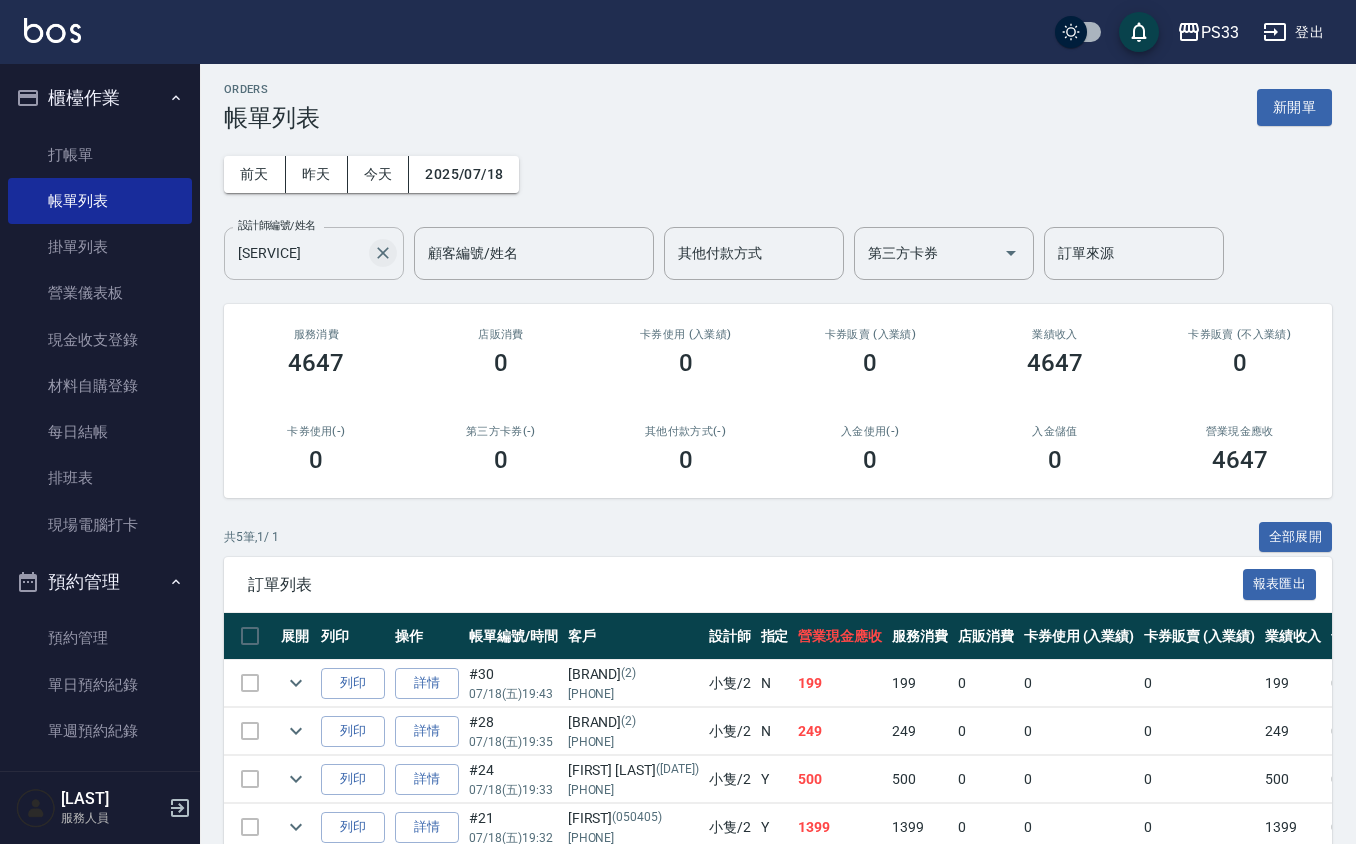 scroll, scrollTop: 0, scrollLeft: 0, axis: both 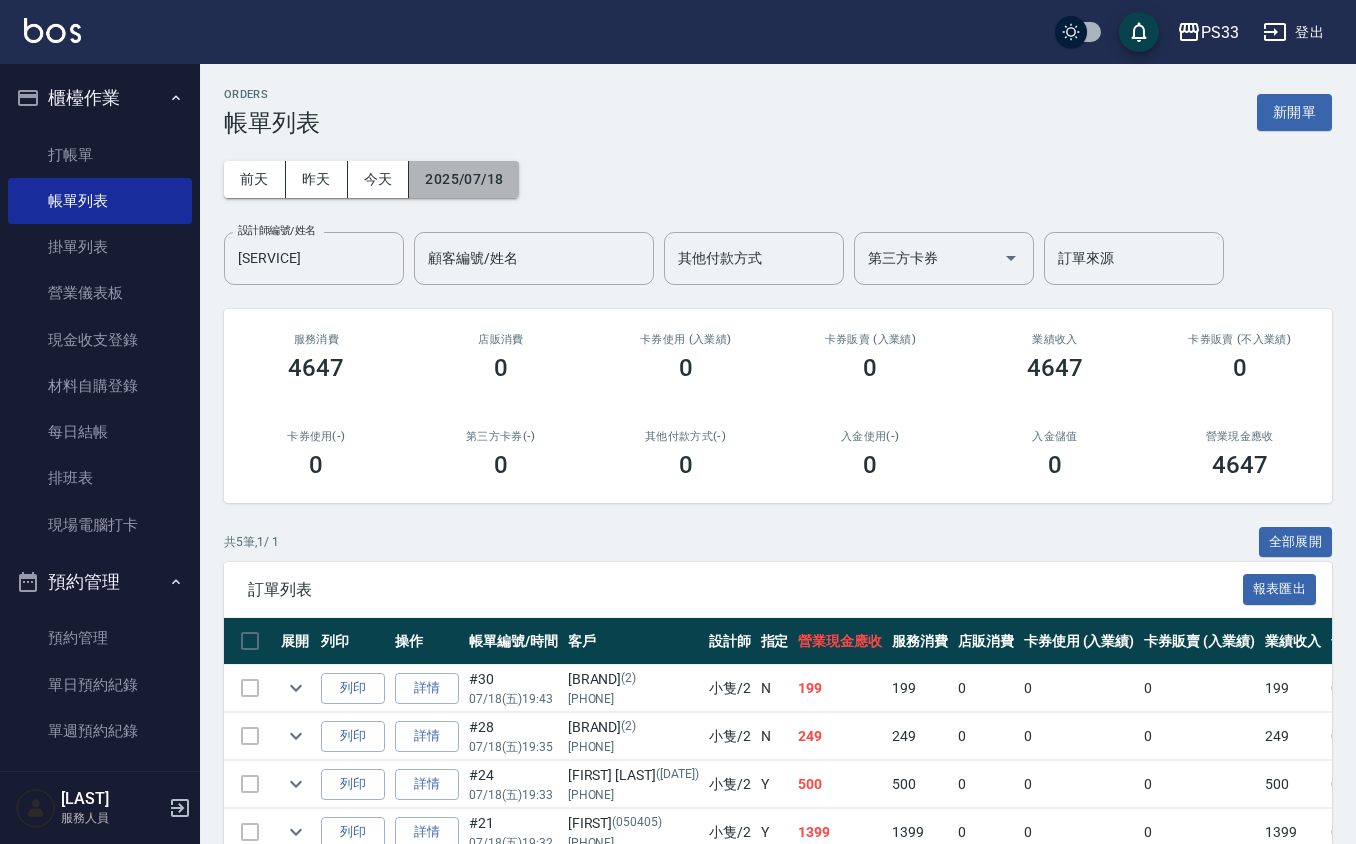 click on "2025/07/18" at bounding box center [464, 179] 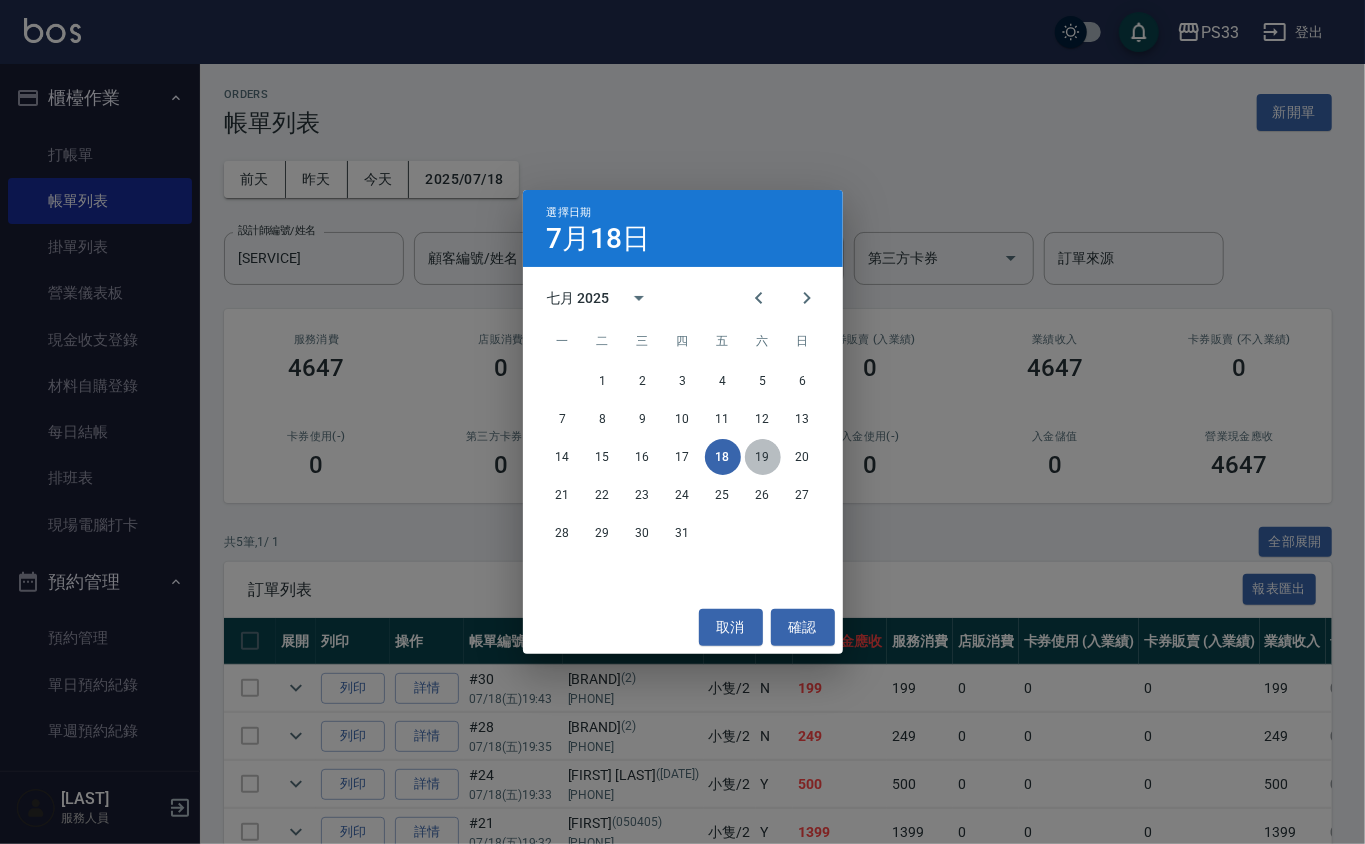 click on "19" at bounding box center (763, 457) 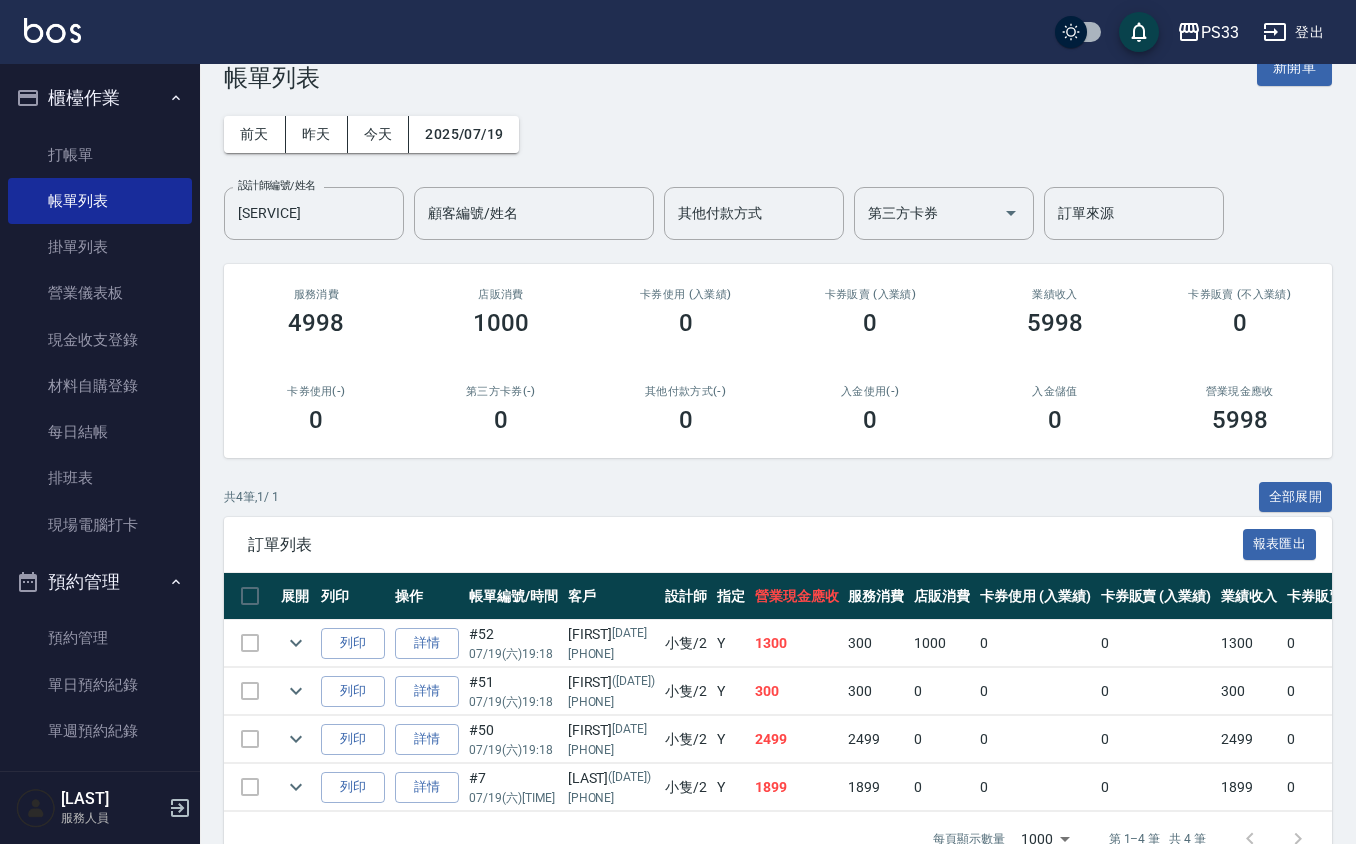 scroll, scrollTop: 114, scrollLeft: 0, axis: vertical 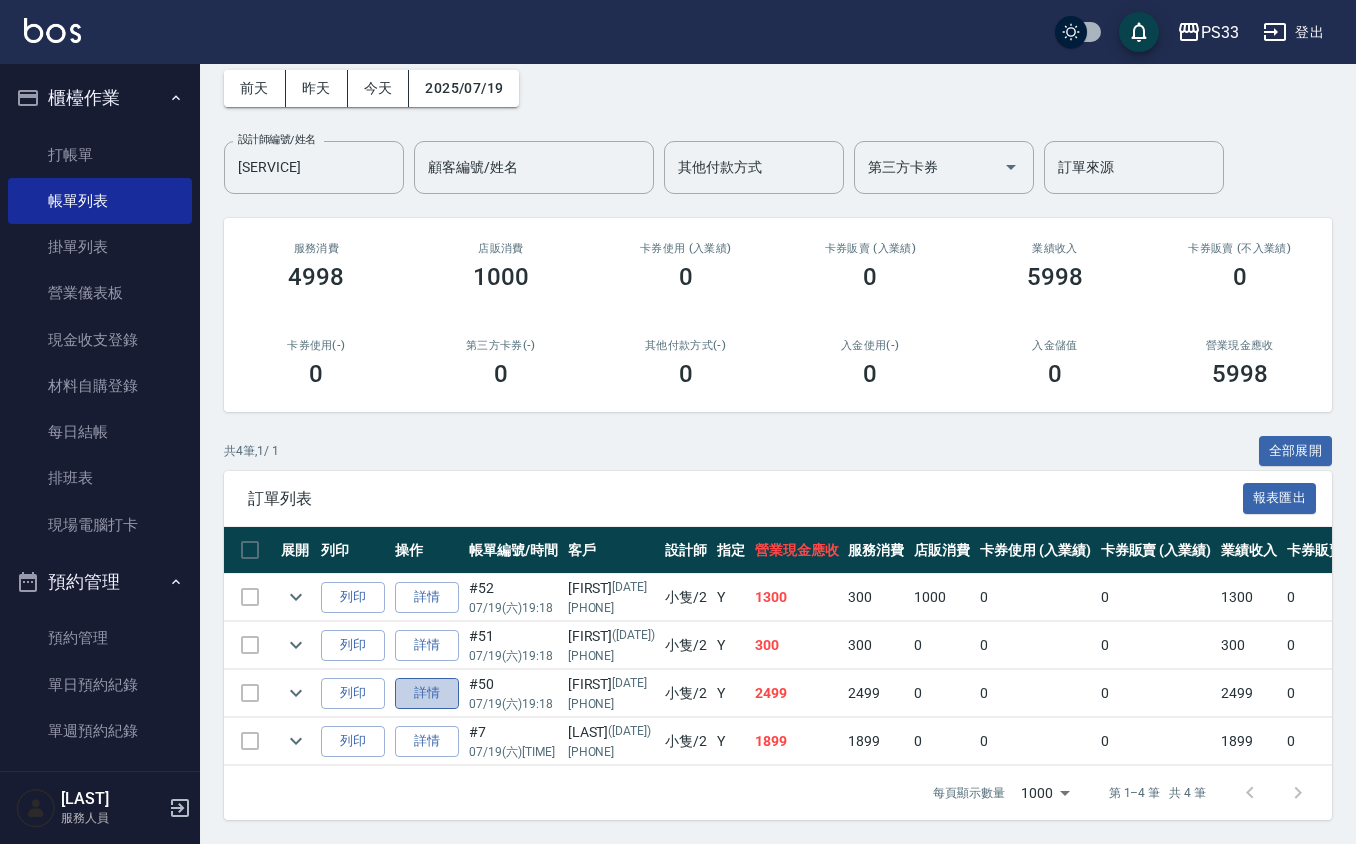 click on "詳情" at bounding box center (427, 693) 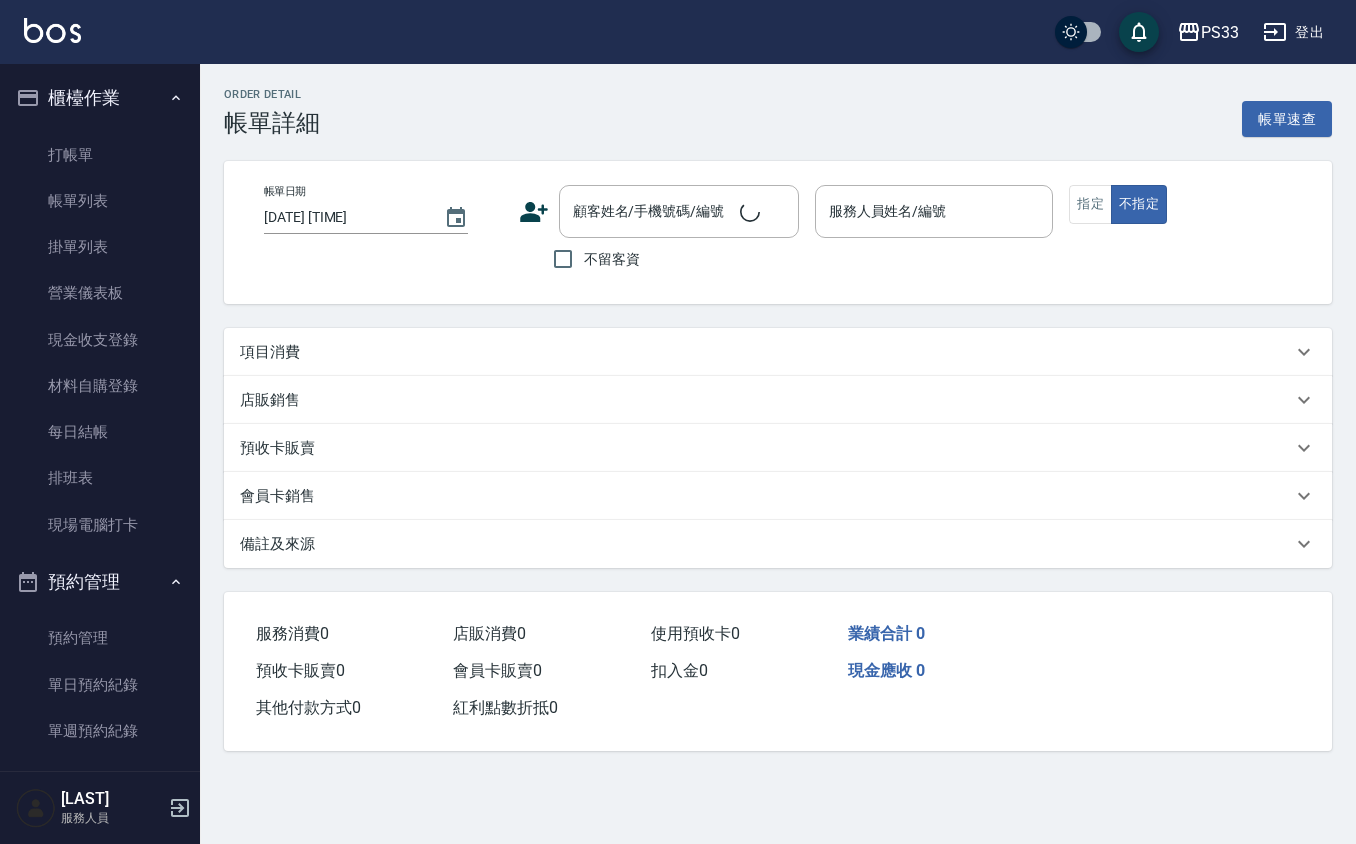 scroll, scrollTop: 0, scrollLeft: 0, axis: both 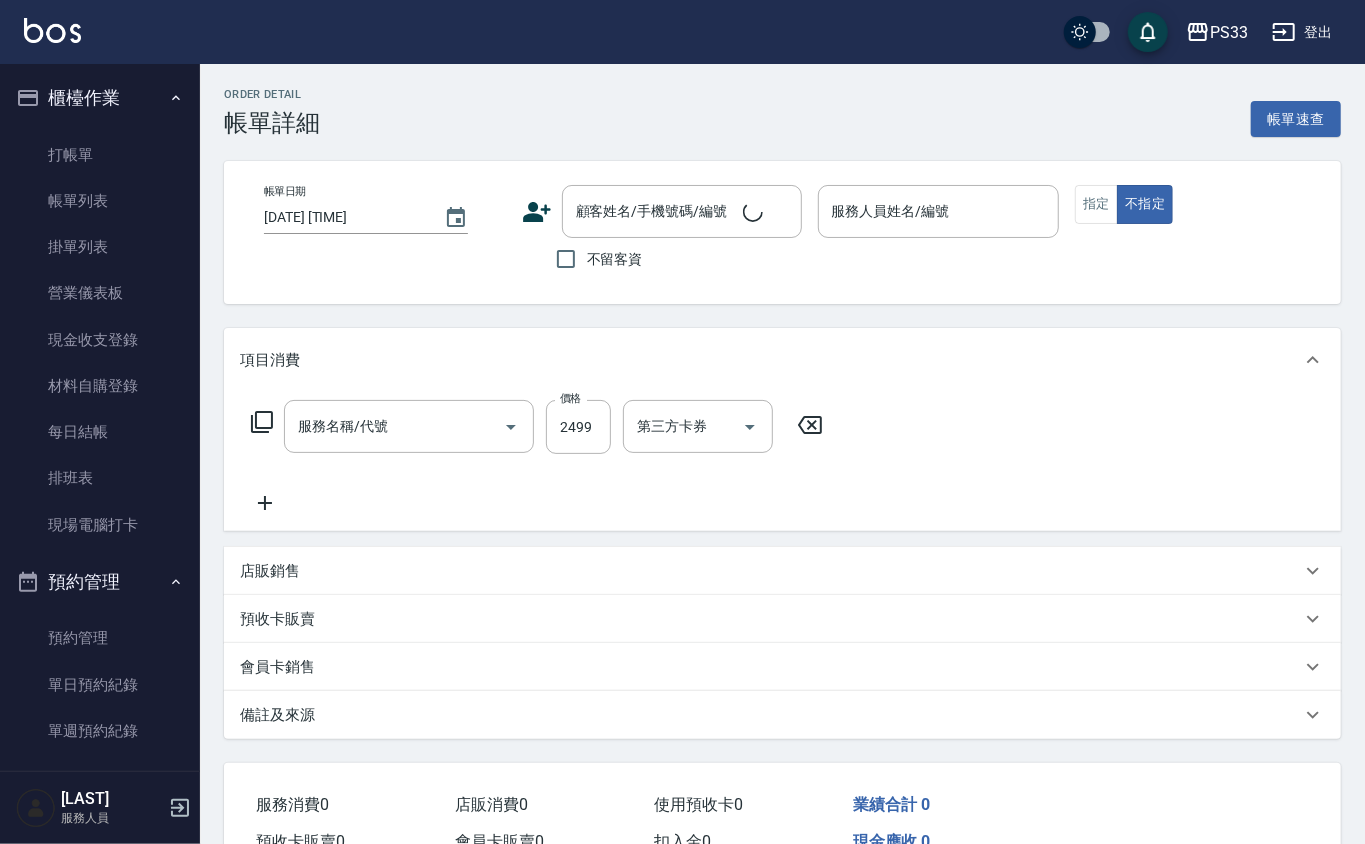 type on "[DATE] [TIME]" 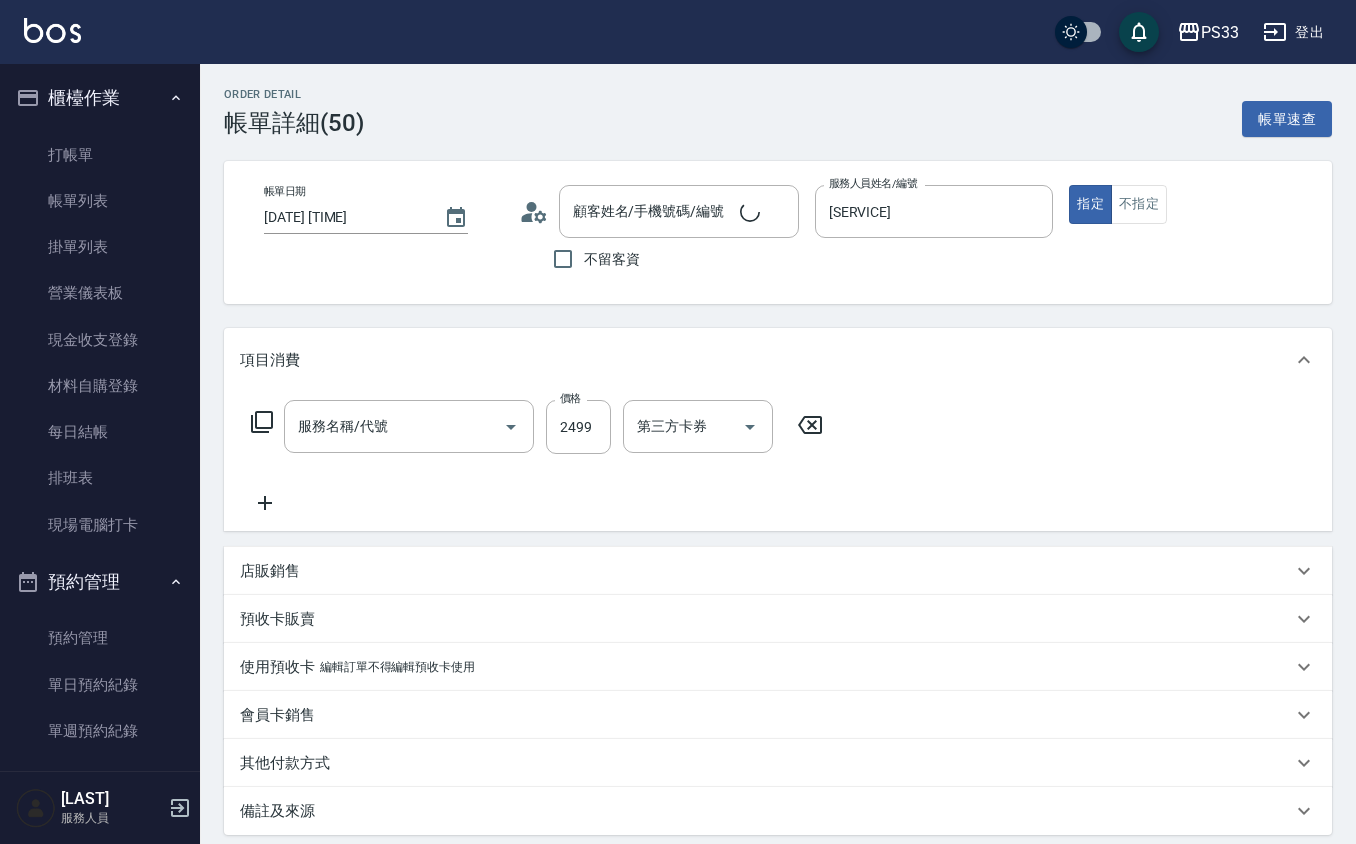 type on "設計燙髮(302)" 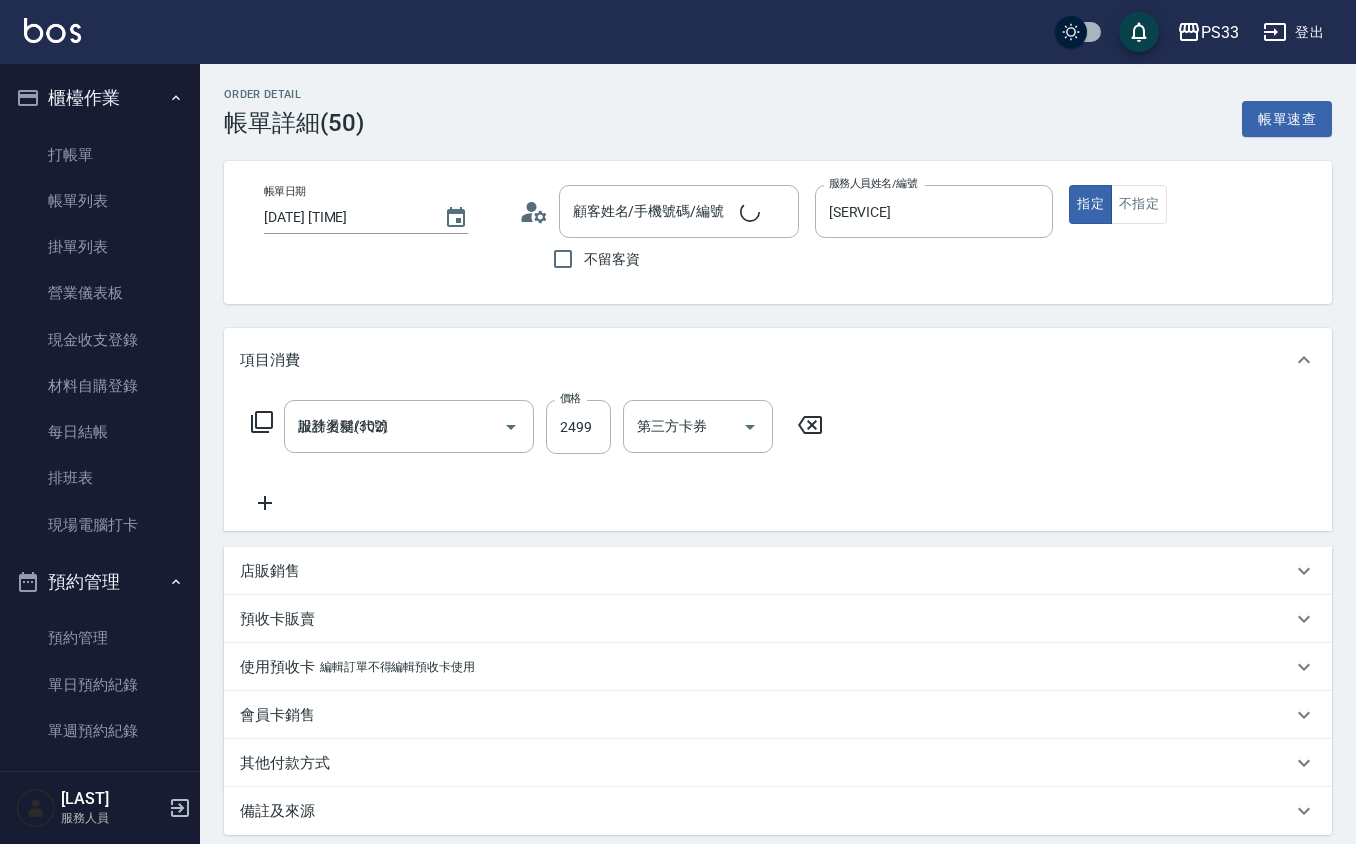type on "[LAST]/[PHONE]/[DATE]" 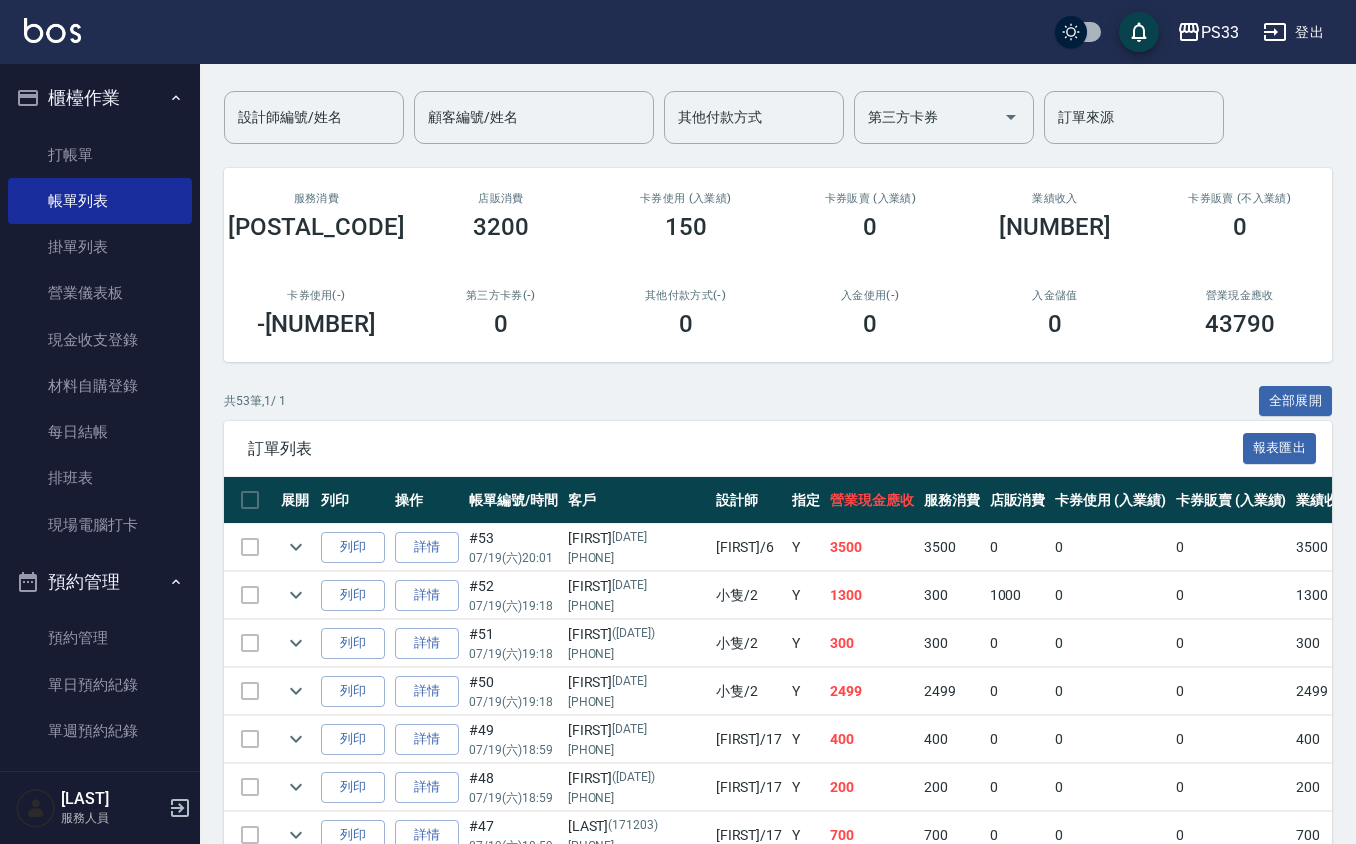 scroll, scrollTop: 0, scrollLeft: 0, axis: both 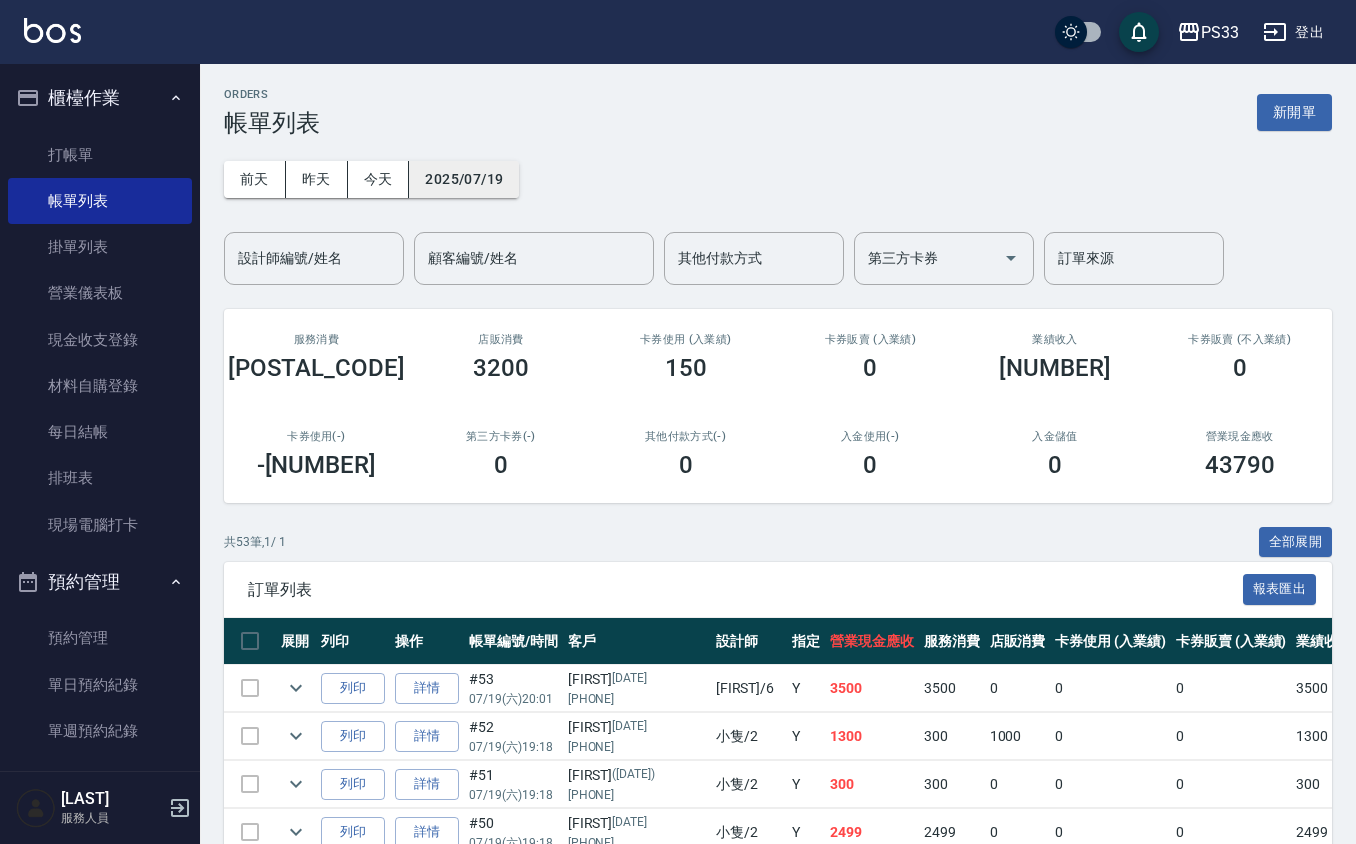 click on "2025/07/19" at bounding box center [464, 179] 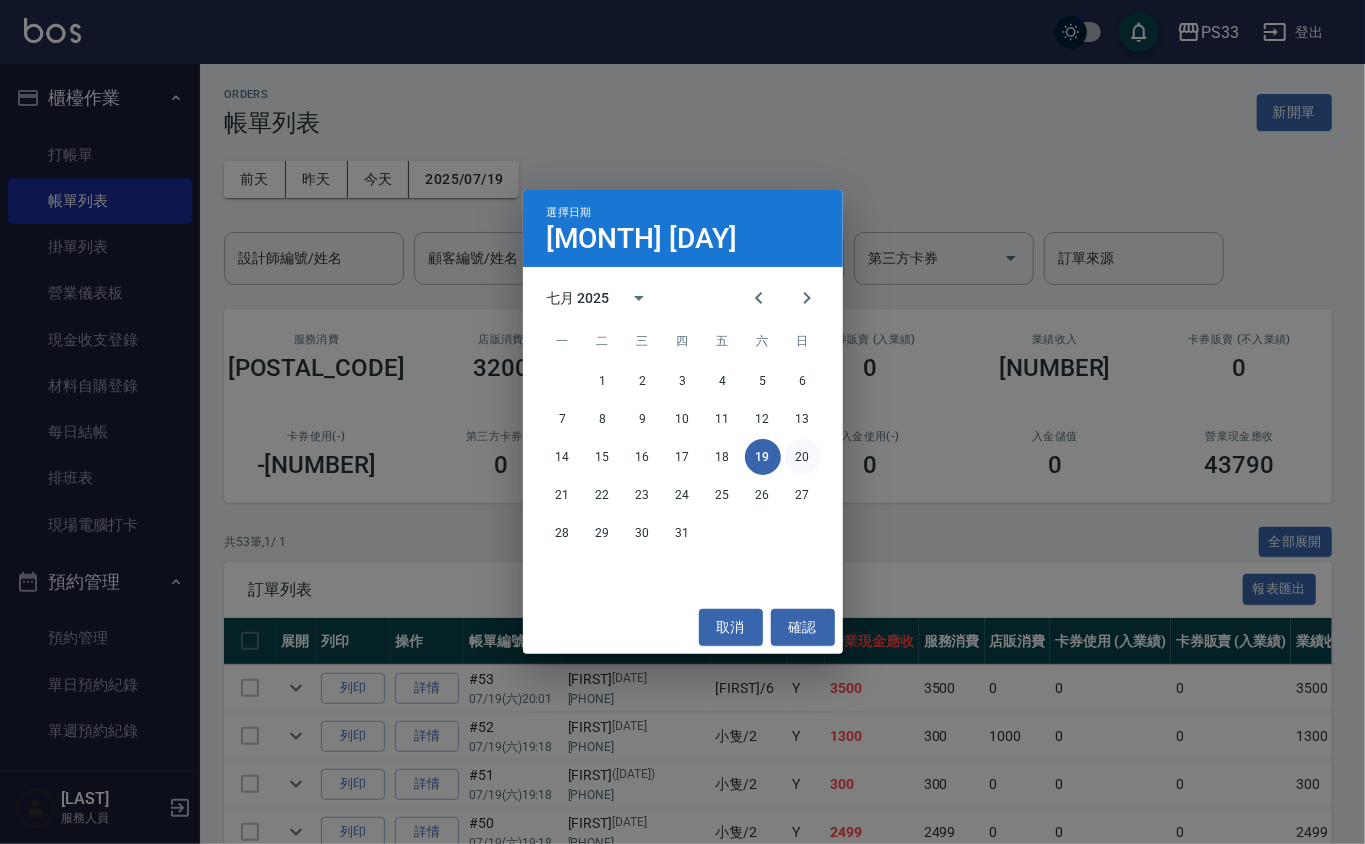 click on "20" at bounding box center [803, 457] 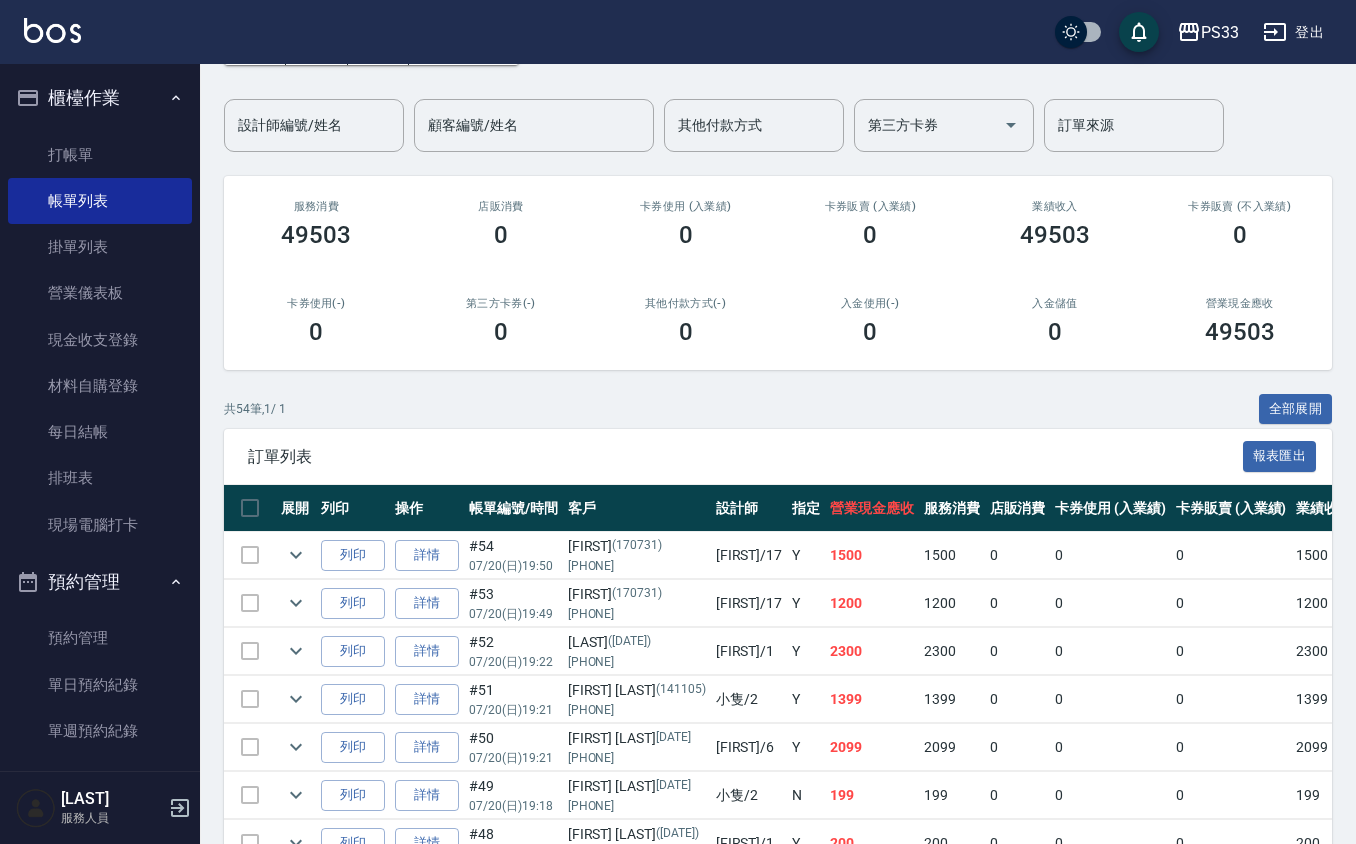 scroll, scrollTop: 0, scrollLeft: 0, axis: both 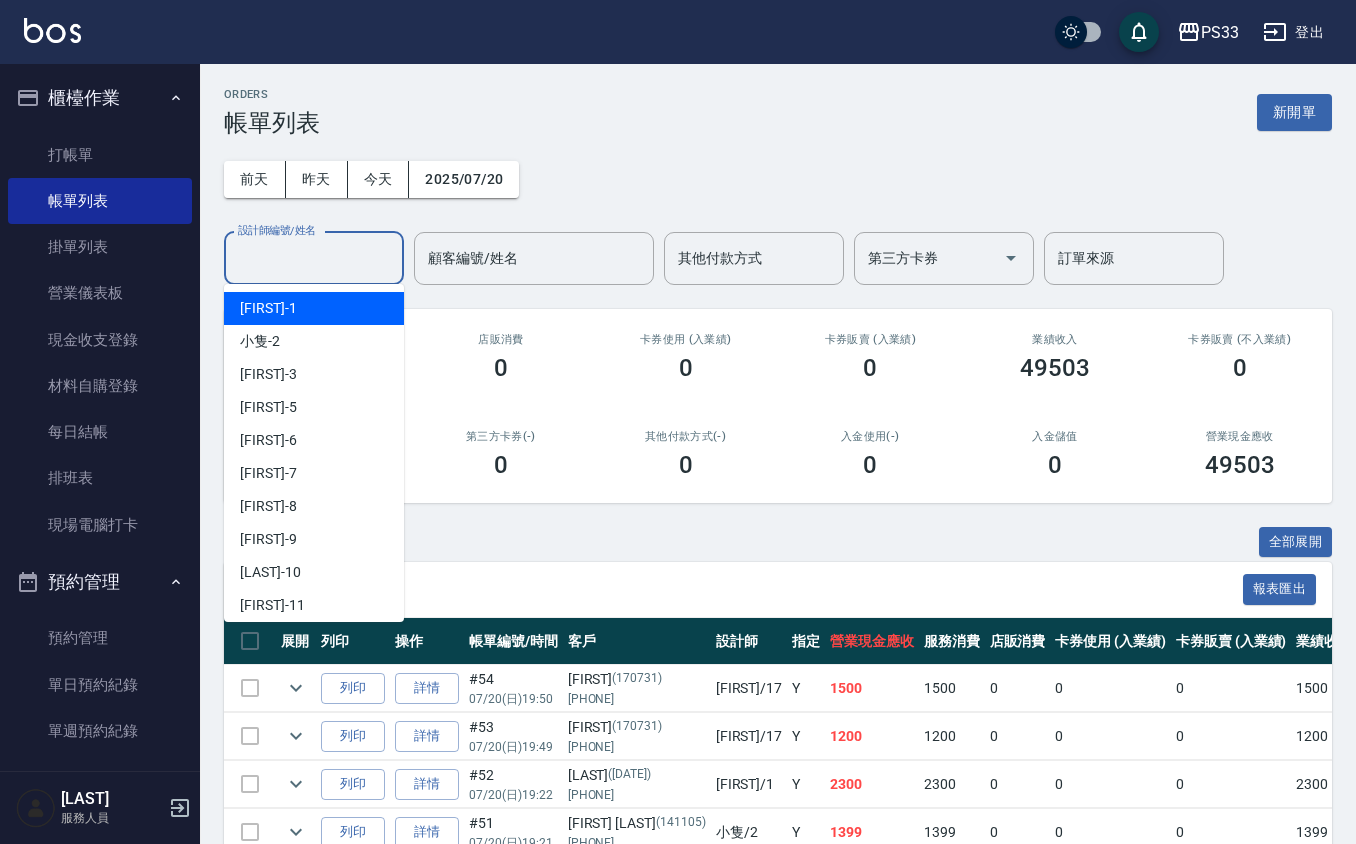 click on "設計師編號/姓名" at bounding box center (314, 258) 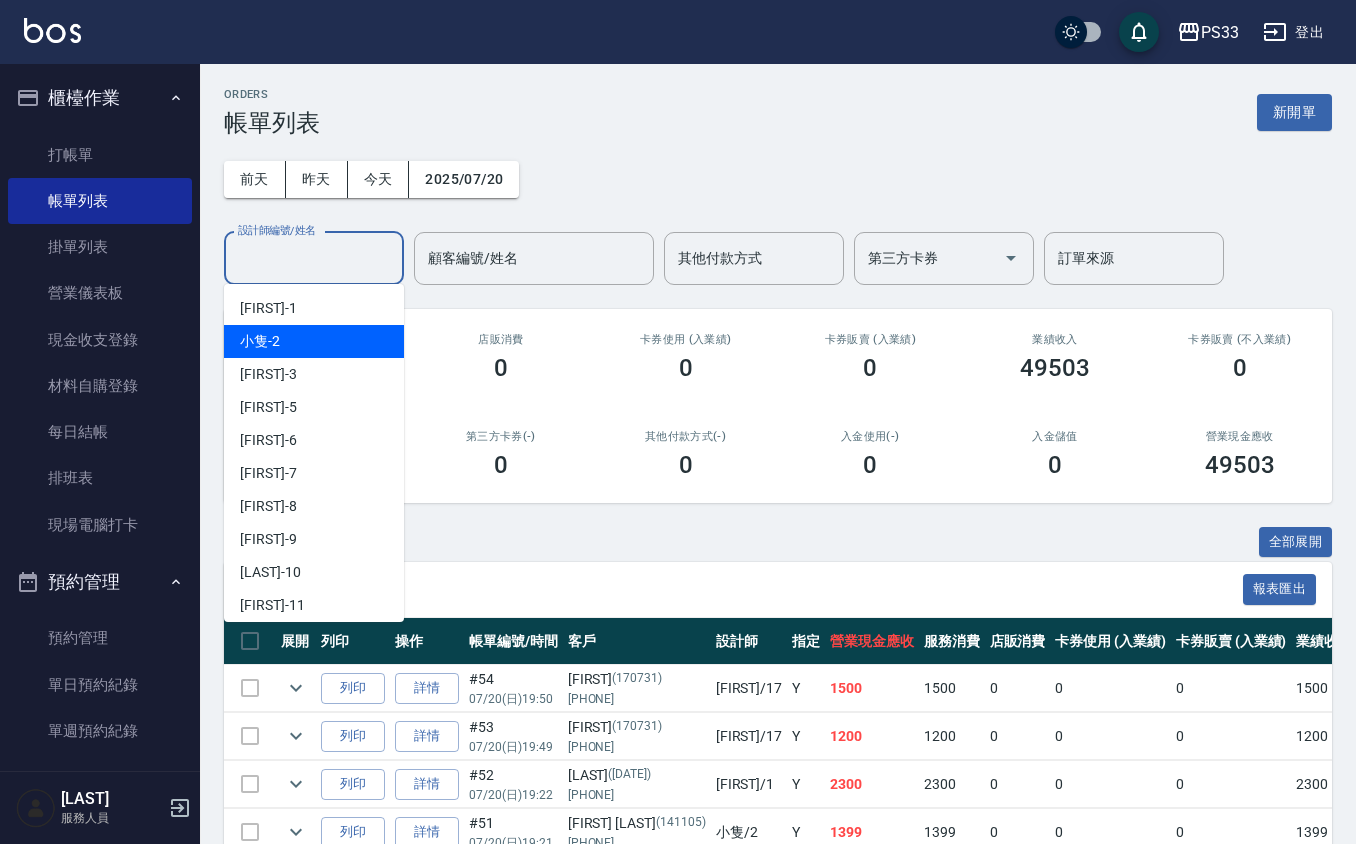 click on "小隻 -2" at bounding box center (314, 341) 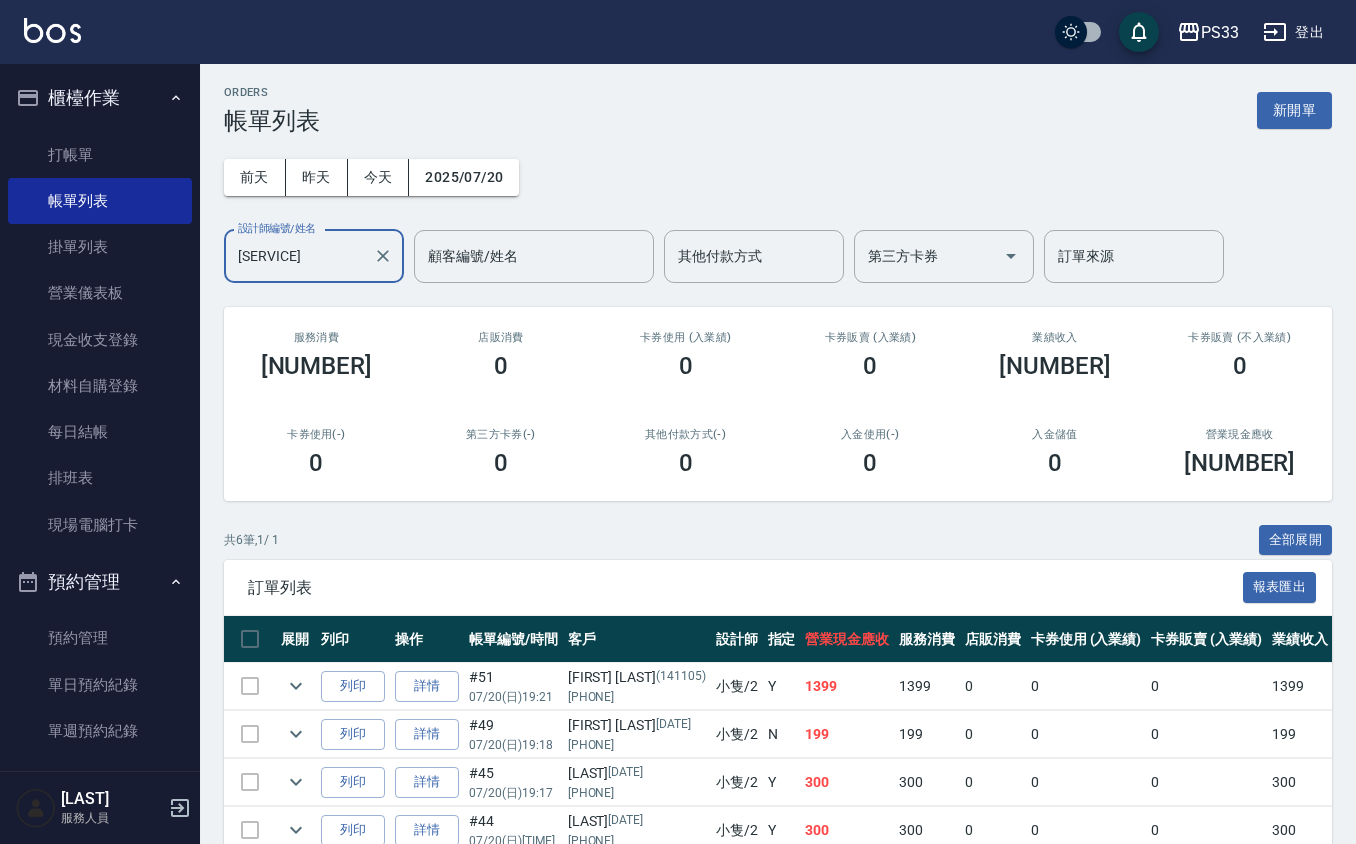 scroll, scrollTop: 0, scrollLeft: 0, axis: both 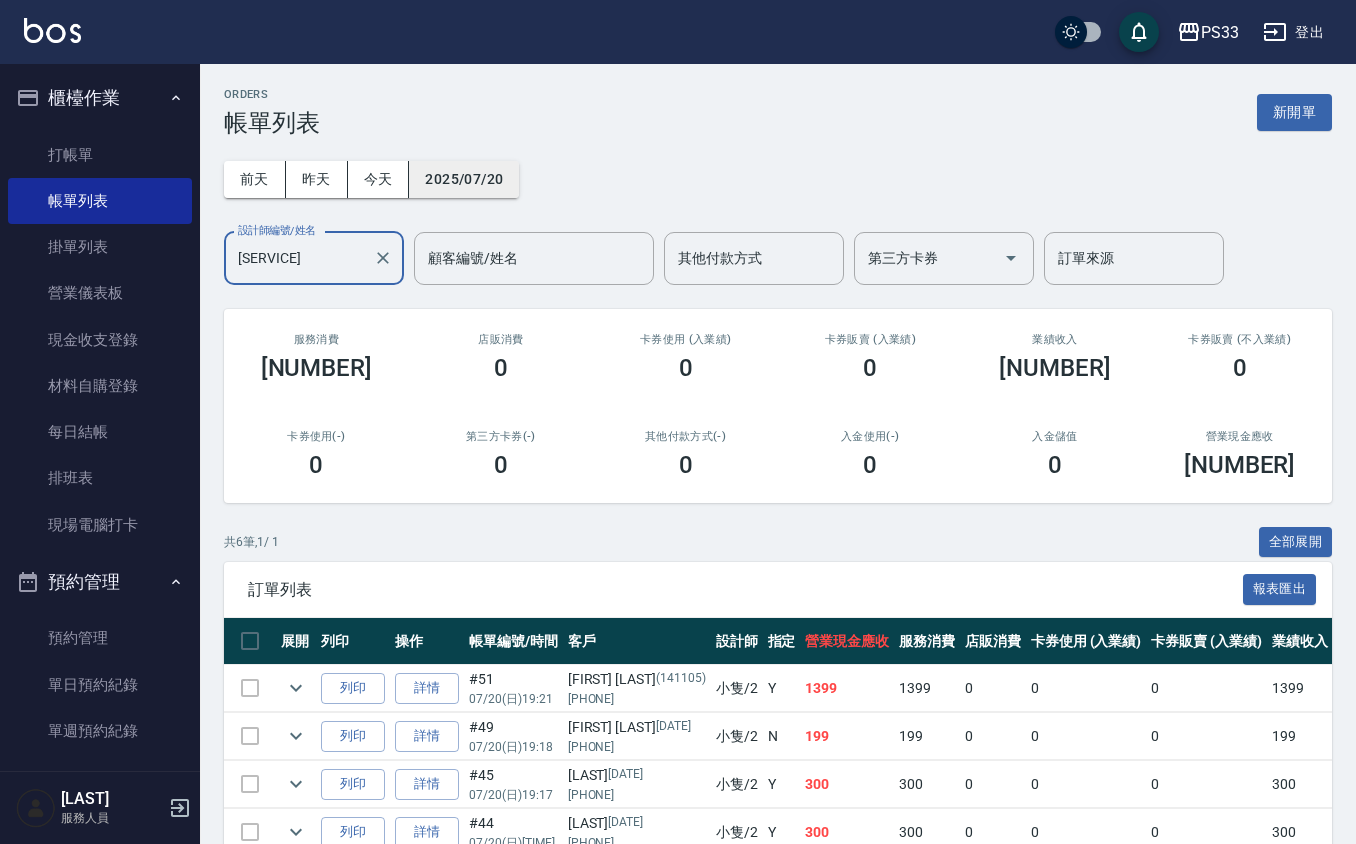 click on "2025/07/20" at bounding box center [464, 179] 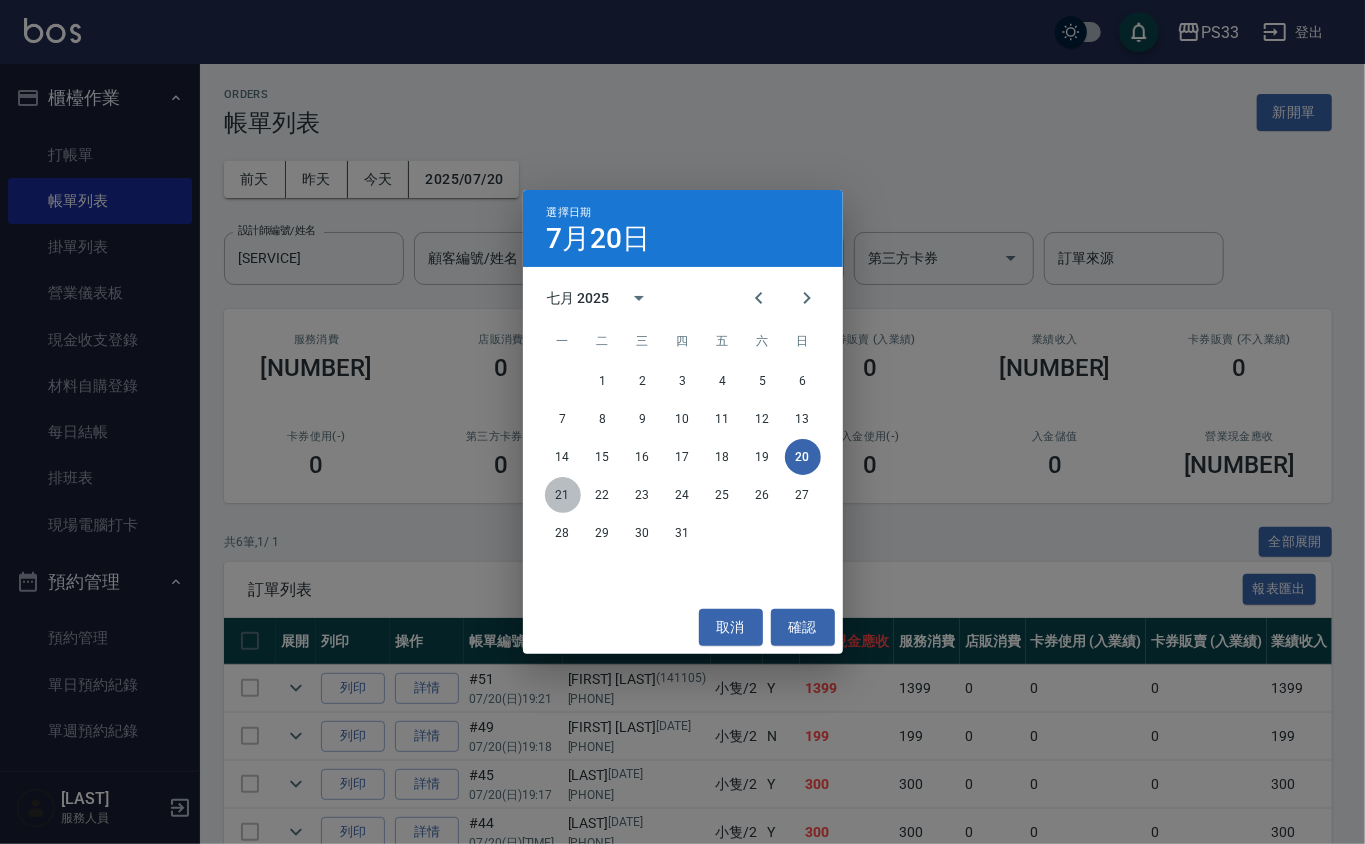 click on "21" at bounding box center [563, 495] 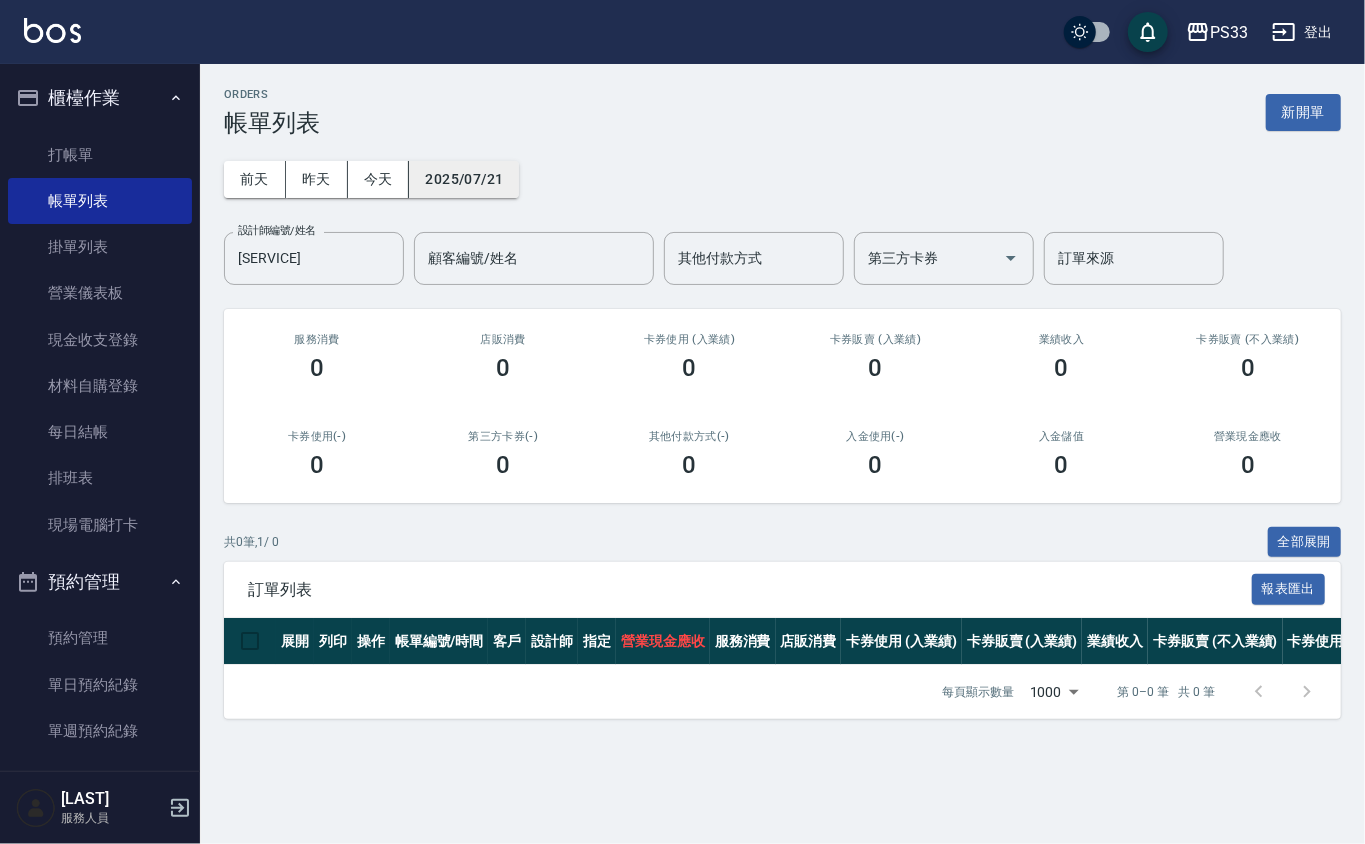 click on "2025/07/21" at bounding box center [464, 179] 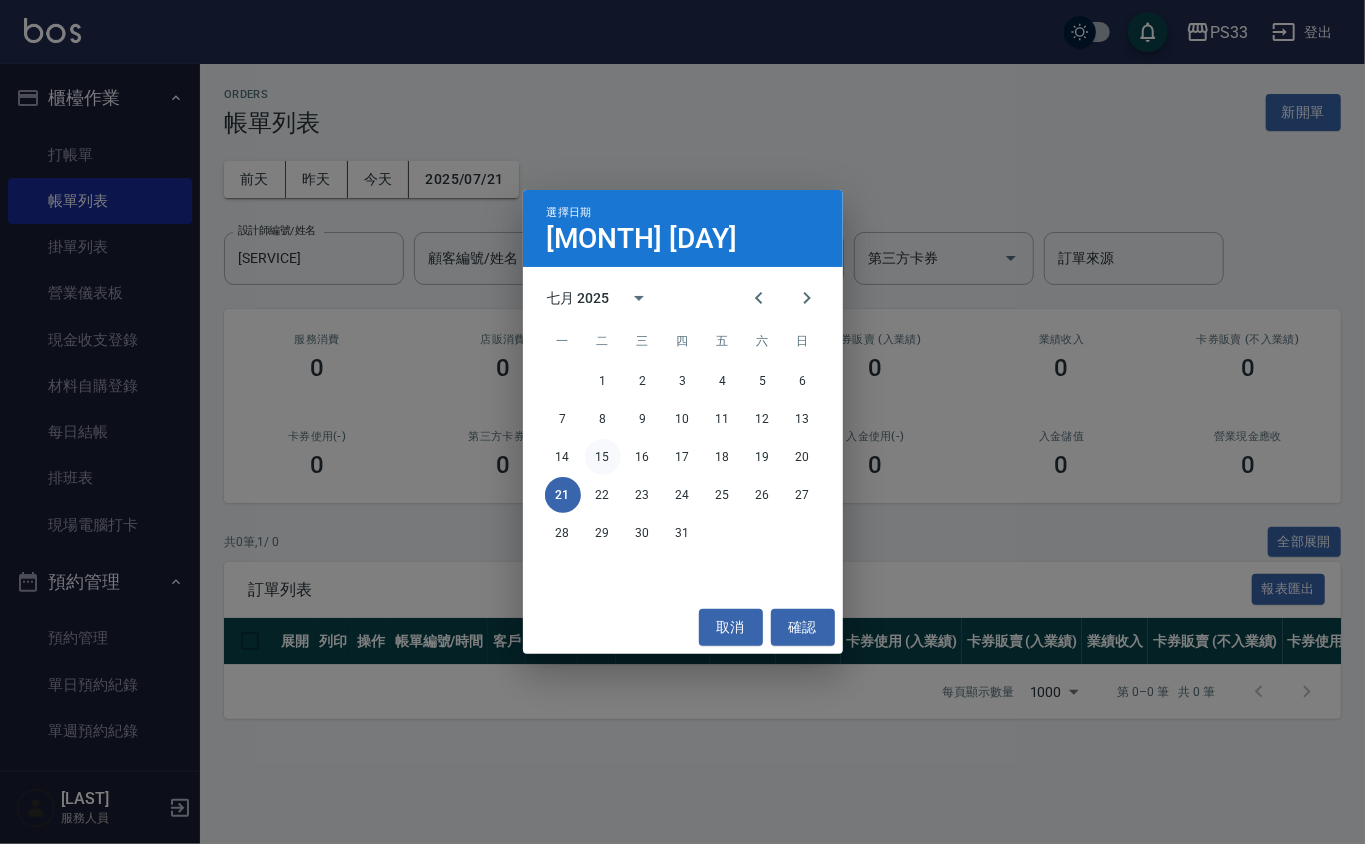 click on "15" at bounding box center [603, 457] 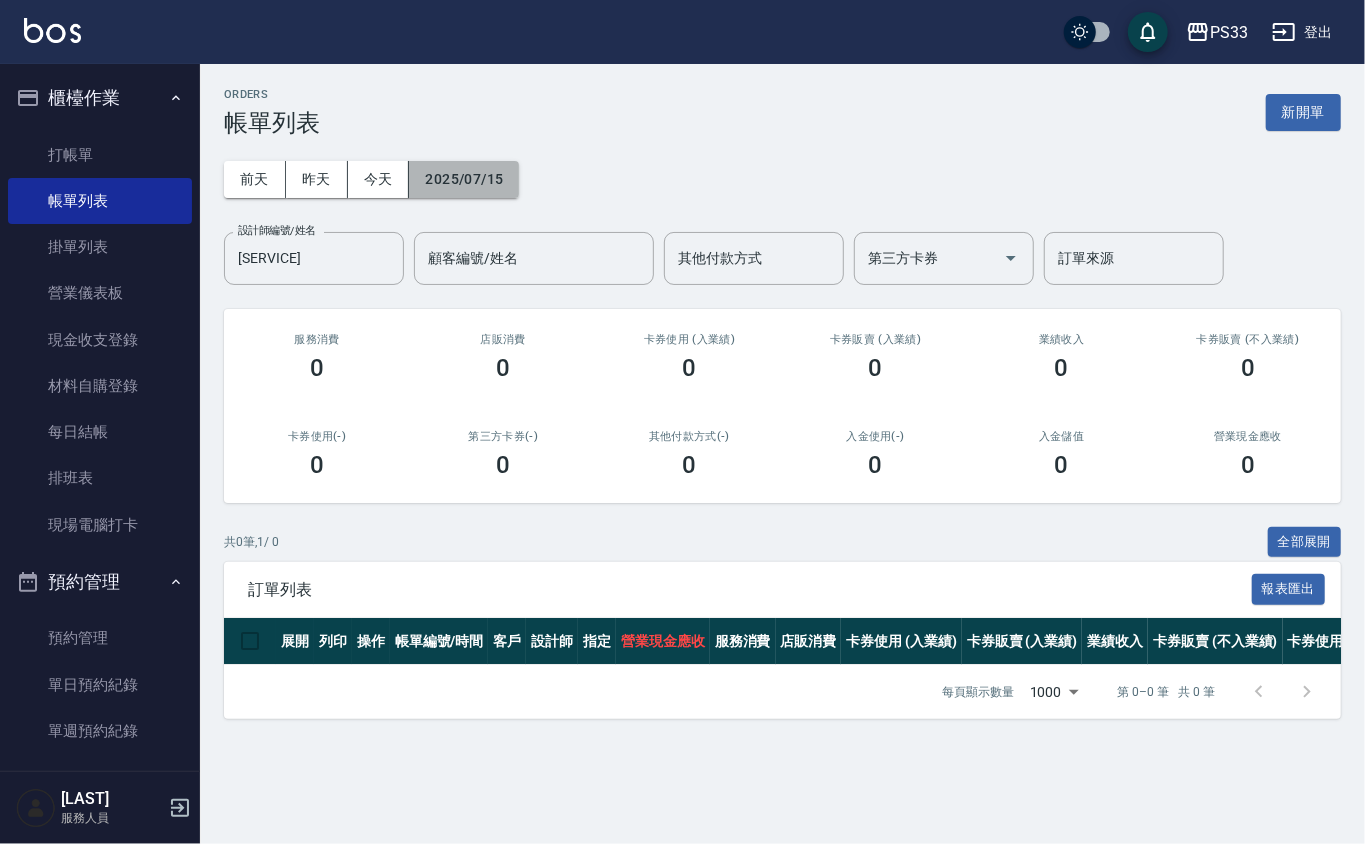 click on "2025/07/15" at bounding box center (464, 179) 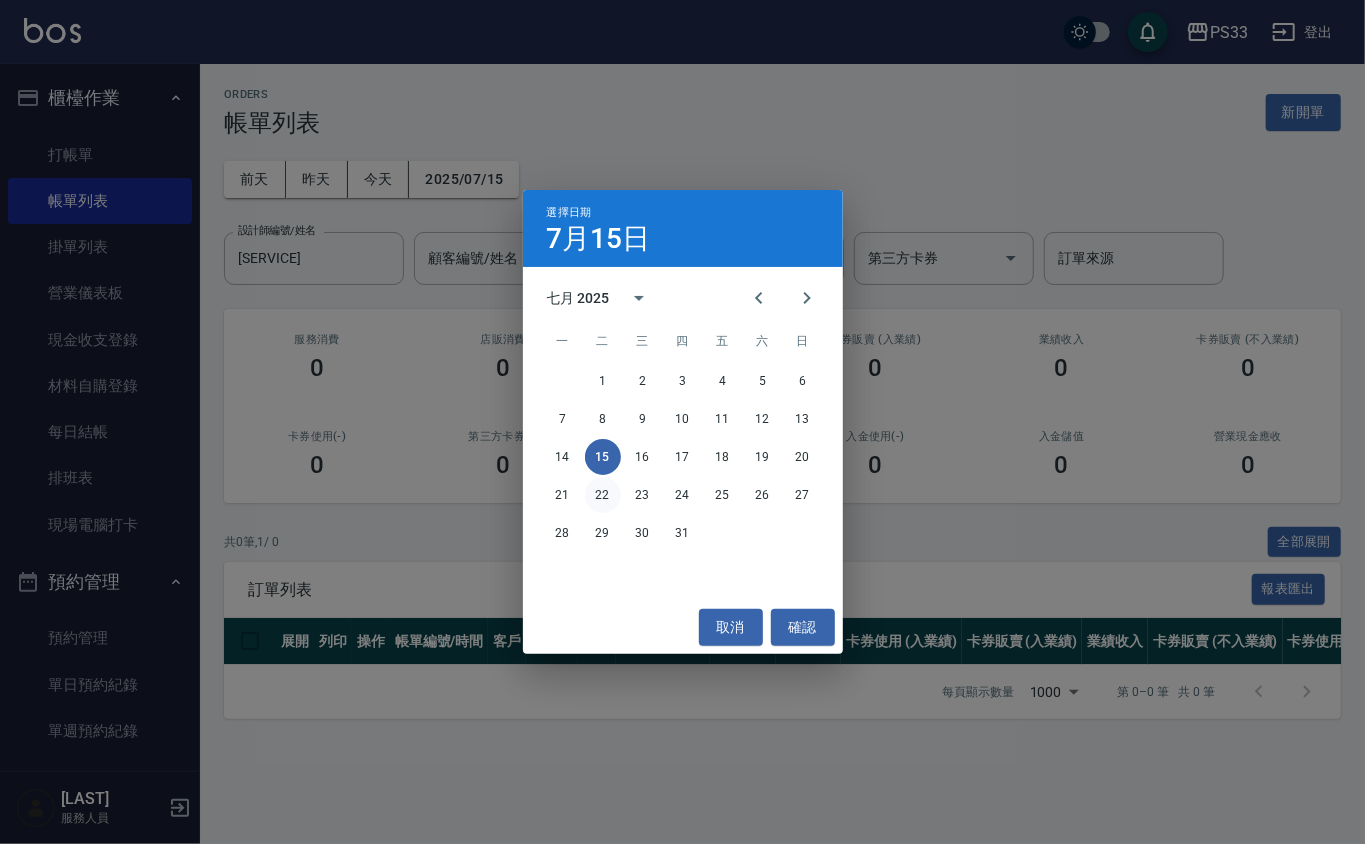 click on "22" at bounding box center [603, 495] 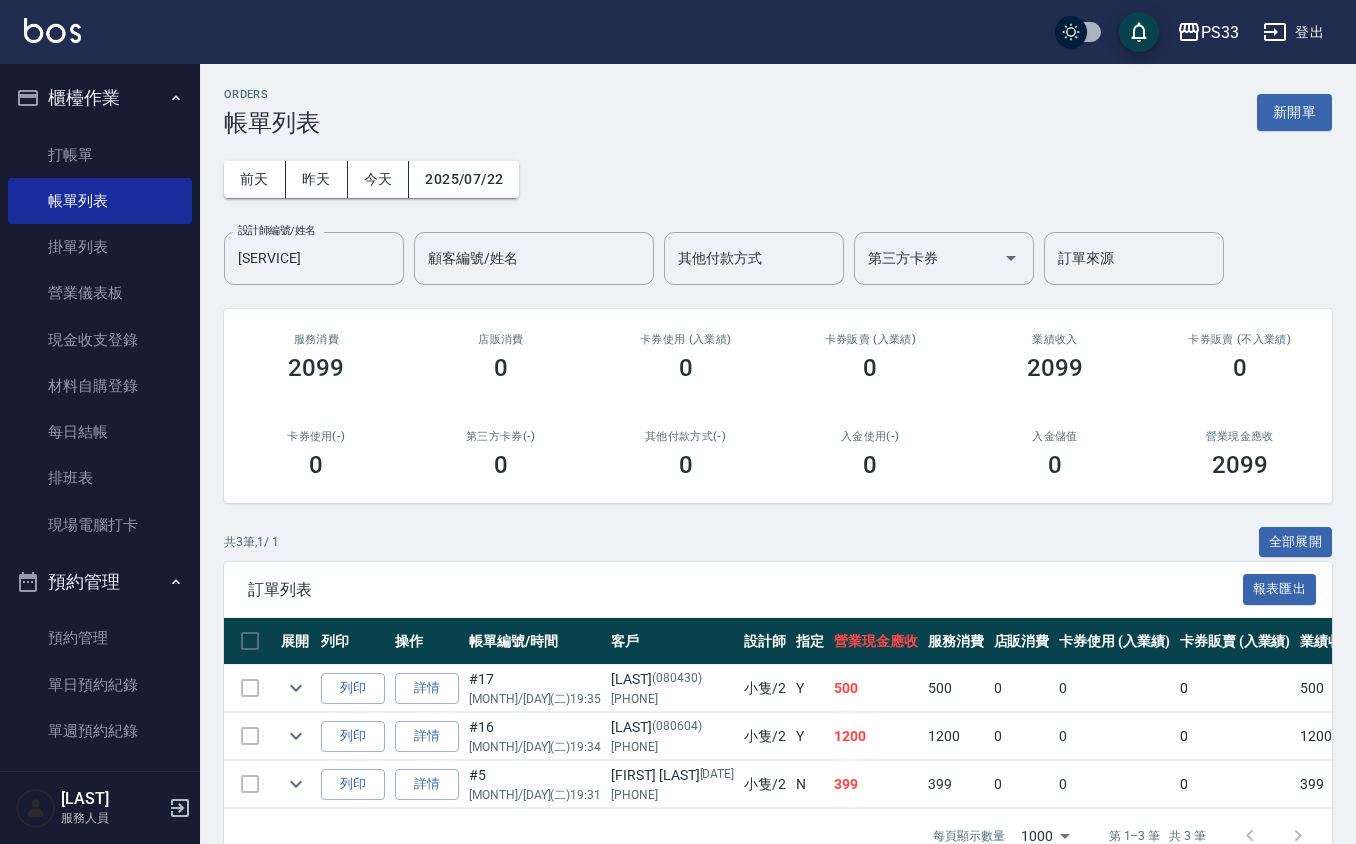 click on "前天 昨天 今天 [DATE] 設計師編號/姓名 設計師編號/姓名 顧客編號/姓名 顧客編號/姓名 其他付款方式 其他付款方式 第三方卡券 第三方卡券 訂單來源 訂單來源" at bounding box center [778, 211] 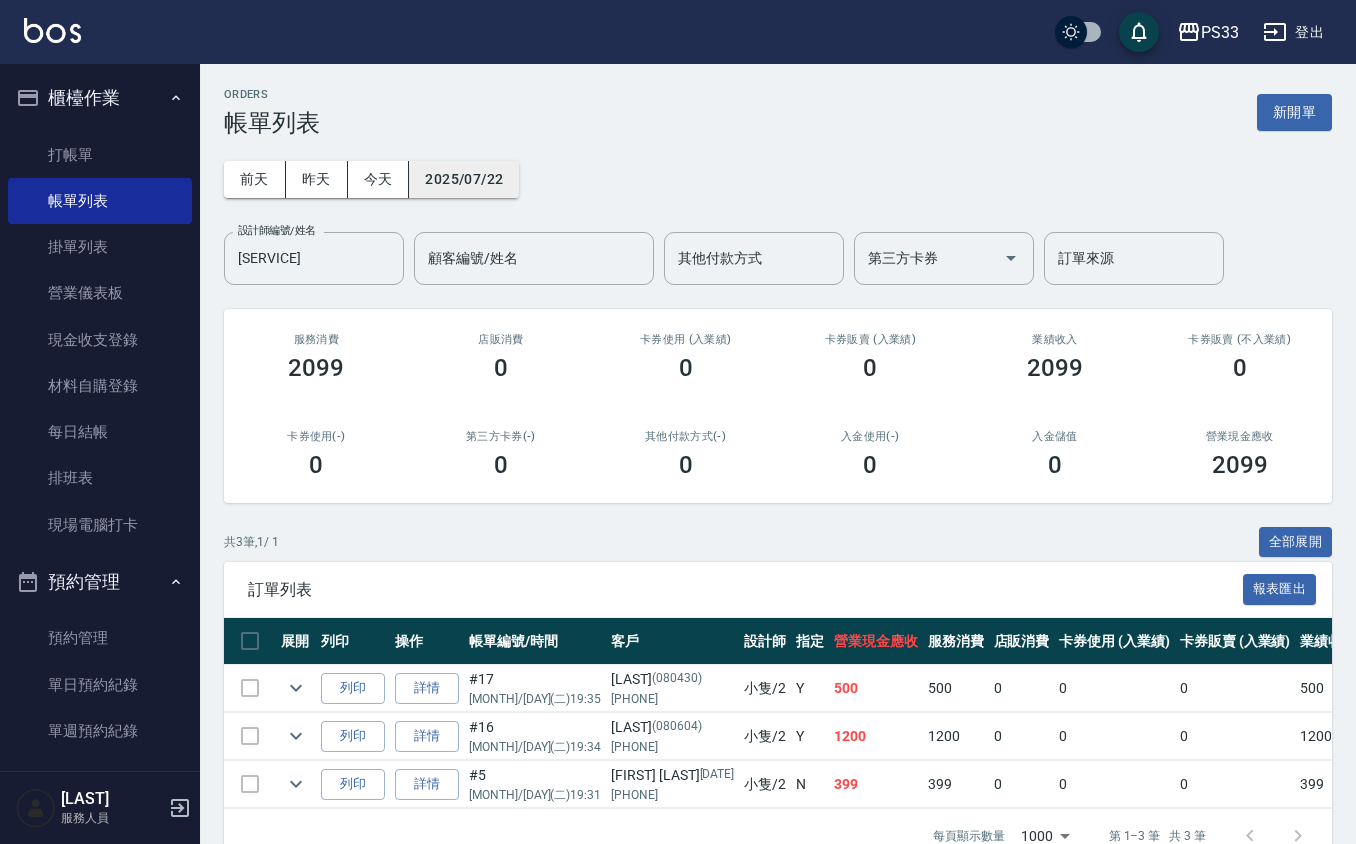 click on "2025/07/22" at bounding box center (464, 179) 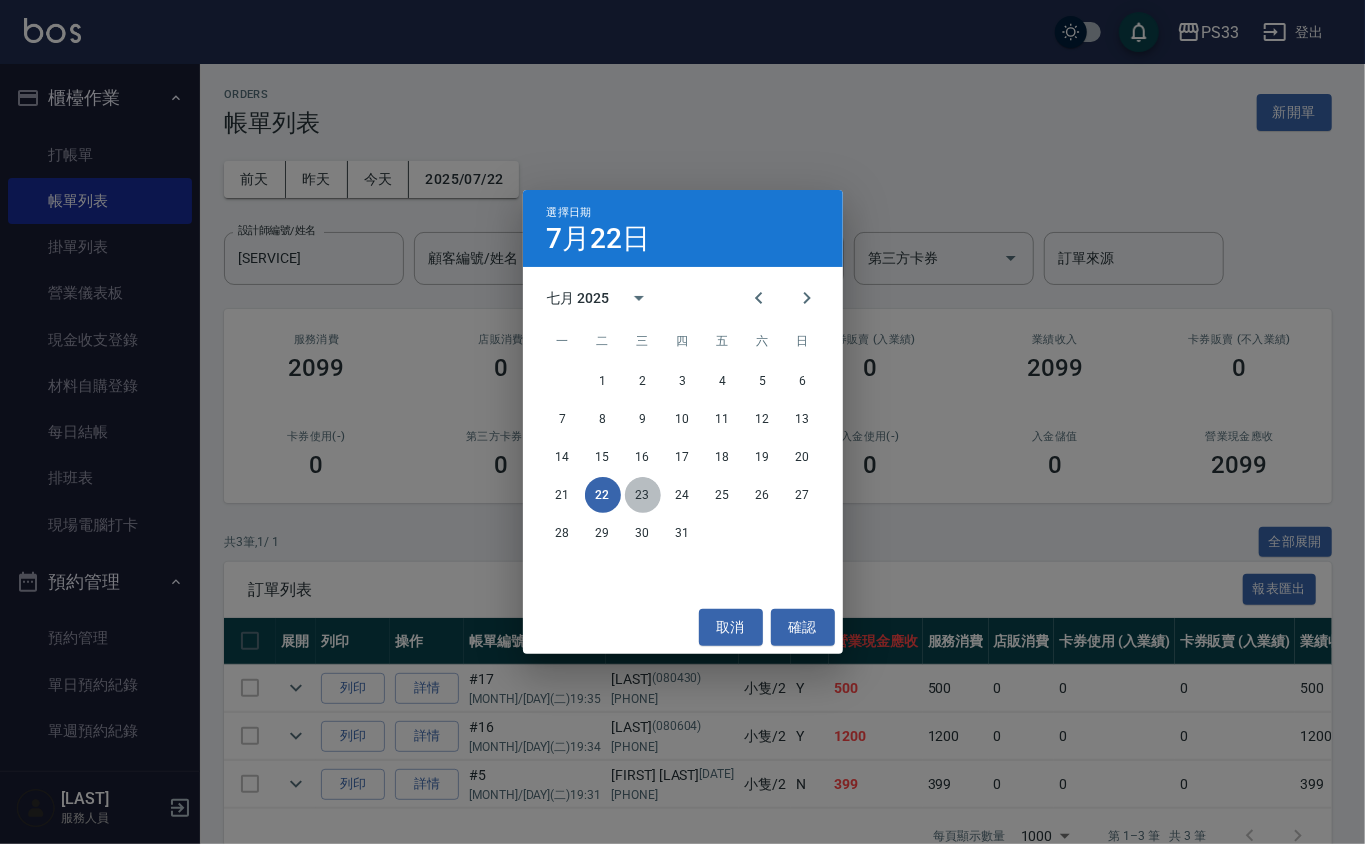 click on "23" at bounding box center (643, 495) 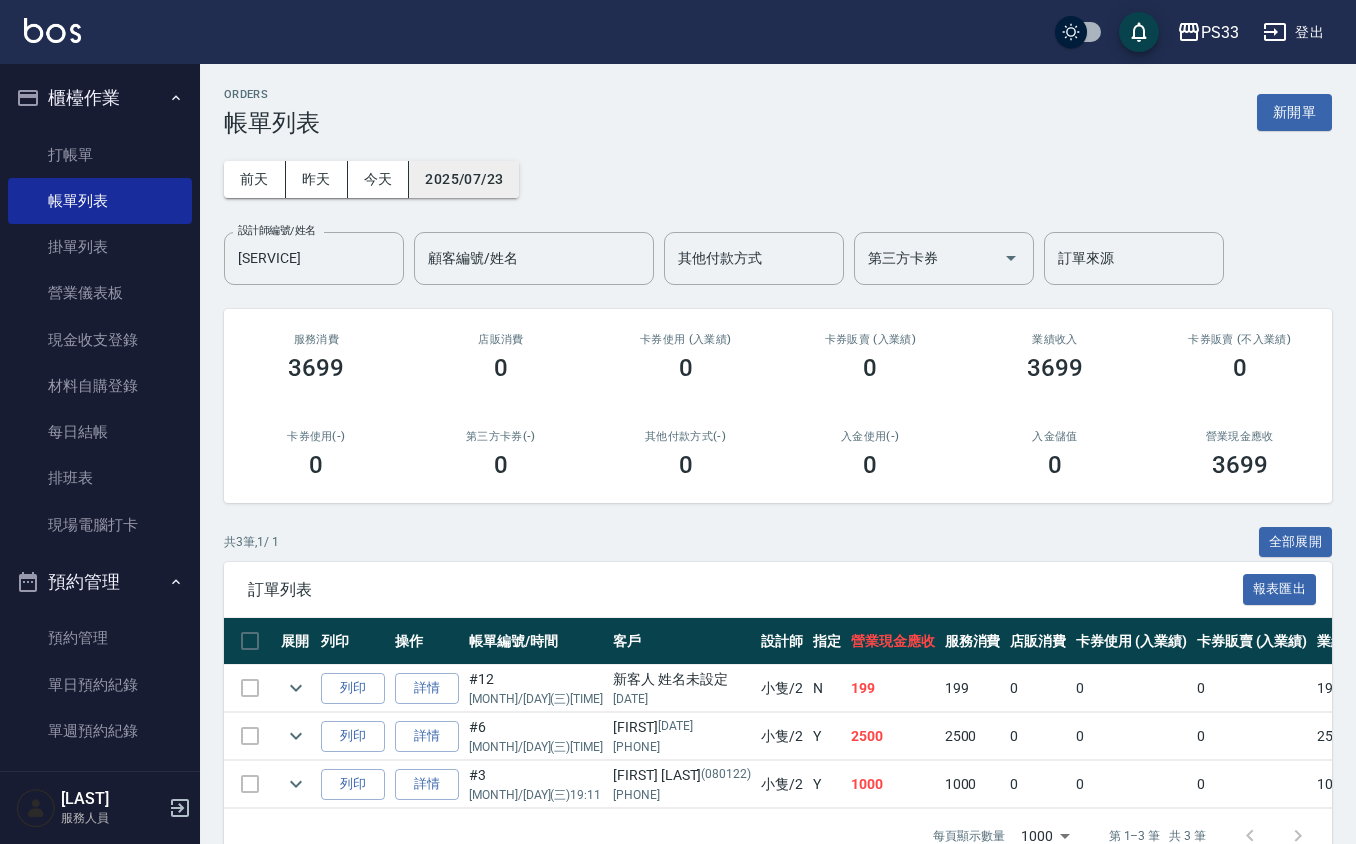 click on "2025/07/23" at bounding box center (464, 179) 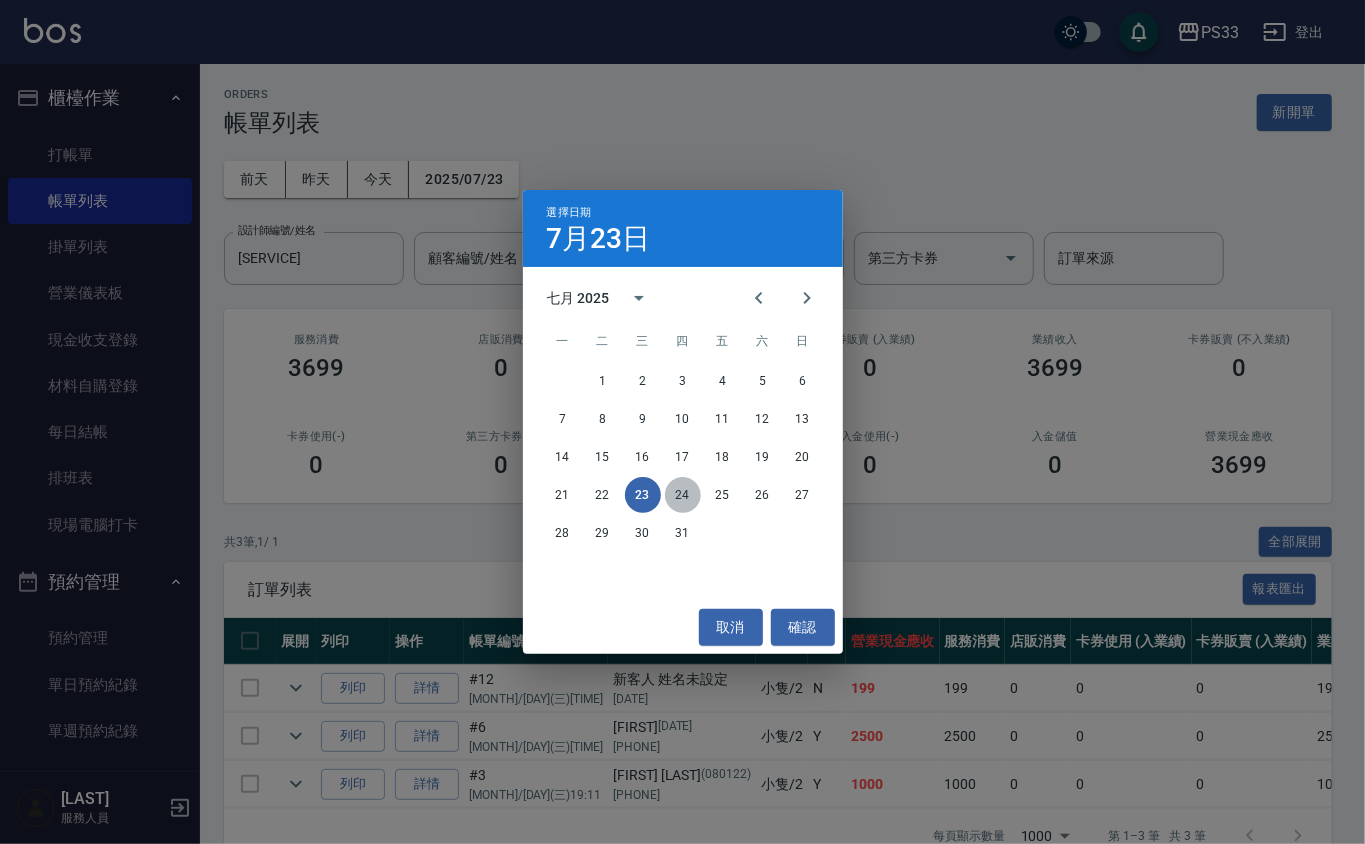 click on "24" at bounding box center [683, 495] 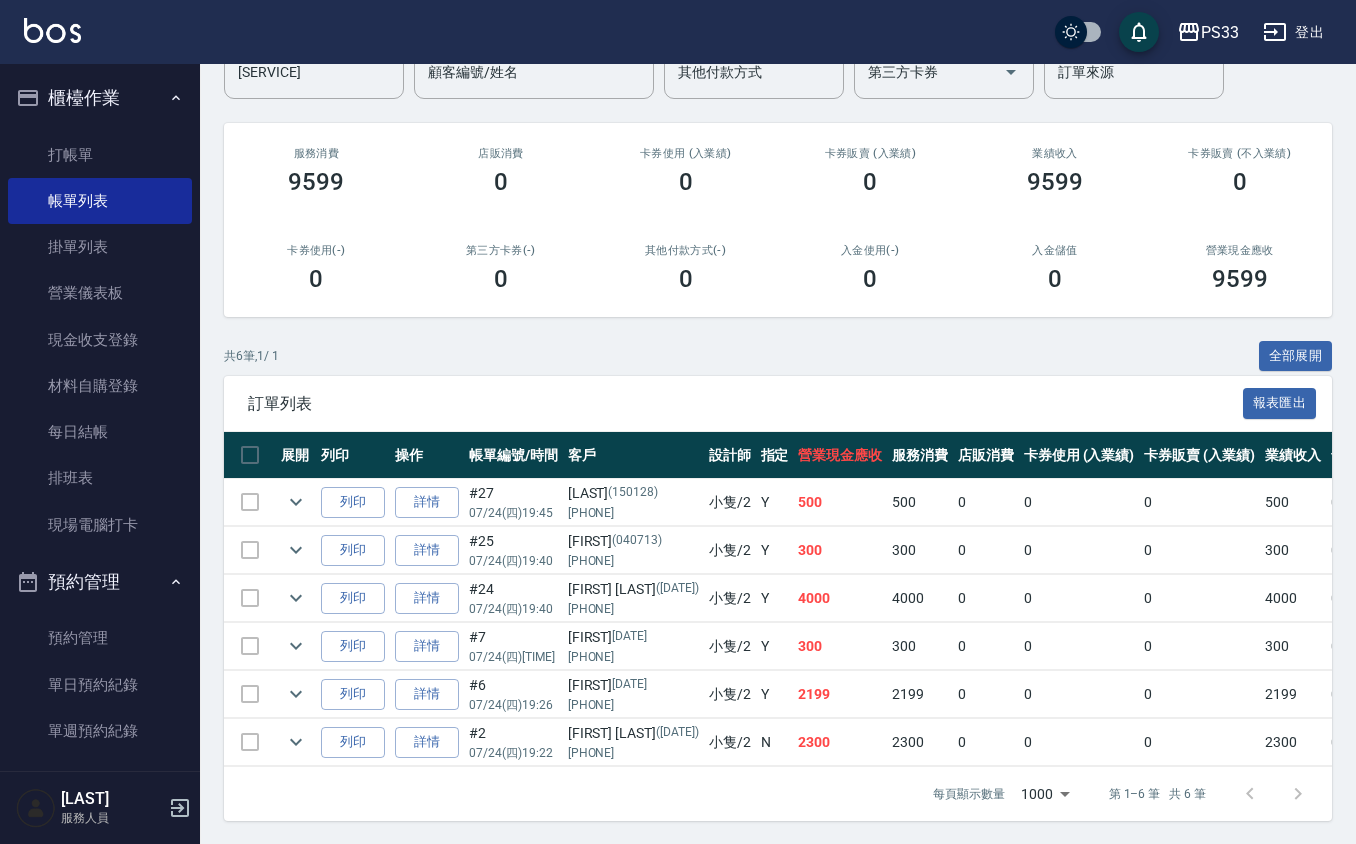 scroll, scrollTop: 212, scrollLeft: 0, axis: vertical 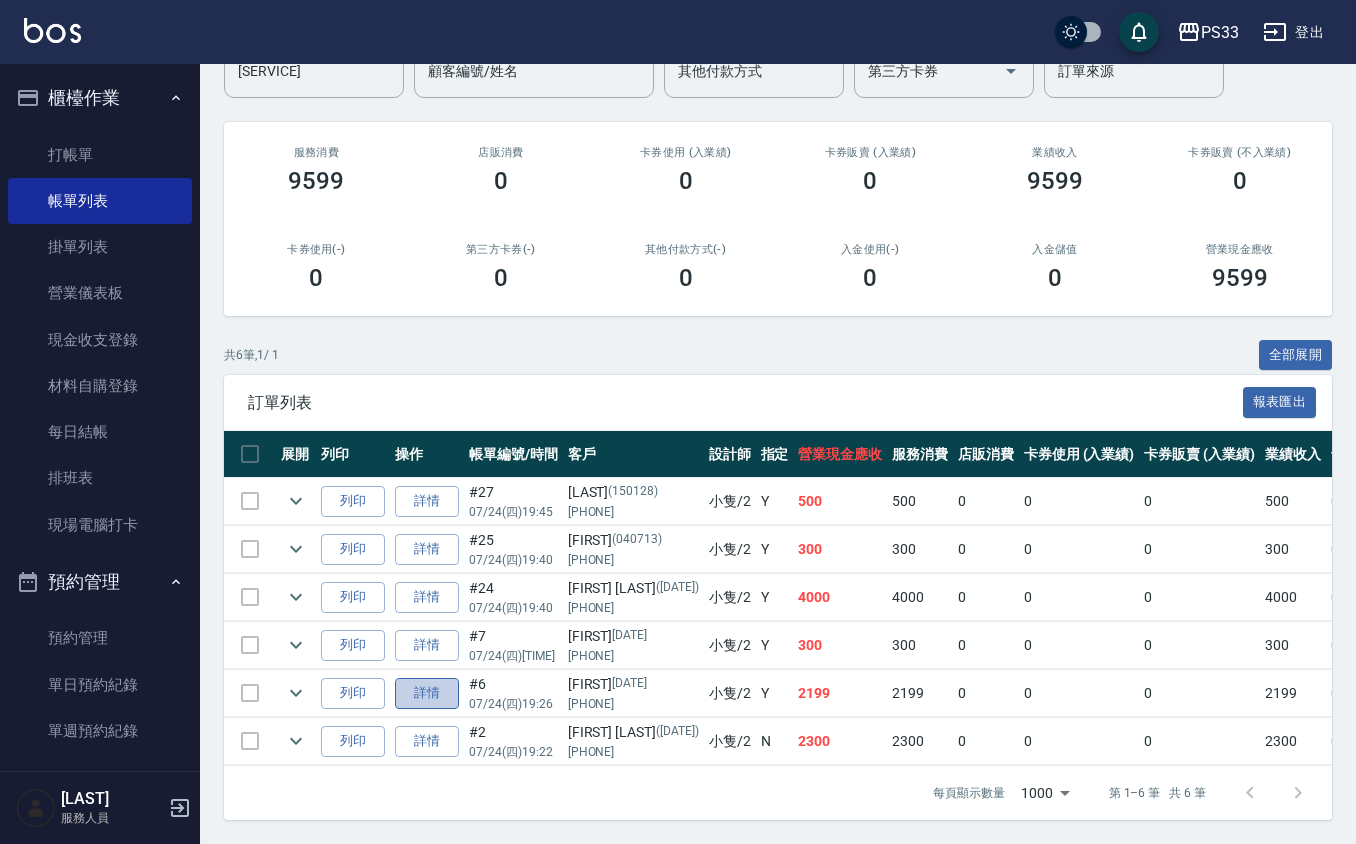 click on "詳情" at bounding box center [427, 693] 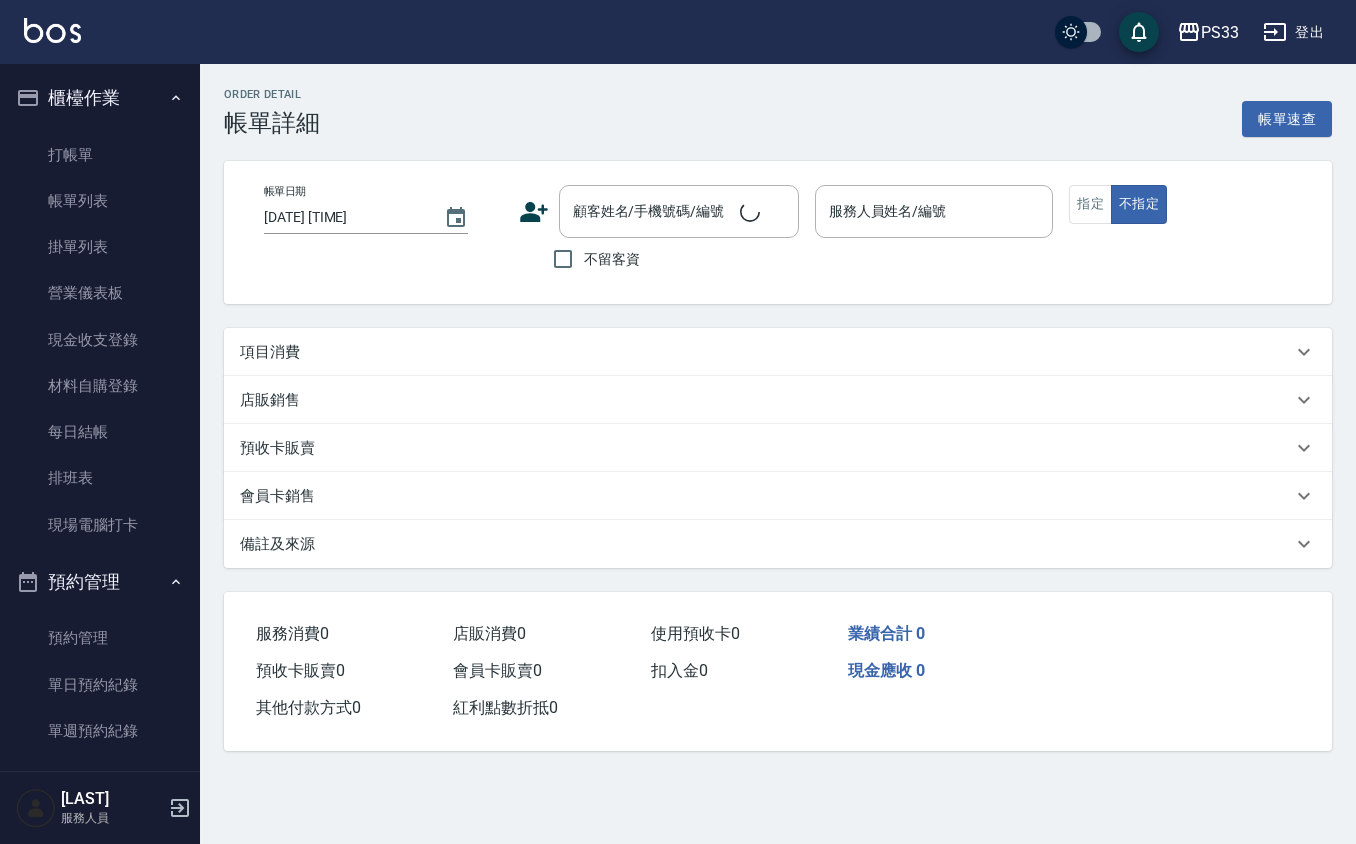 scroll, scrollTop: 0, scrollLeft: 0, axis: both 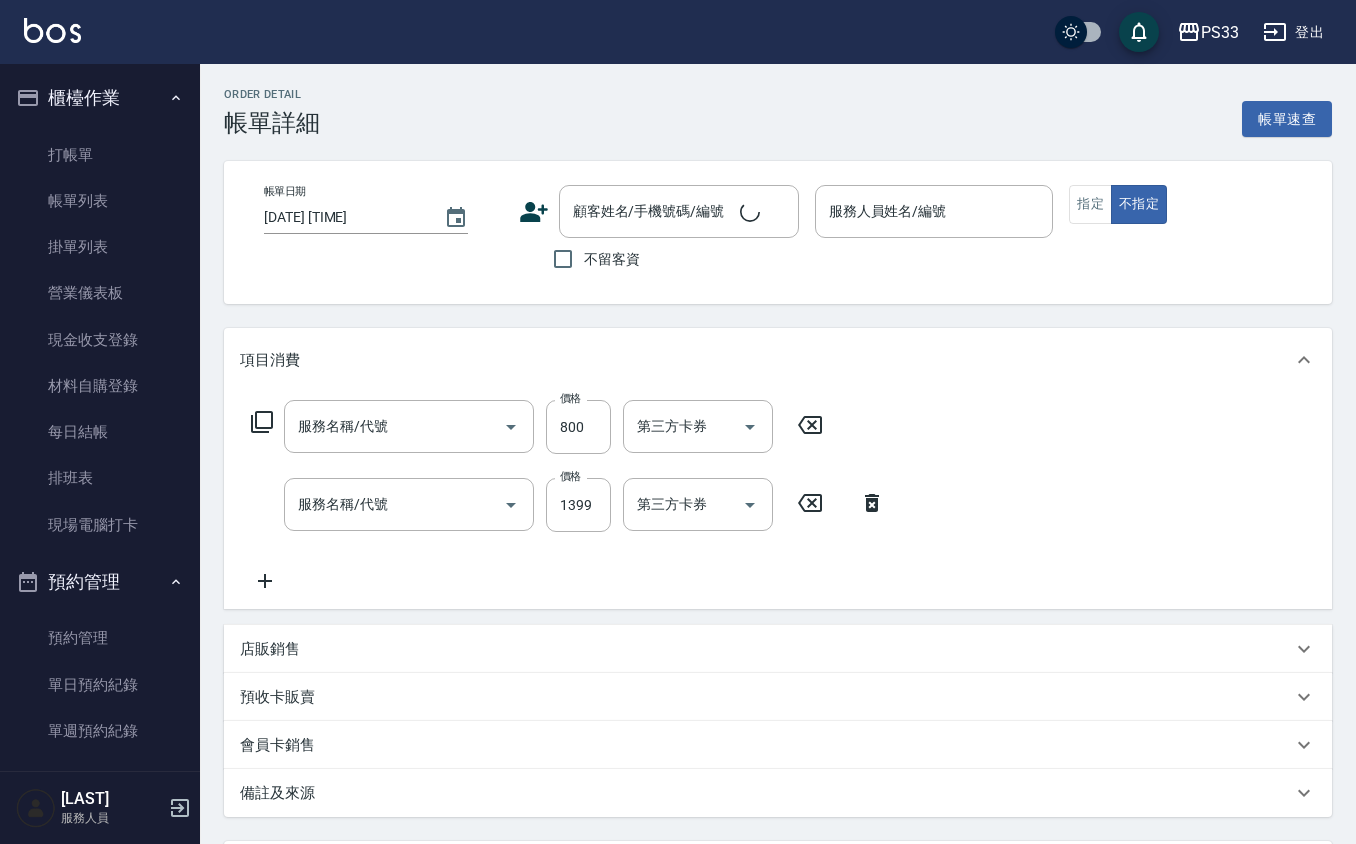 type on "[SERVICE]" 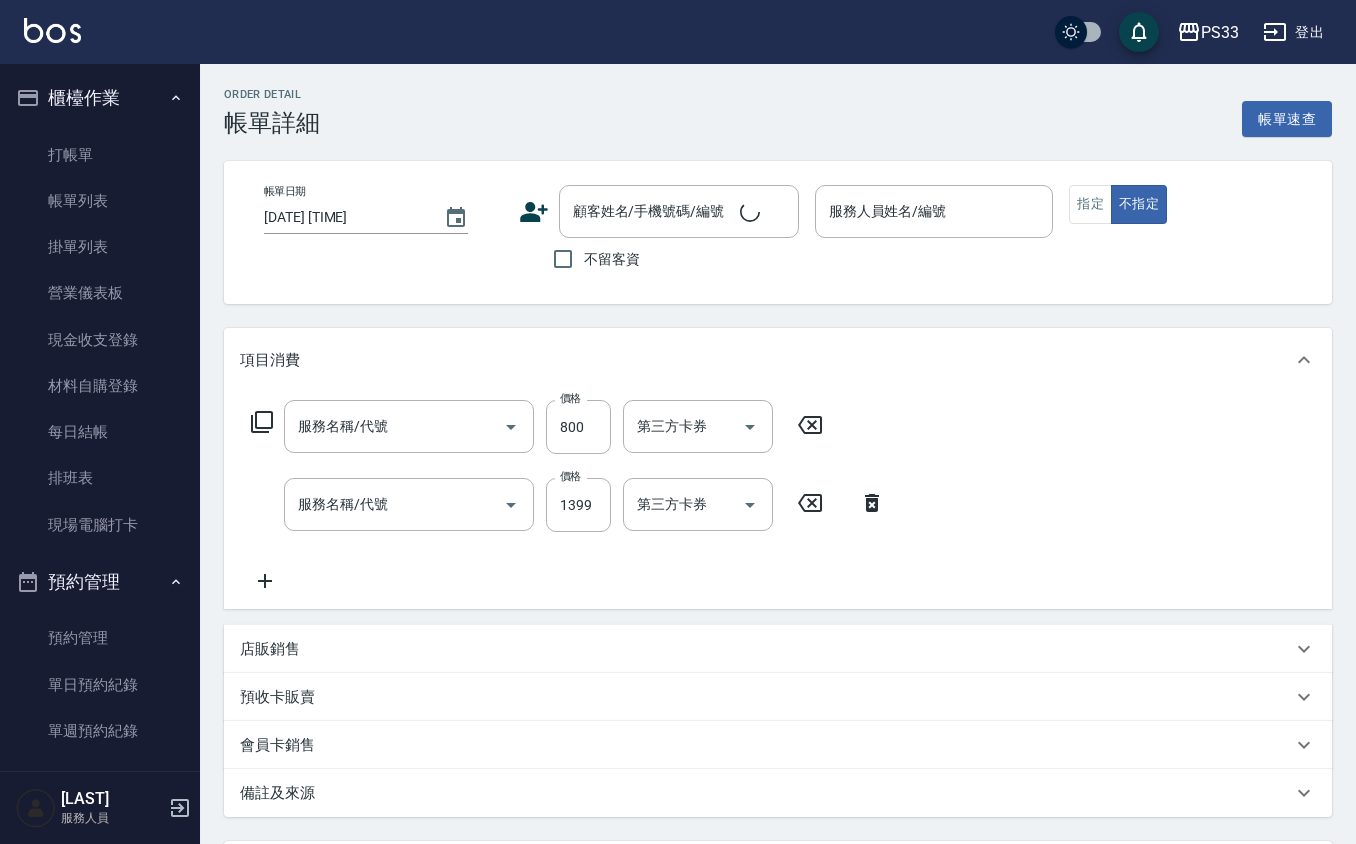 type on "[SERVICE] ([AGE])" 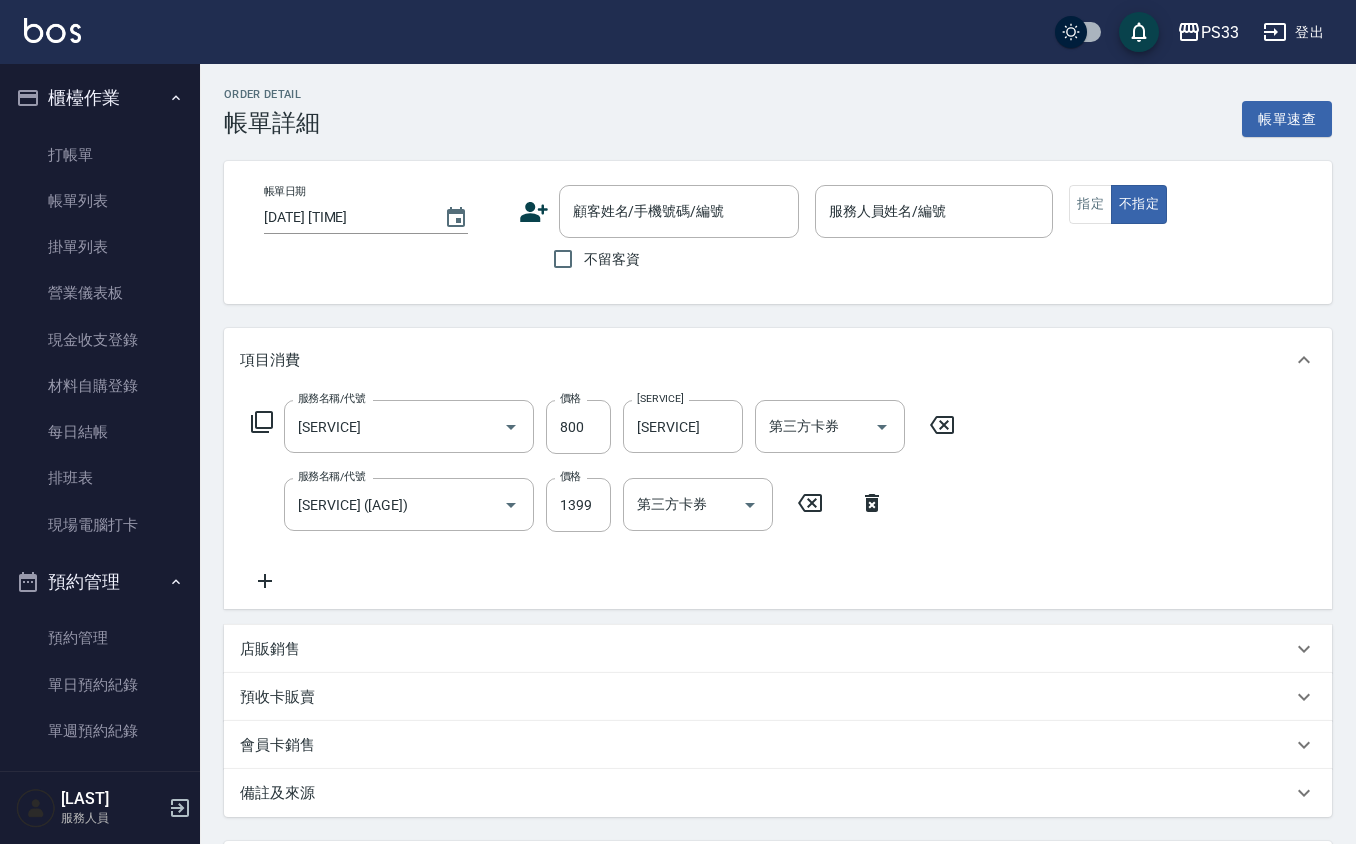 type on "[DATE] [TIME]" 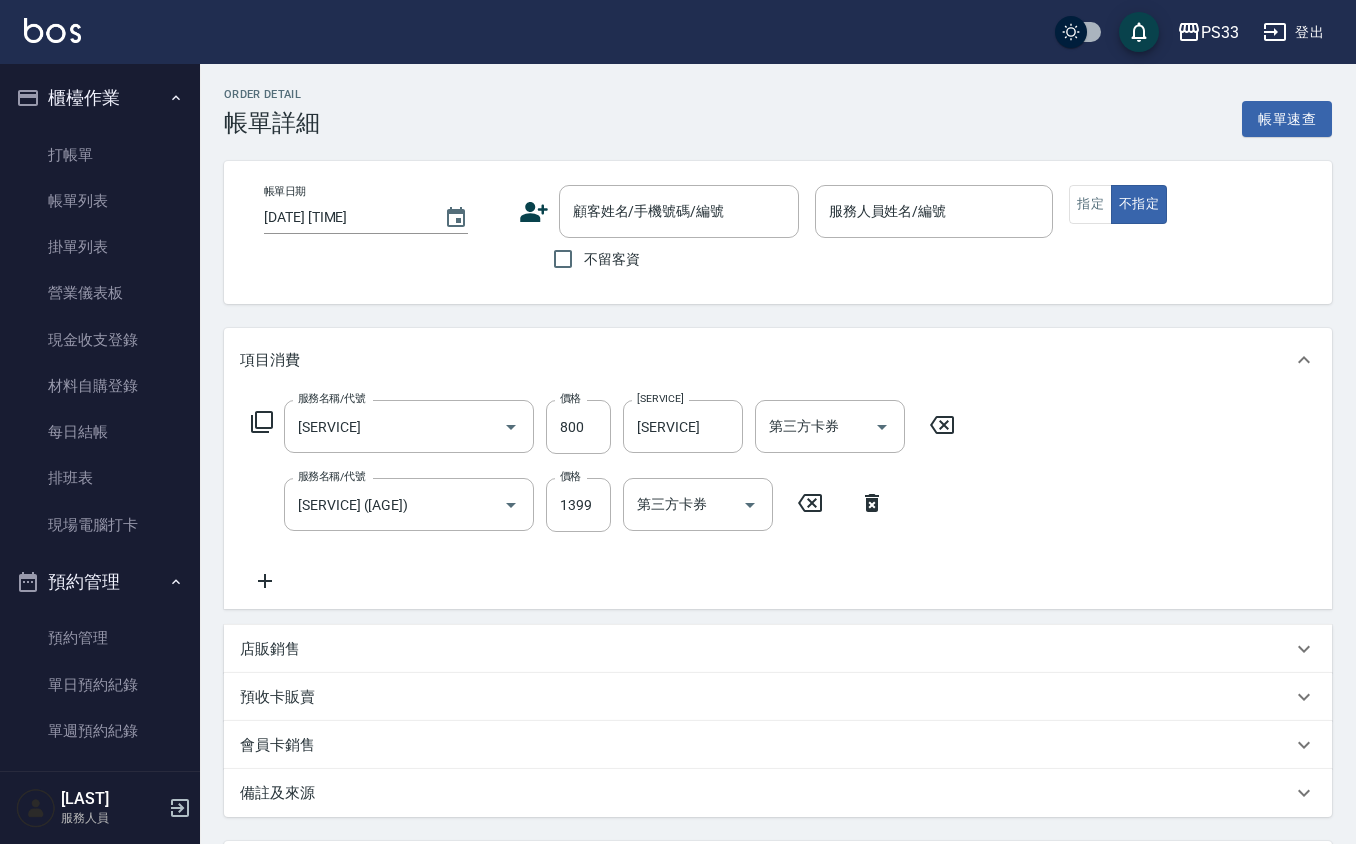 type on "[SERVICE]" 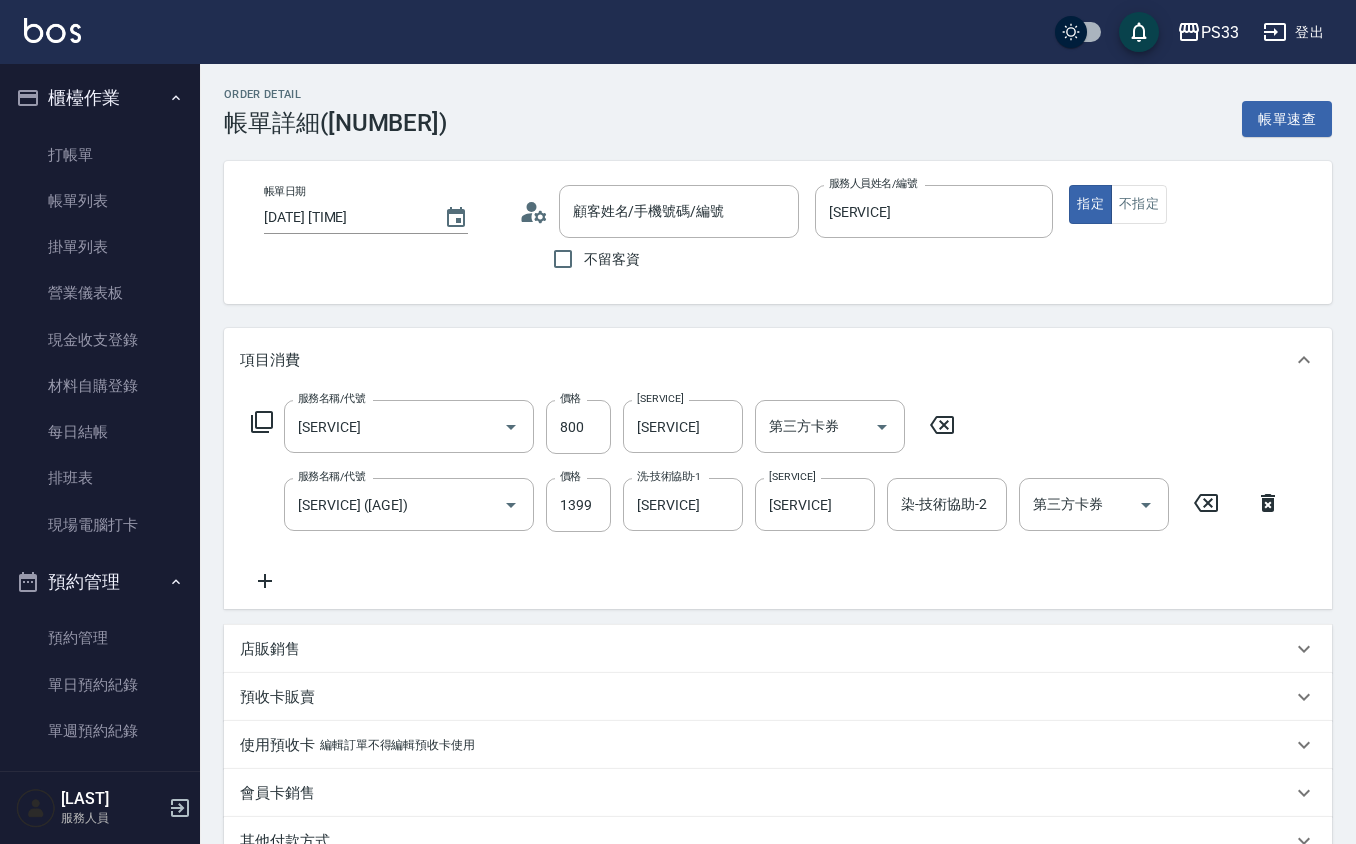 type on "[LAST]/[PHONE]/[DATE]" 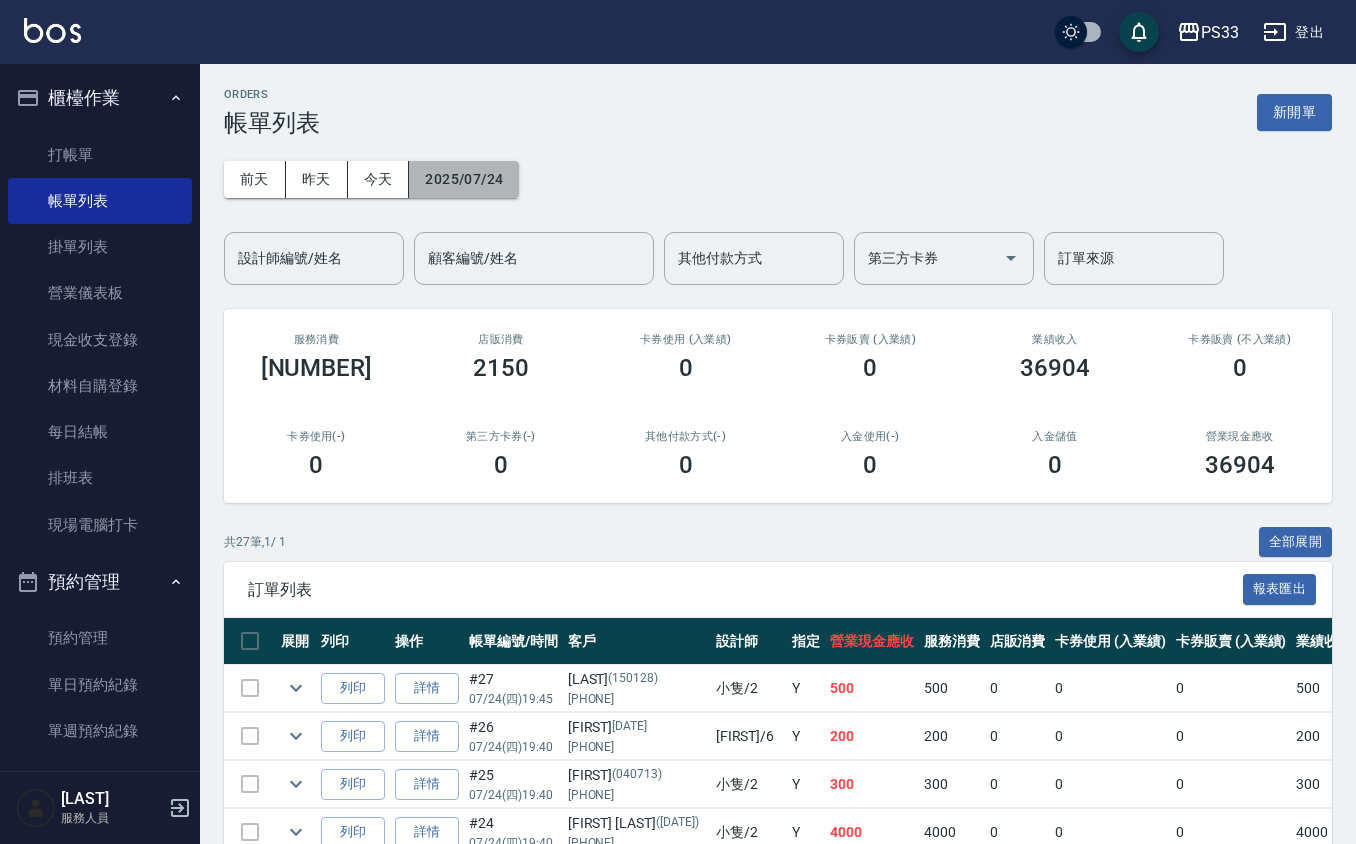 click on "2025/07/24" at bounding box center [464, 179] 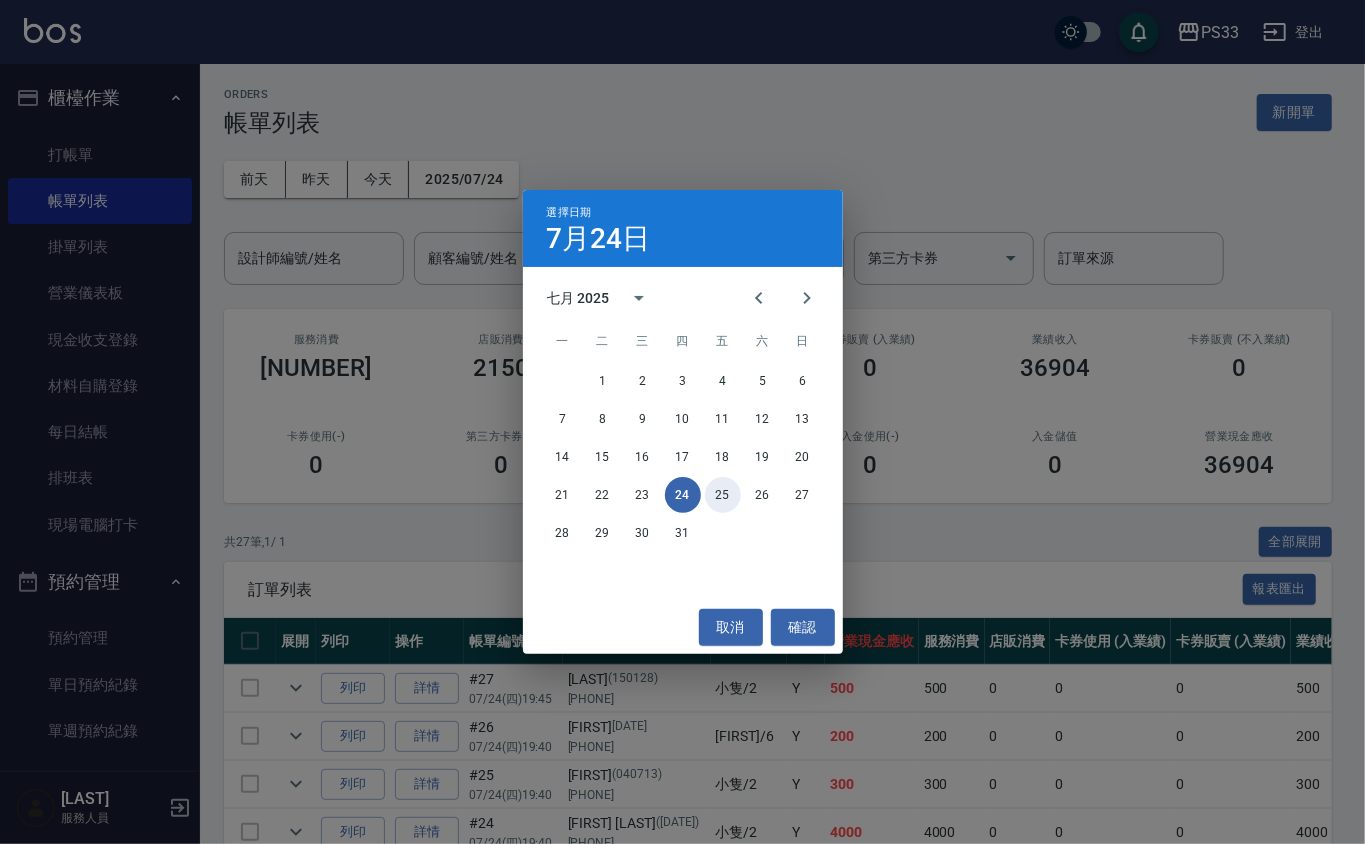 click on "25" at bounding box center (723, 495) 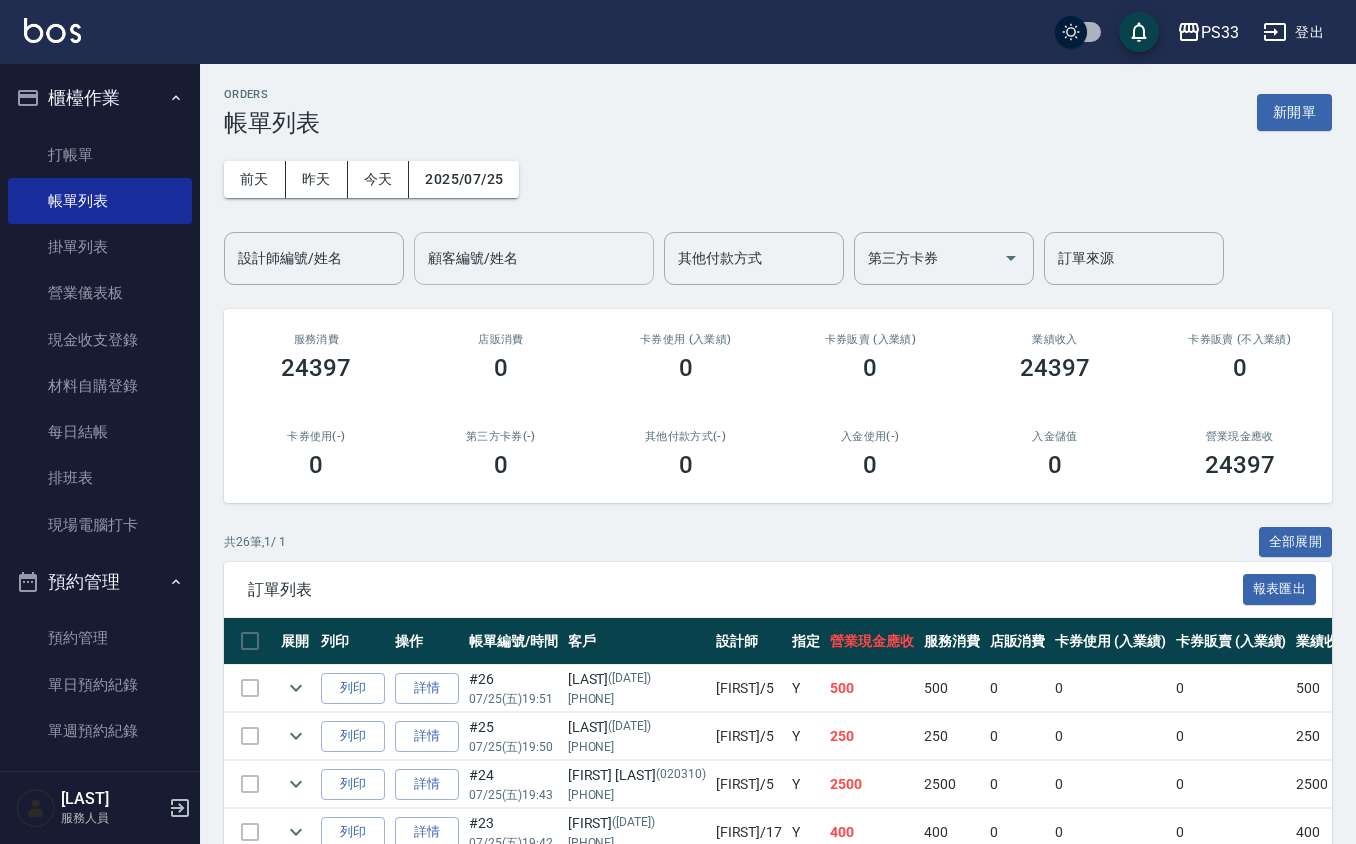 scroll, scrollTop: 133, scrollLeft: 0, axis: vertical 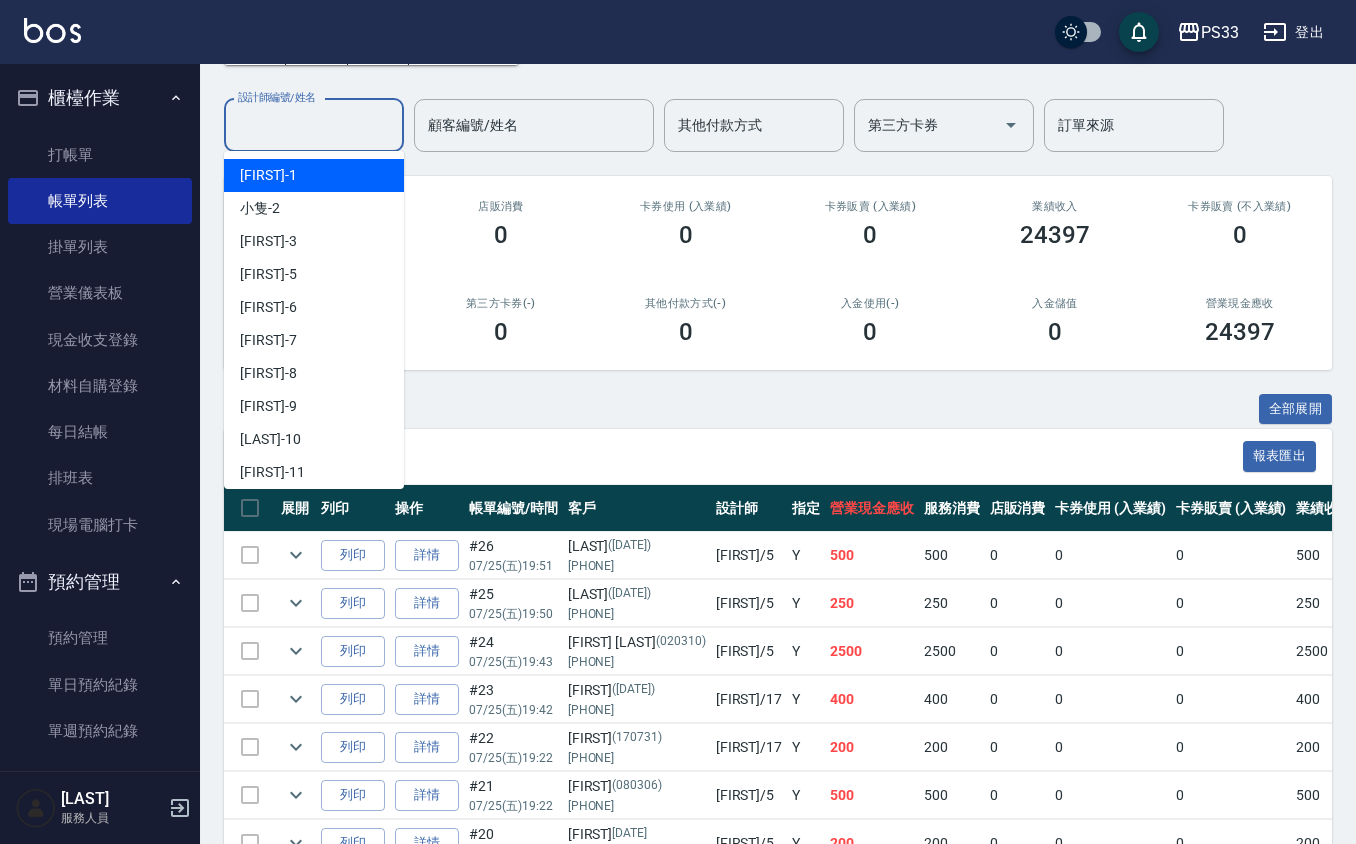 click on "設計師編號/姓名" at bounding box center (314, 125) 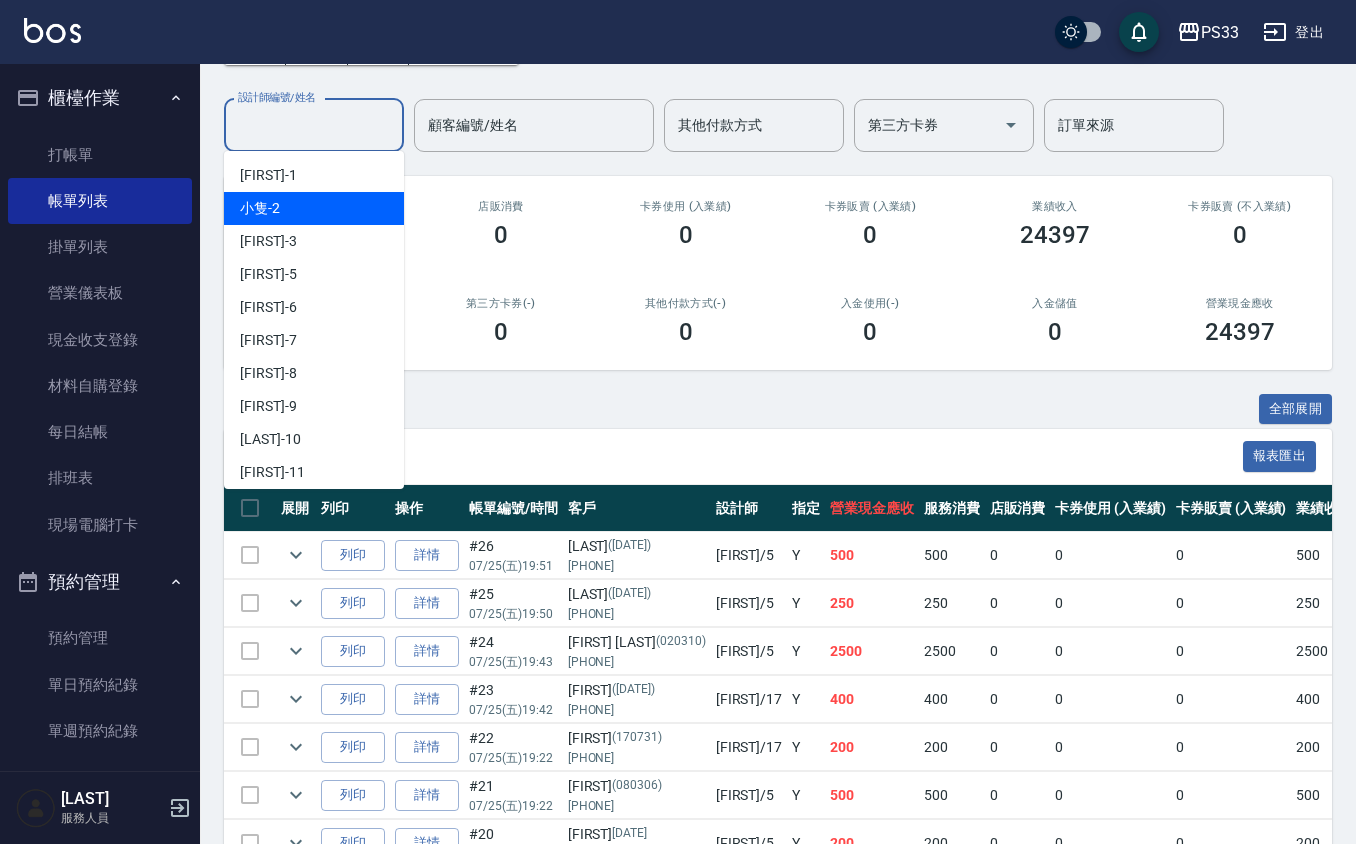 click on "小隻 -2" at bounding box center [314, 208] 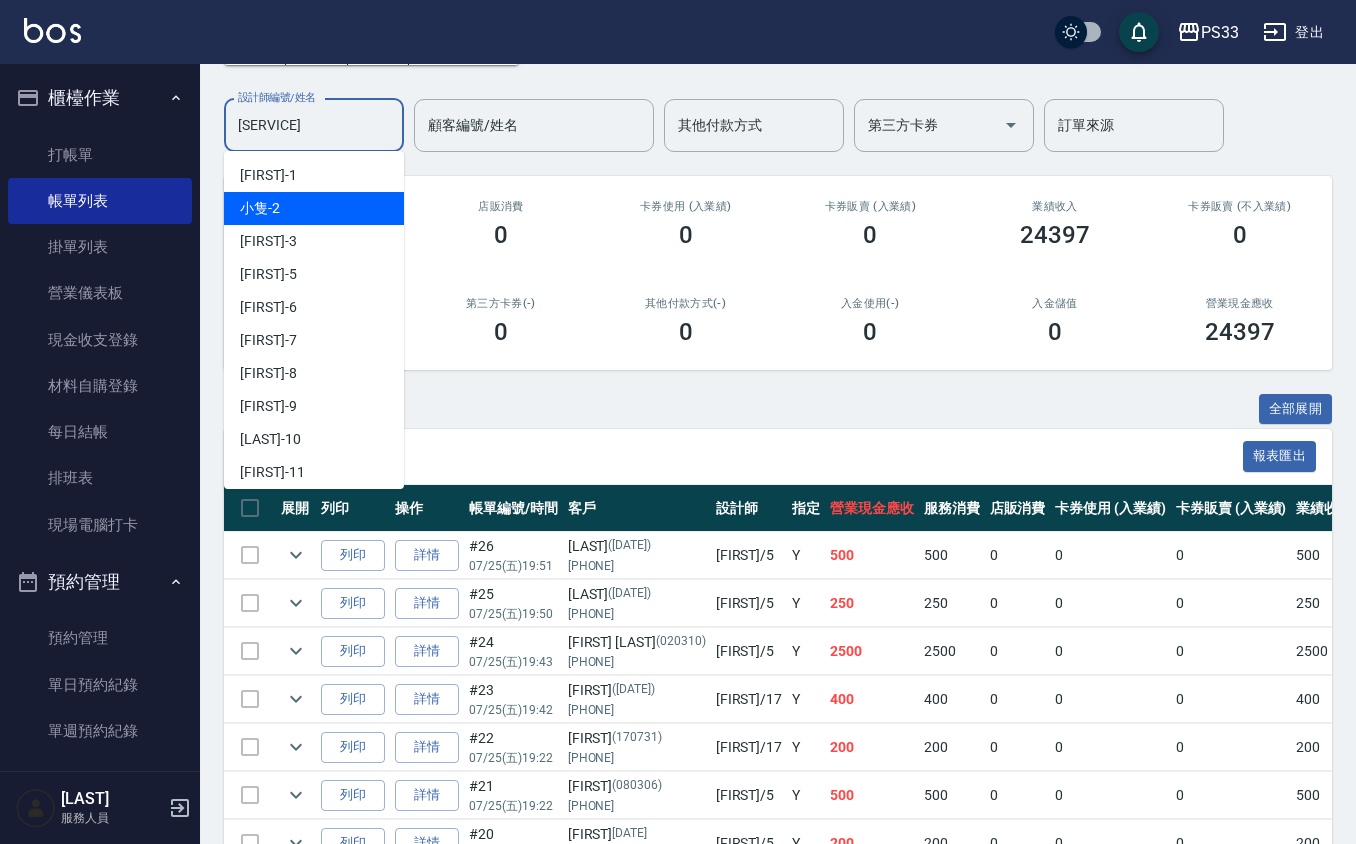 scroll, scrollTop: 0, scrollLeft: 0, axis: both 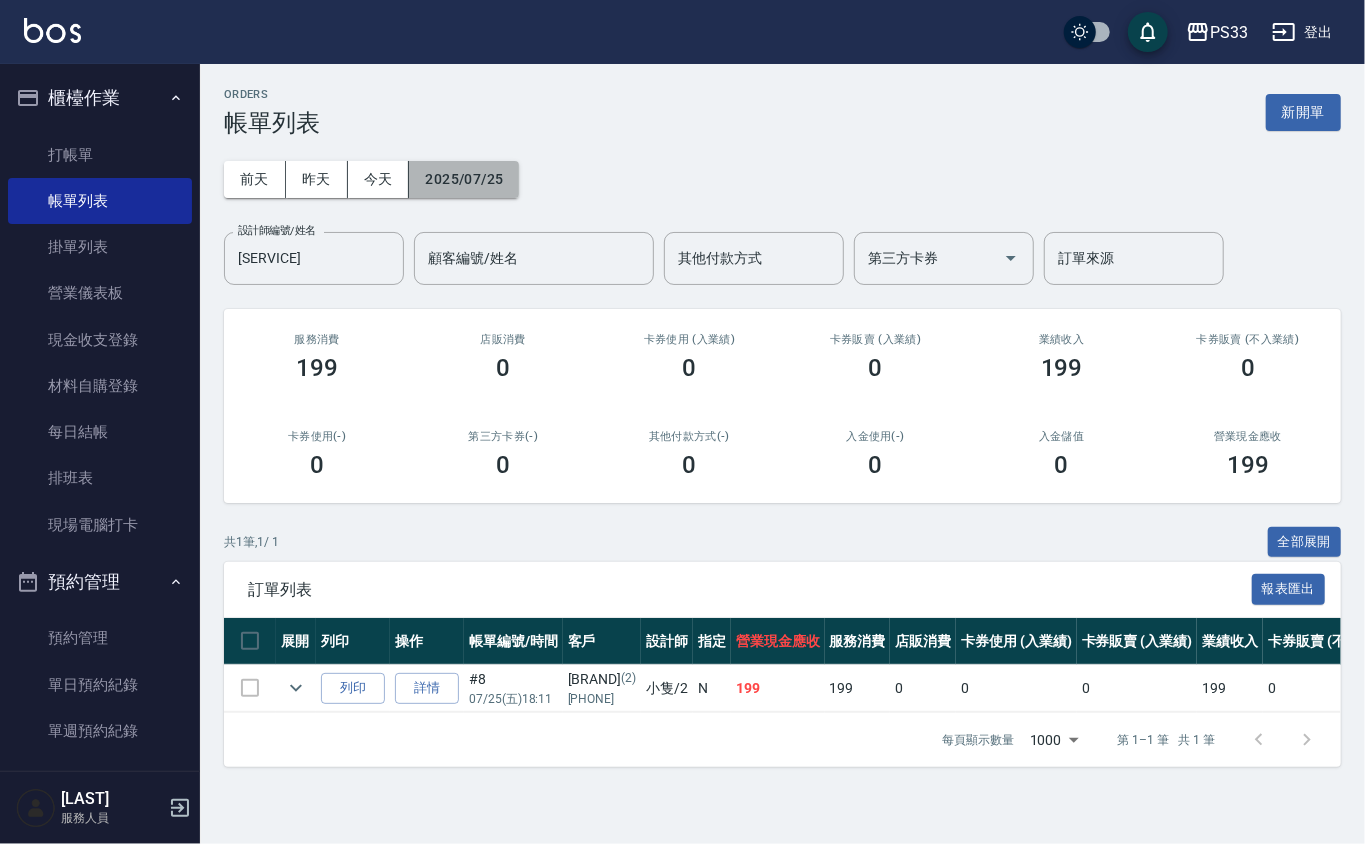 click on "2025/07/25" at bounding box center [464, 179] 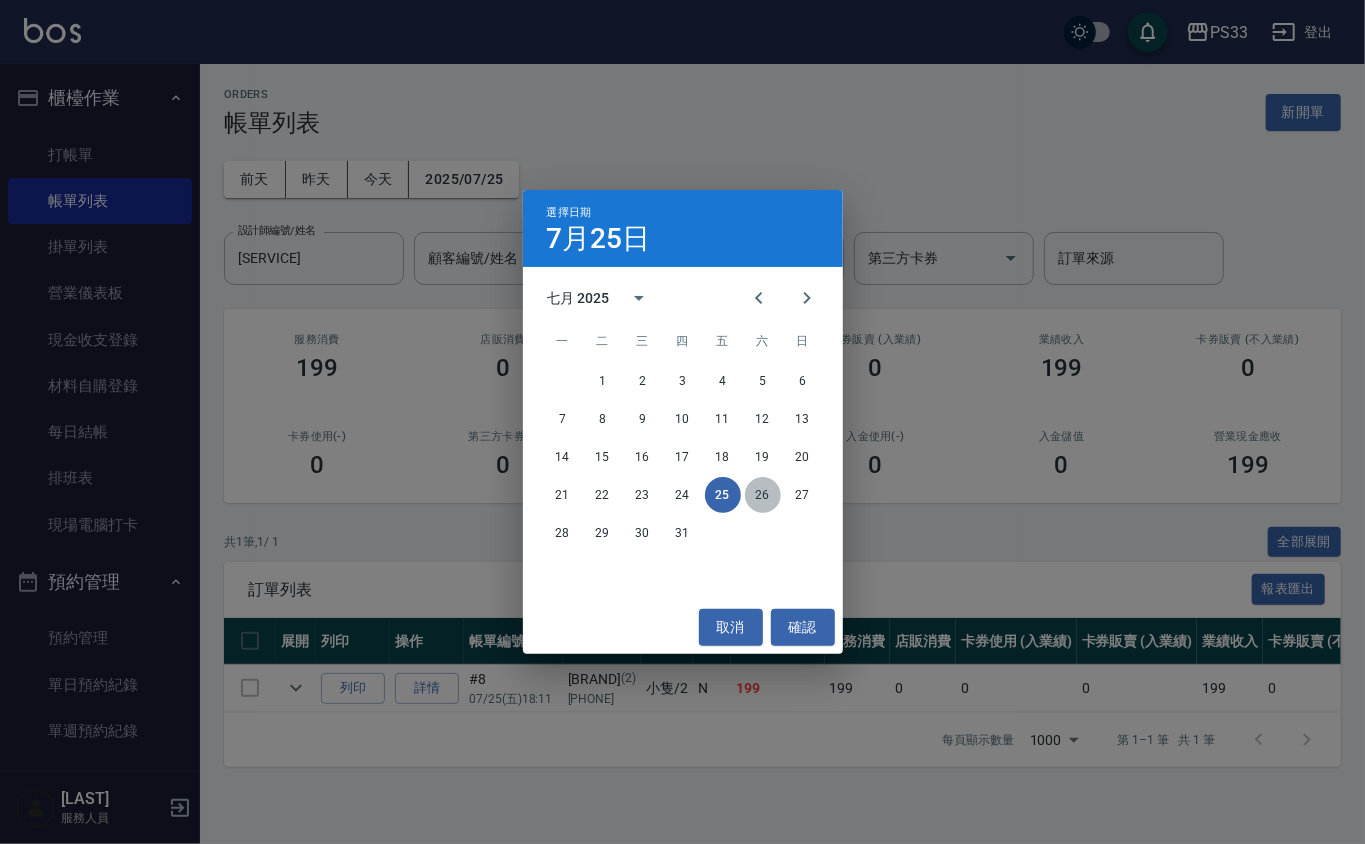 click on "26" at bounding box center (763, 495) 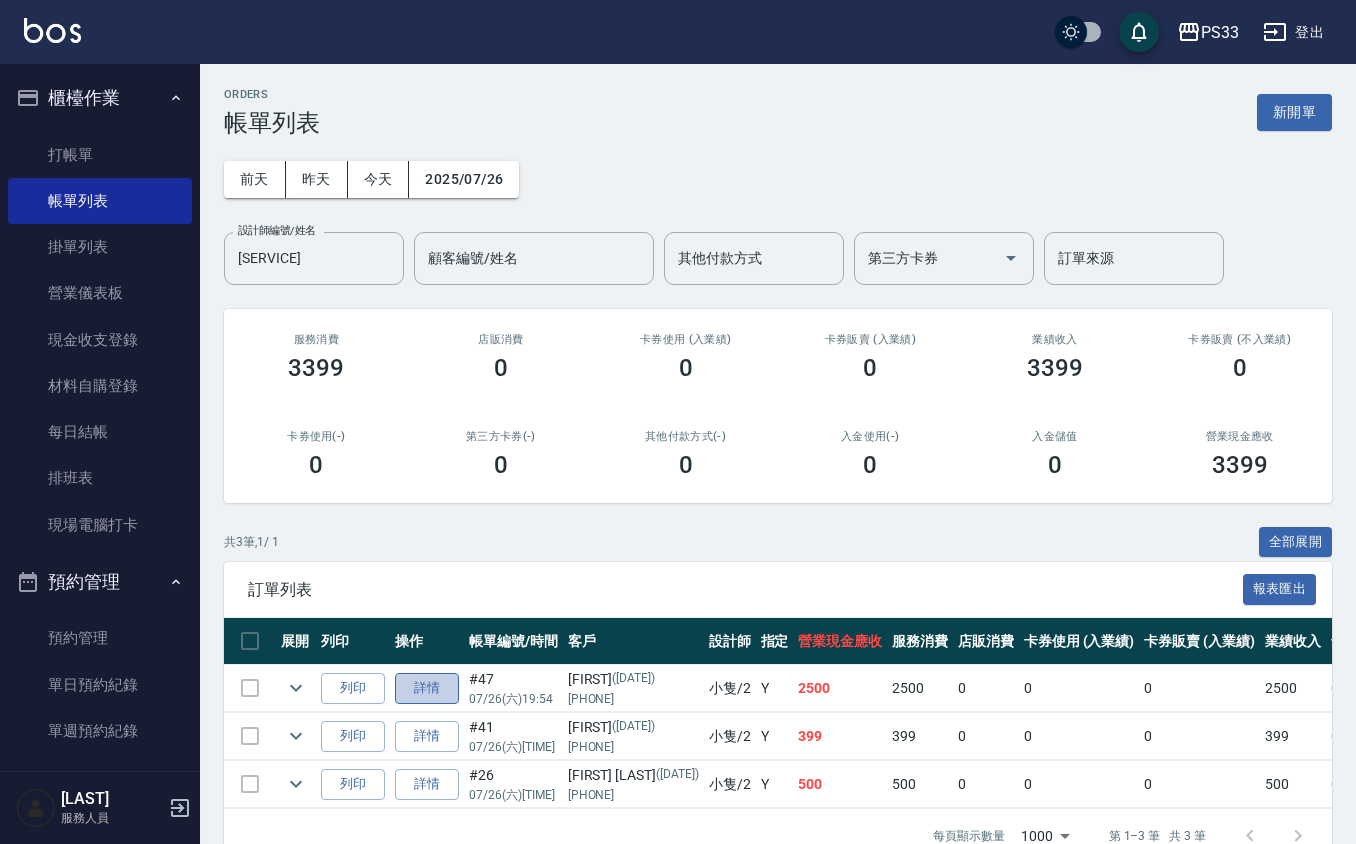 click on "詳情" at bounding box center (427, 688) 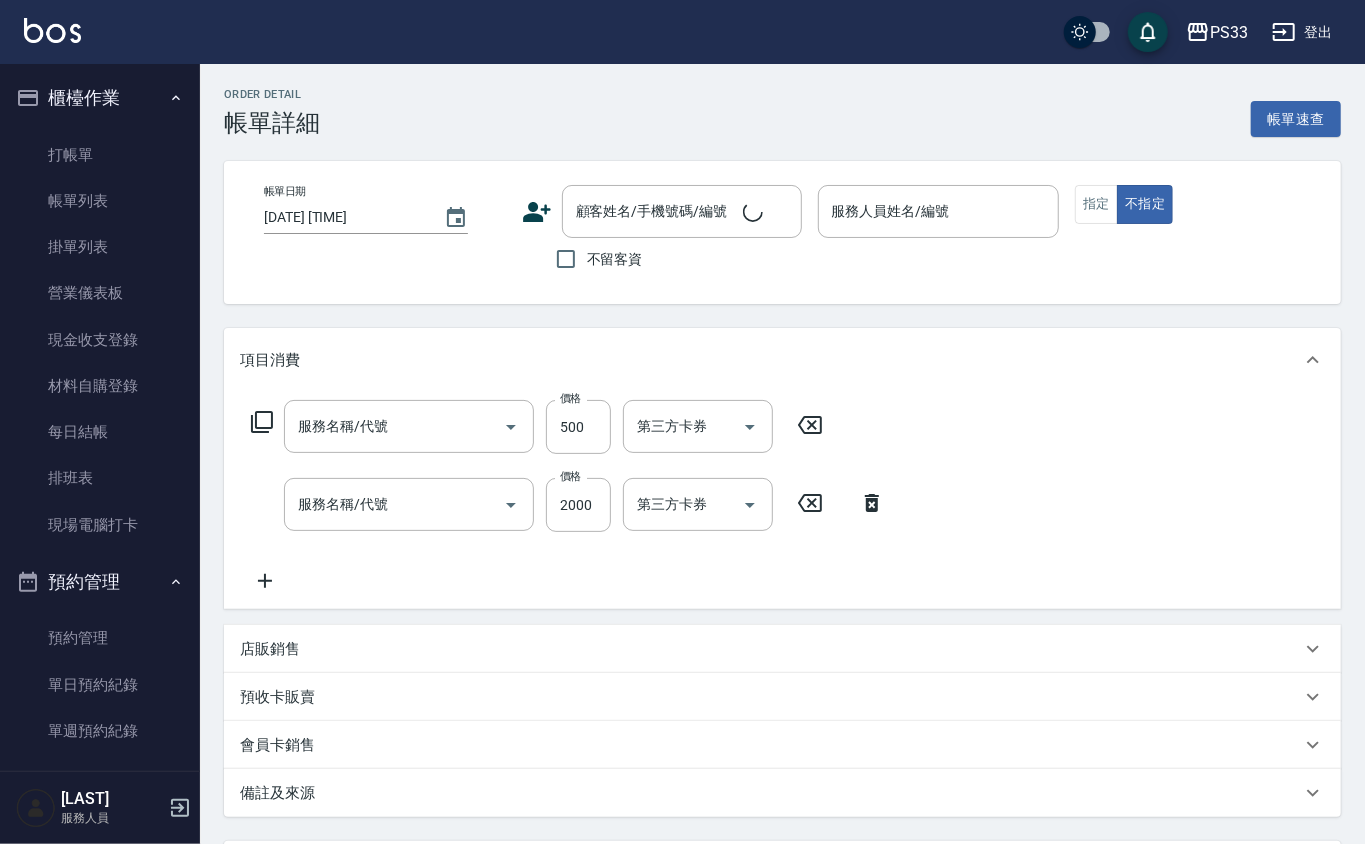 type on "[DATE] [TIME]" 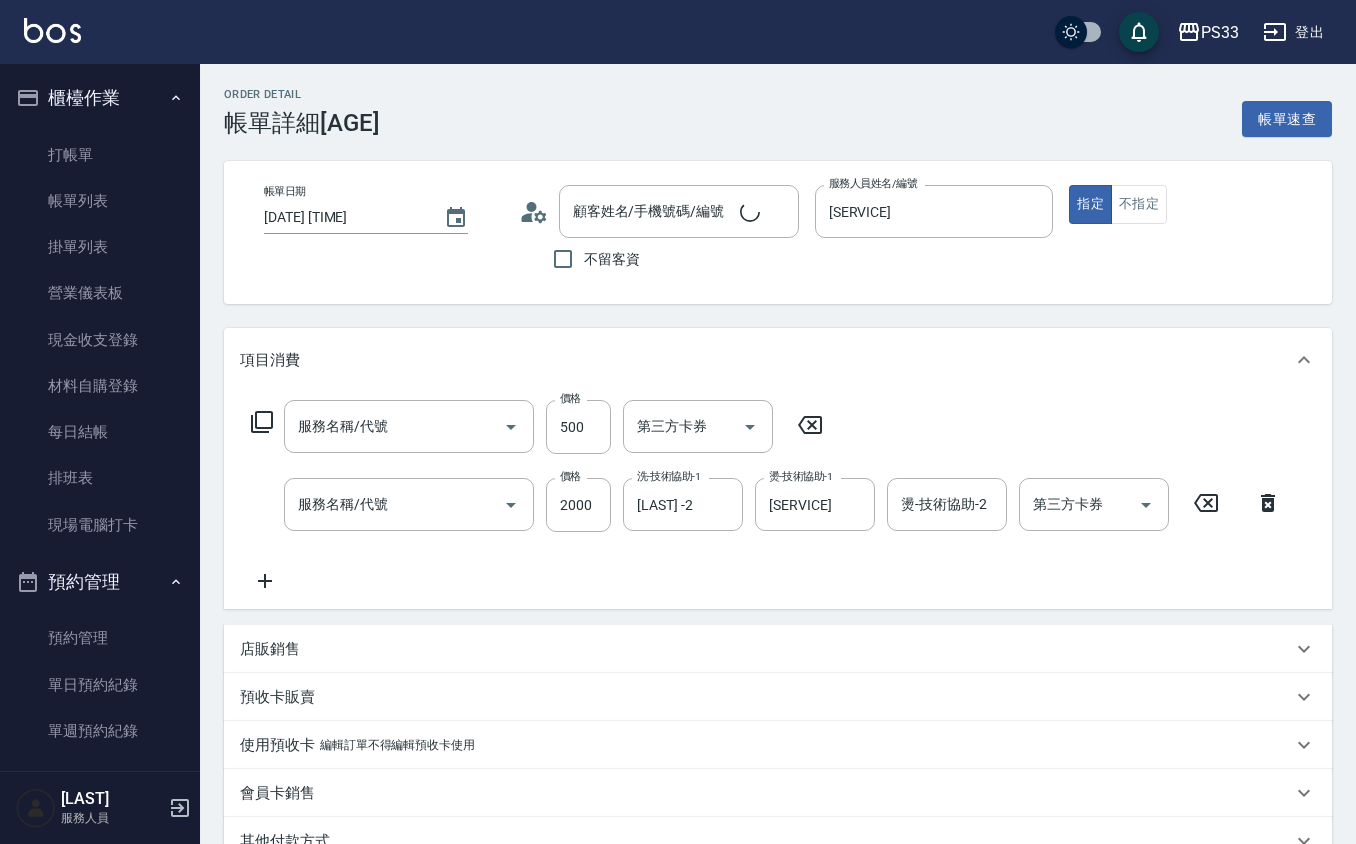 type on "[FIRST]/[PHONE]/[DATE]" 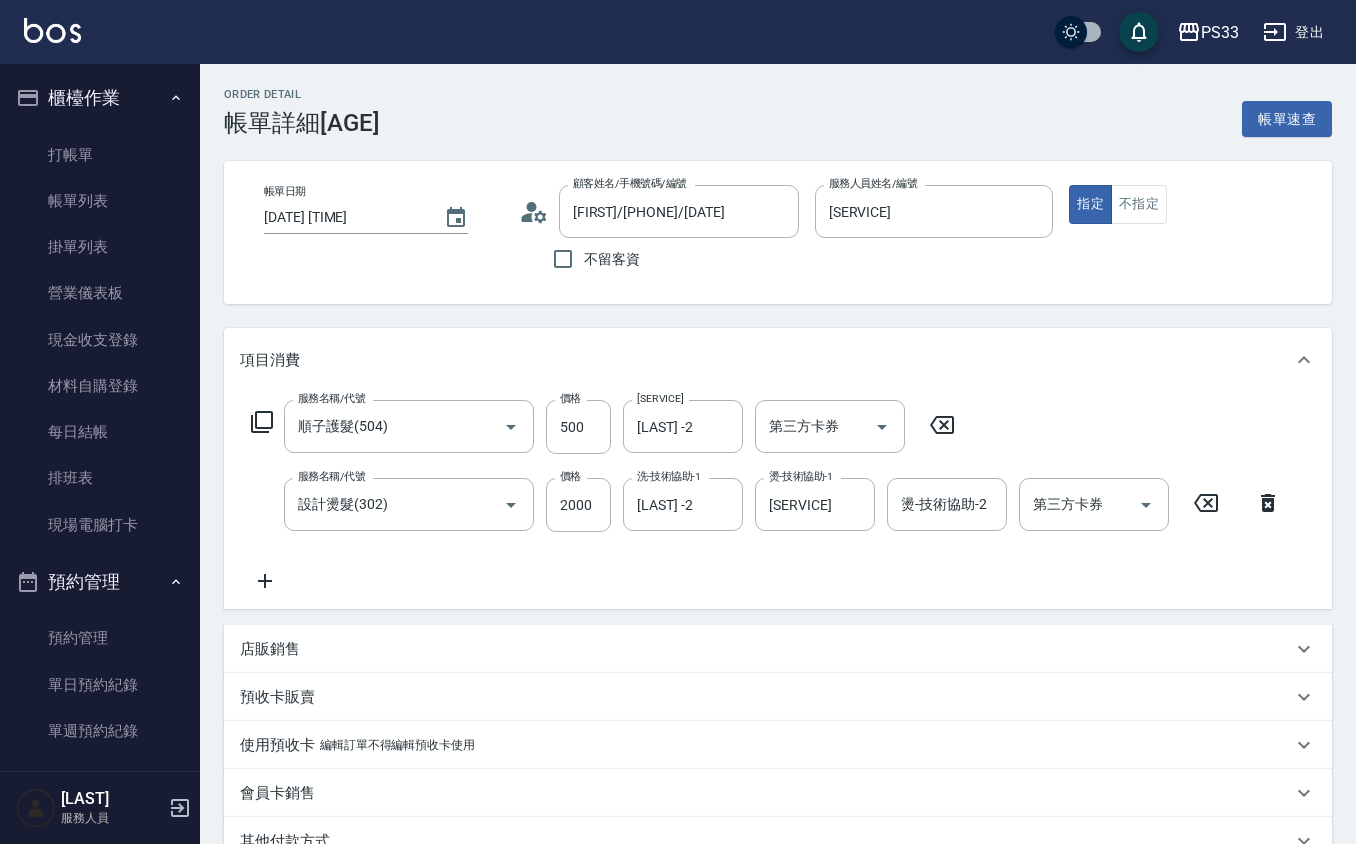 type on "順子護髮(504)" 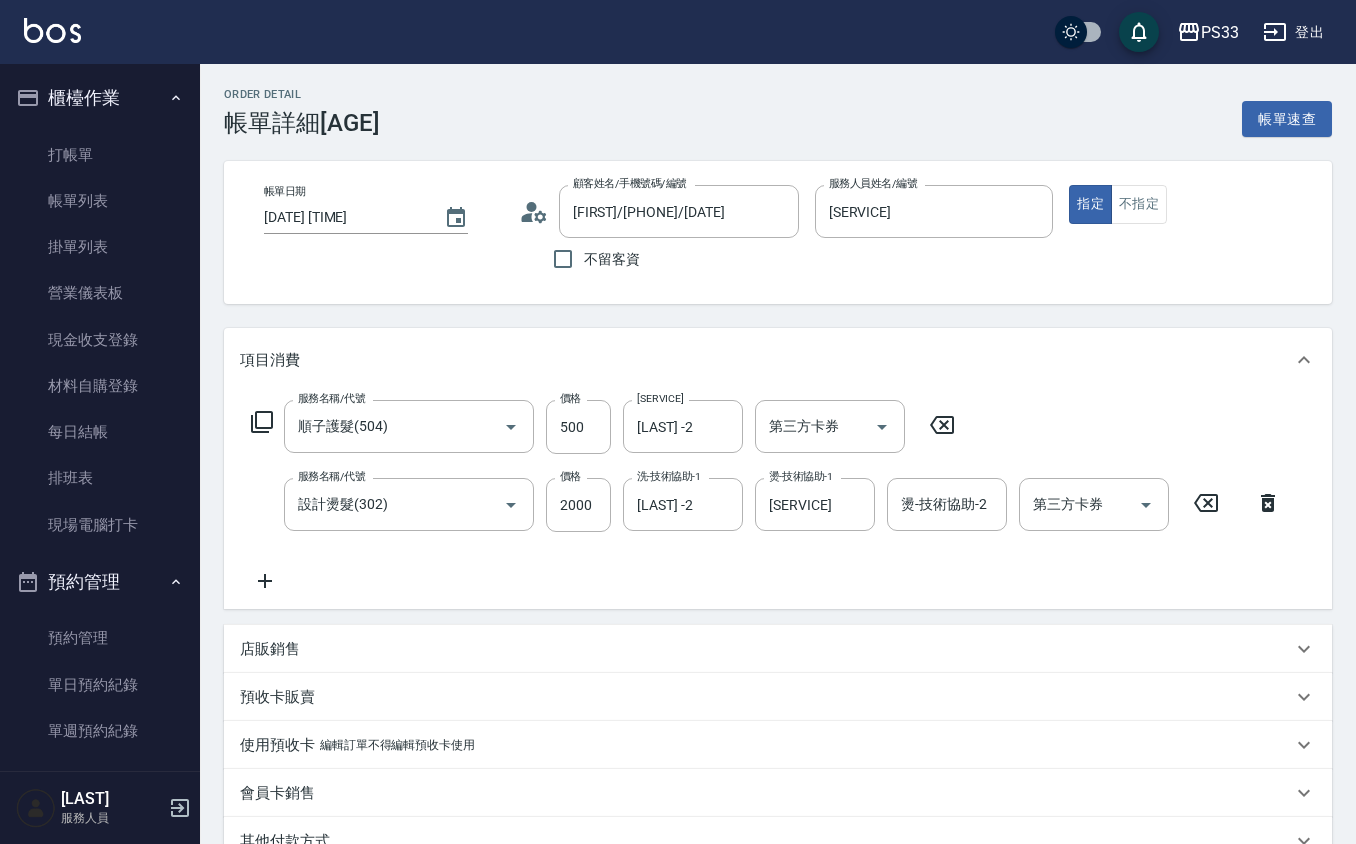 type on "設計燙髮(302)" 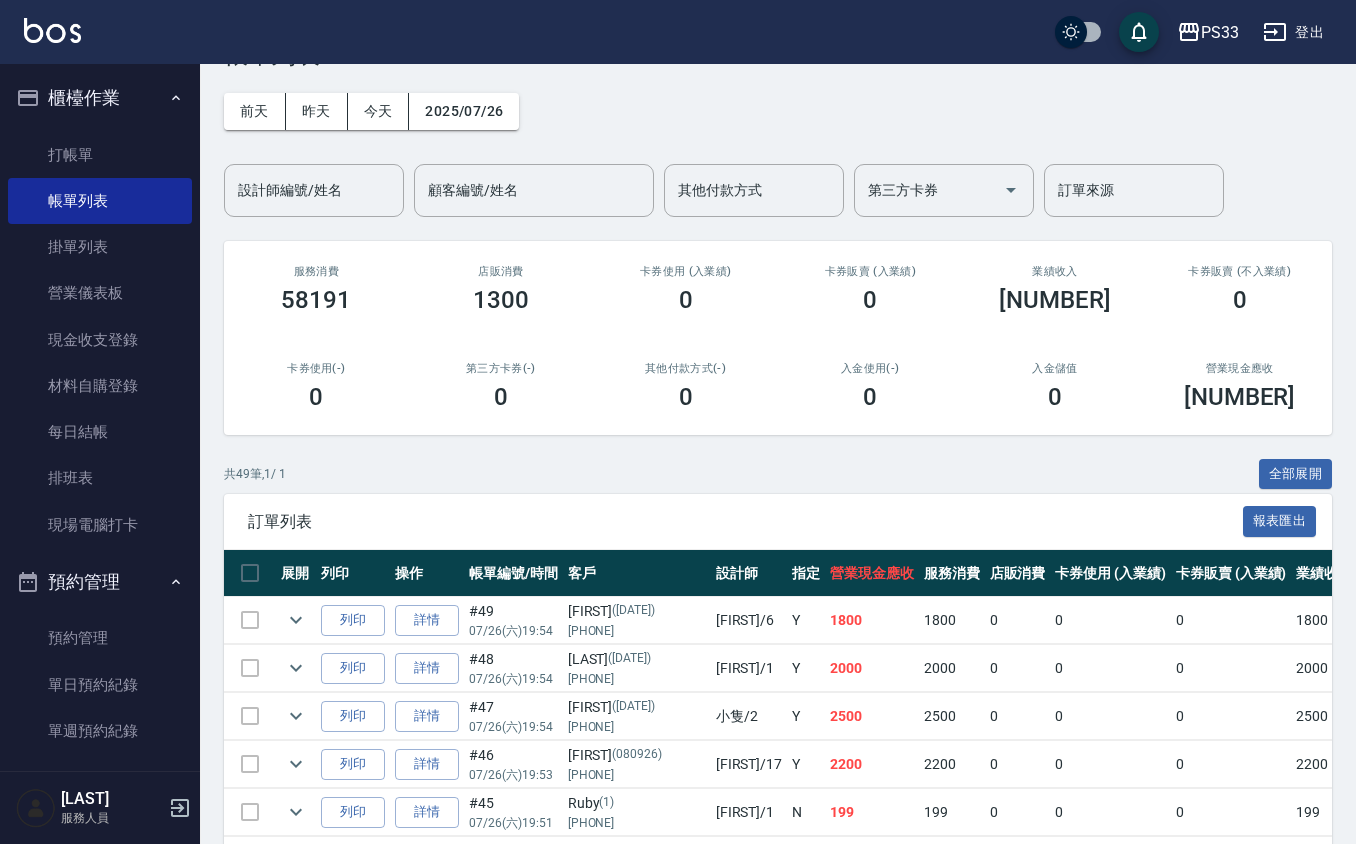 scroll, scrollTop: 133, scrollLeft: 0, axis: vertical 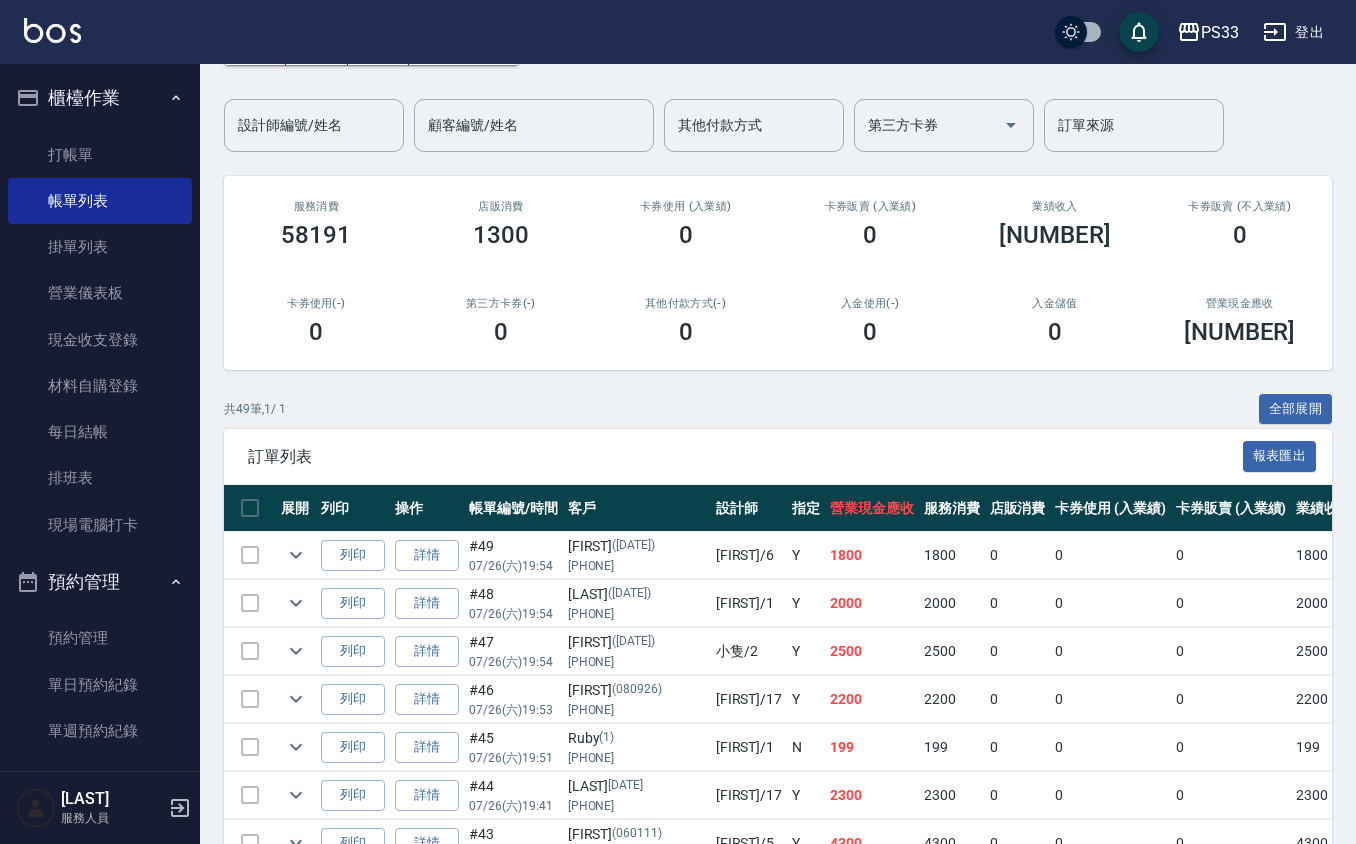 click on "前天 昨天 今天 [DATE] 設計師編號/姓名 設計師編號/姓名 顧客編號/姓名 顧客編號/姓名 其他付款方式 其他付款方式 第三方卡券 第三方卡券 訂單來源 訂單來源" at bounding box center [778, 78] 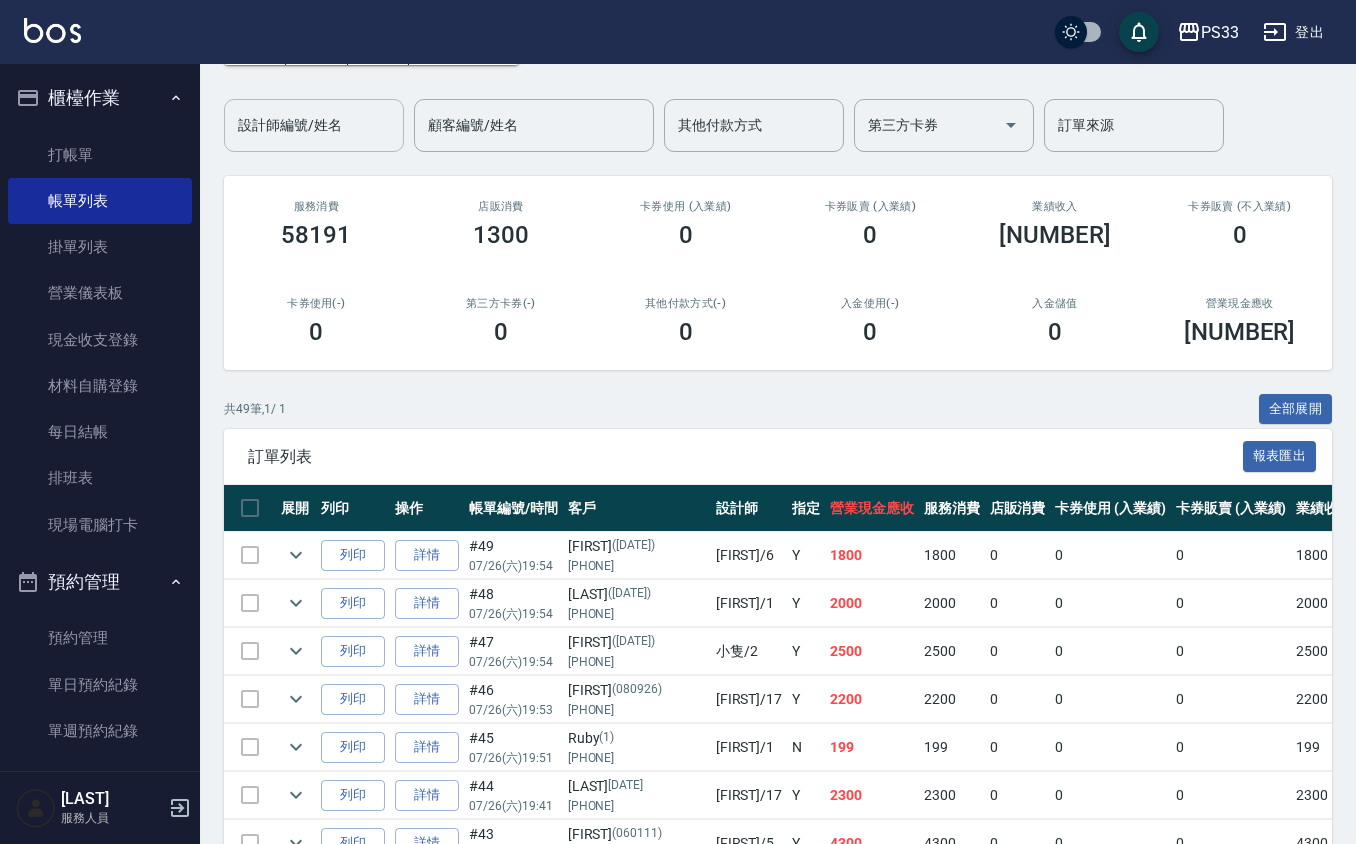 click on "設計師編號/姓名" at bounding box center [314, 125] 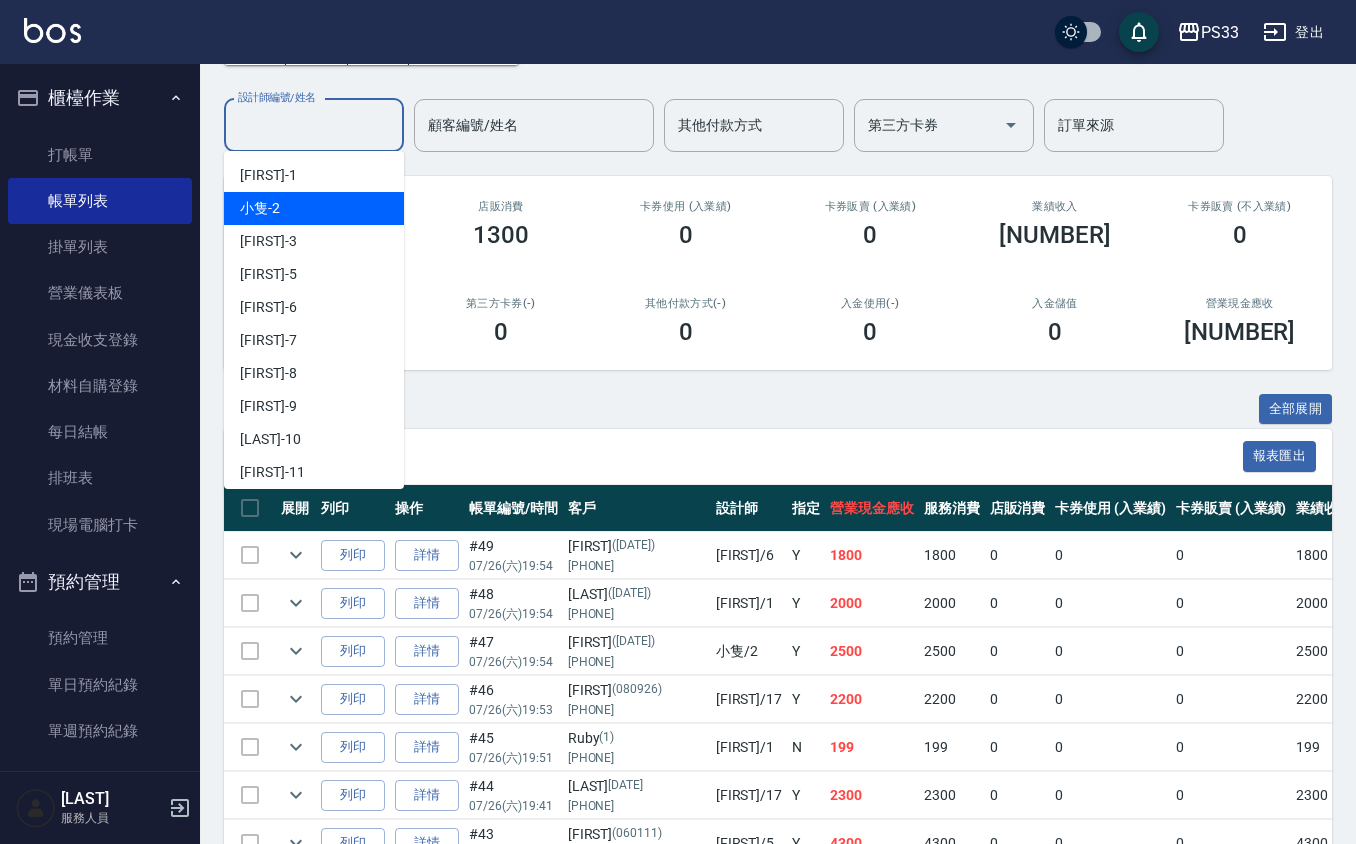 click on "小隻 -2" at bounding box center [260, 208] 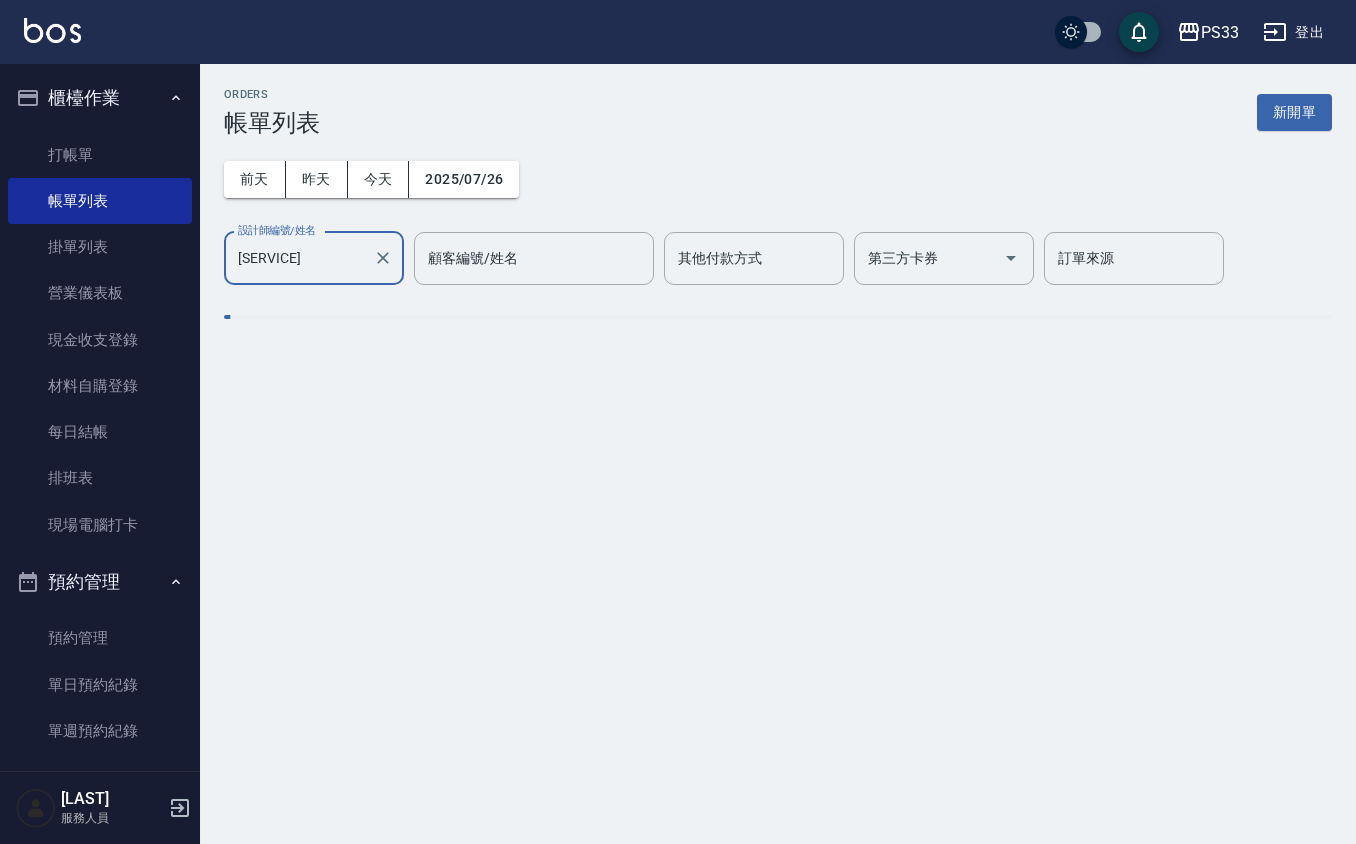 scroll, scrollTop: 0, scrollLeft: 0, axis: both 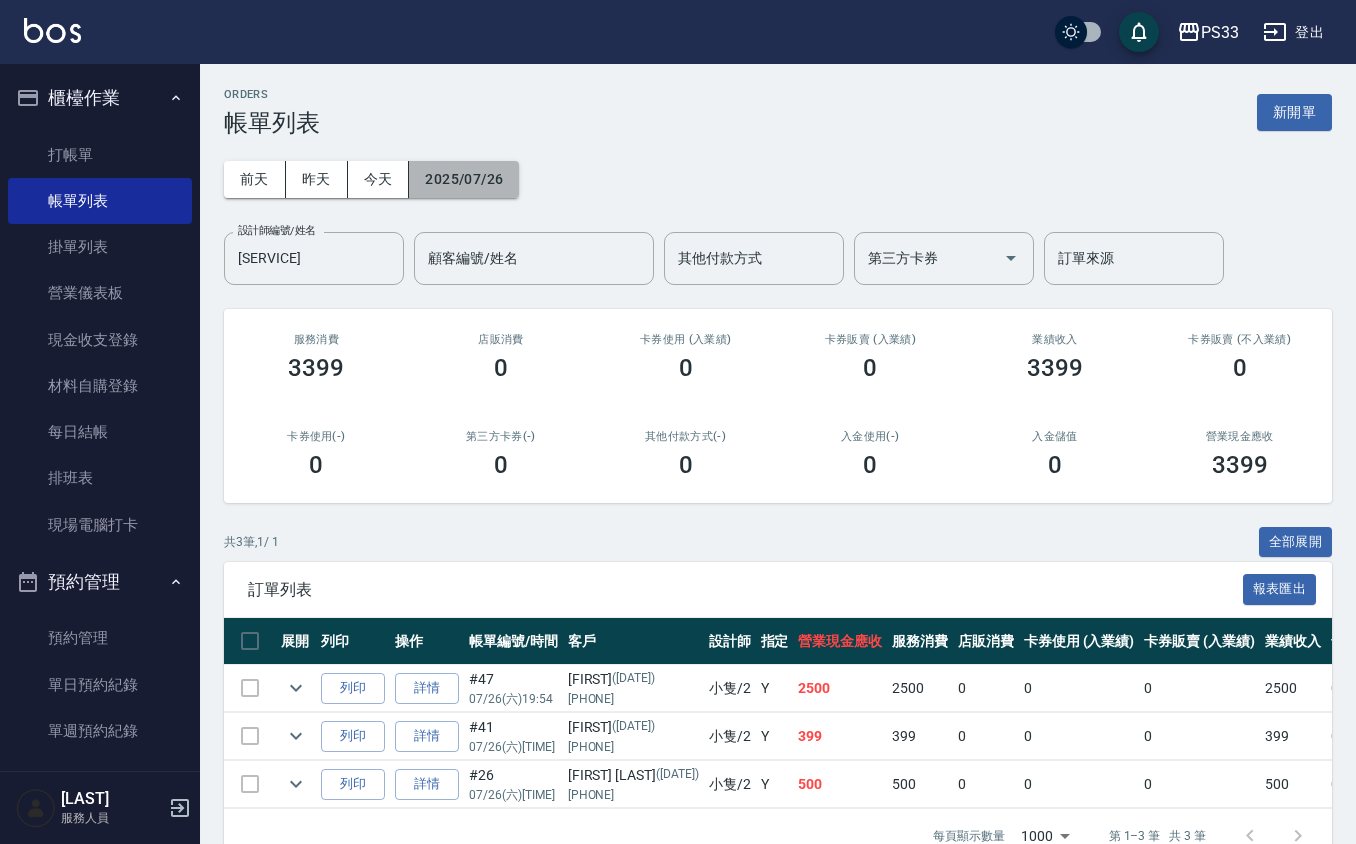 click on "2025/07/26" at bounding box center (464, 179) 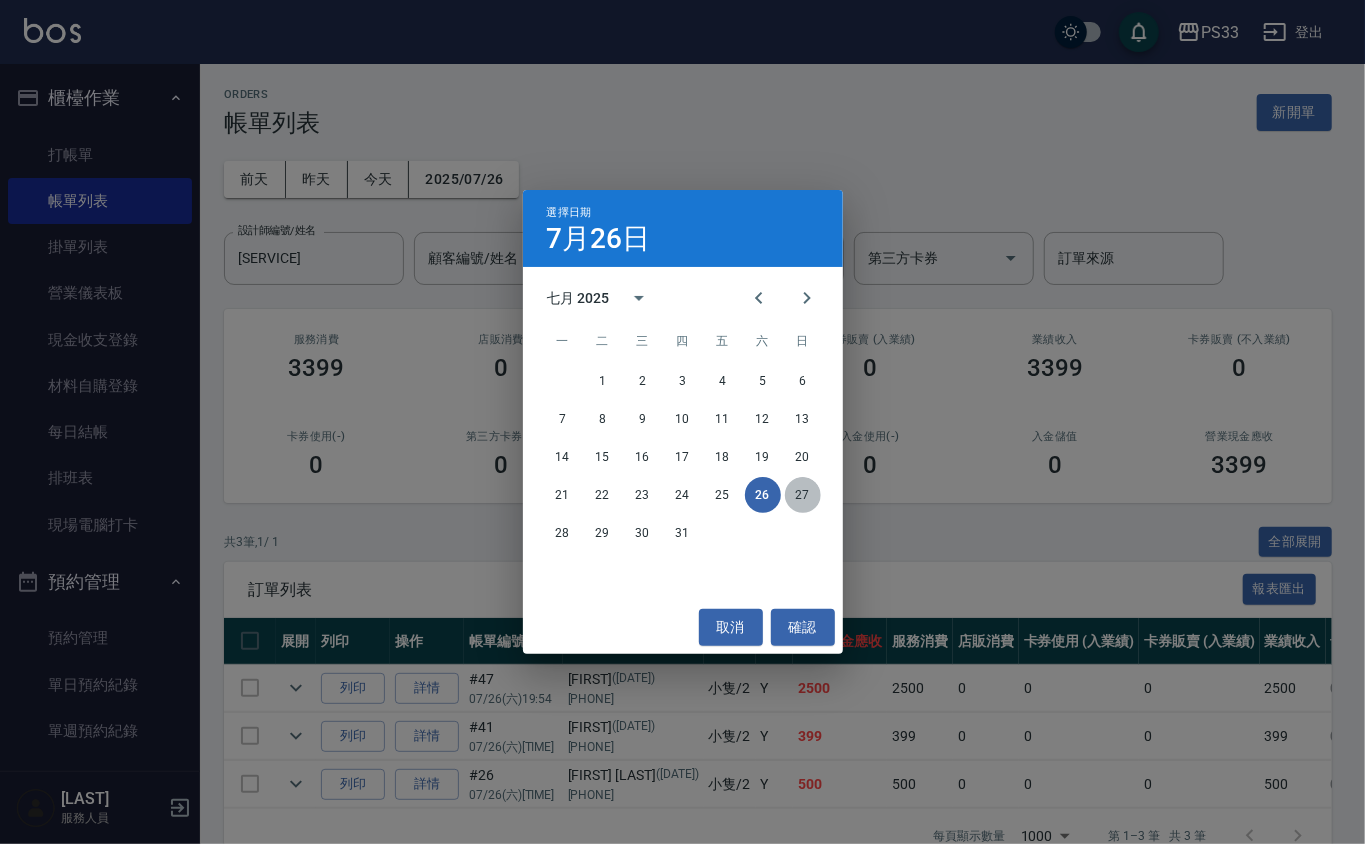 click on "27" at bounding box center [803, 495] 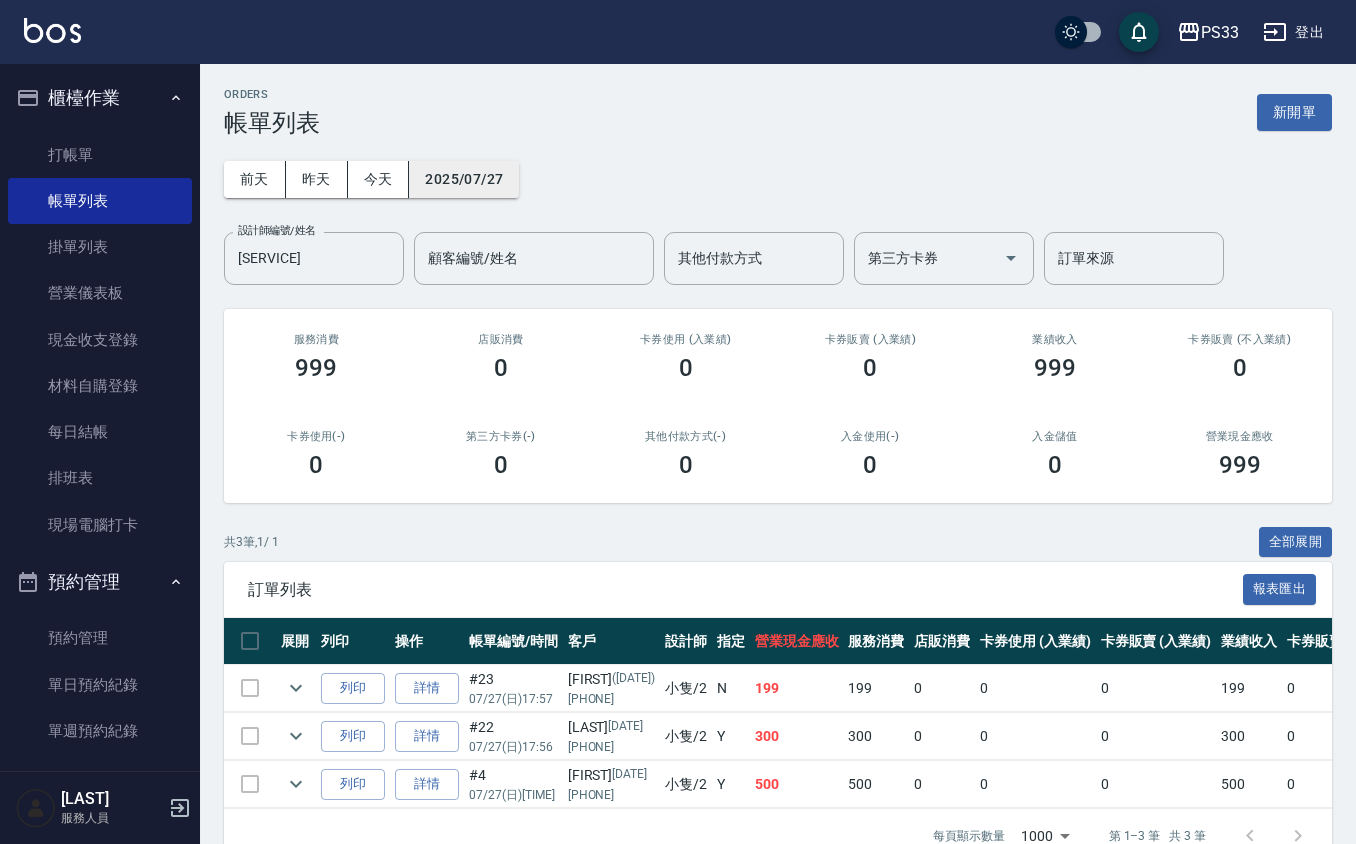 click on "2025/07/27" at bounding box center (464, 179) 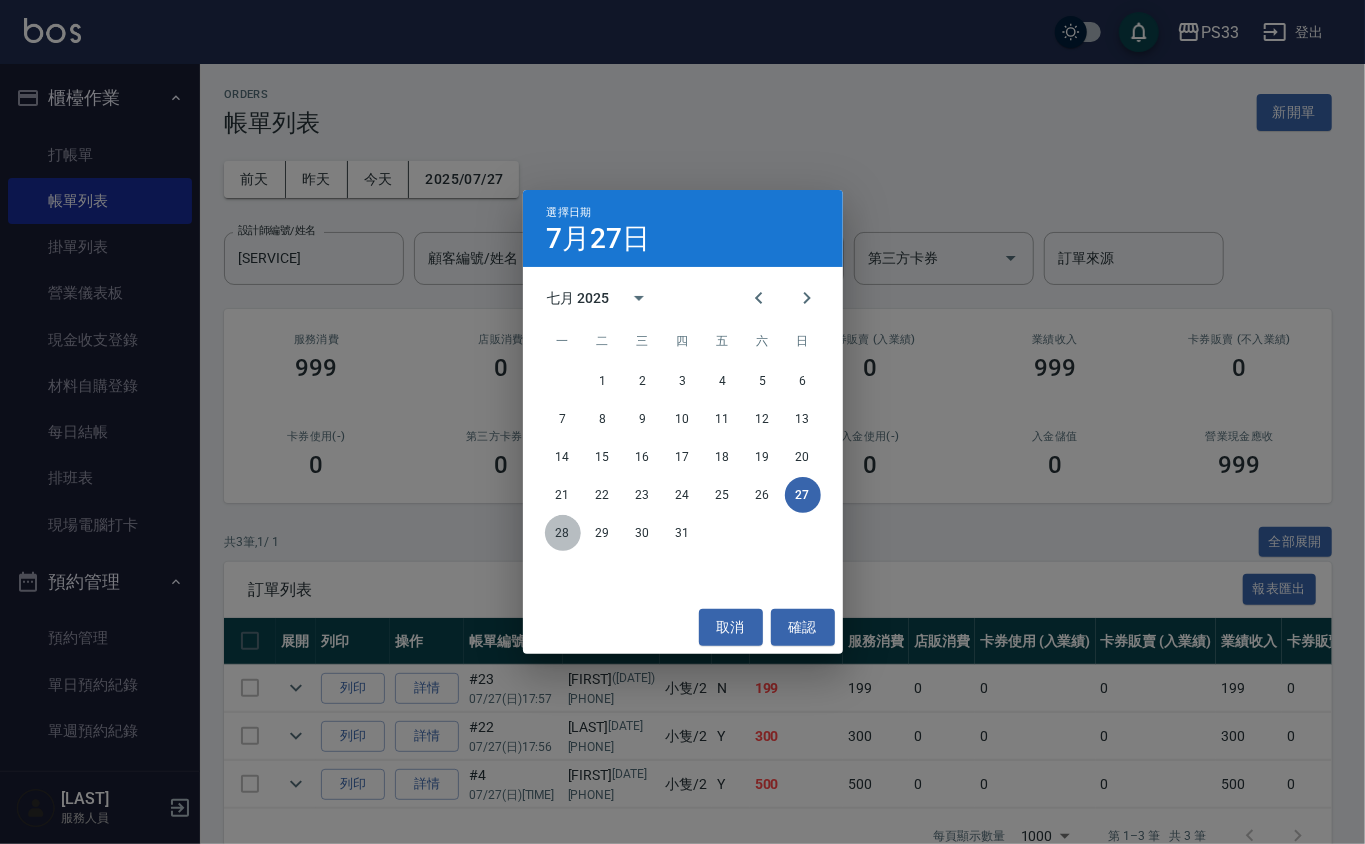 click on "28" at bounding box center (563, 533) 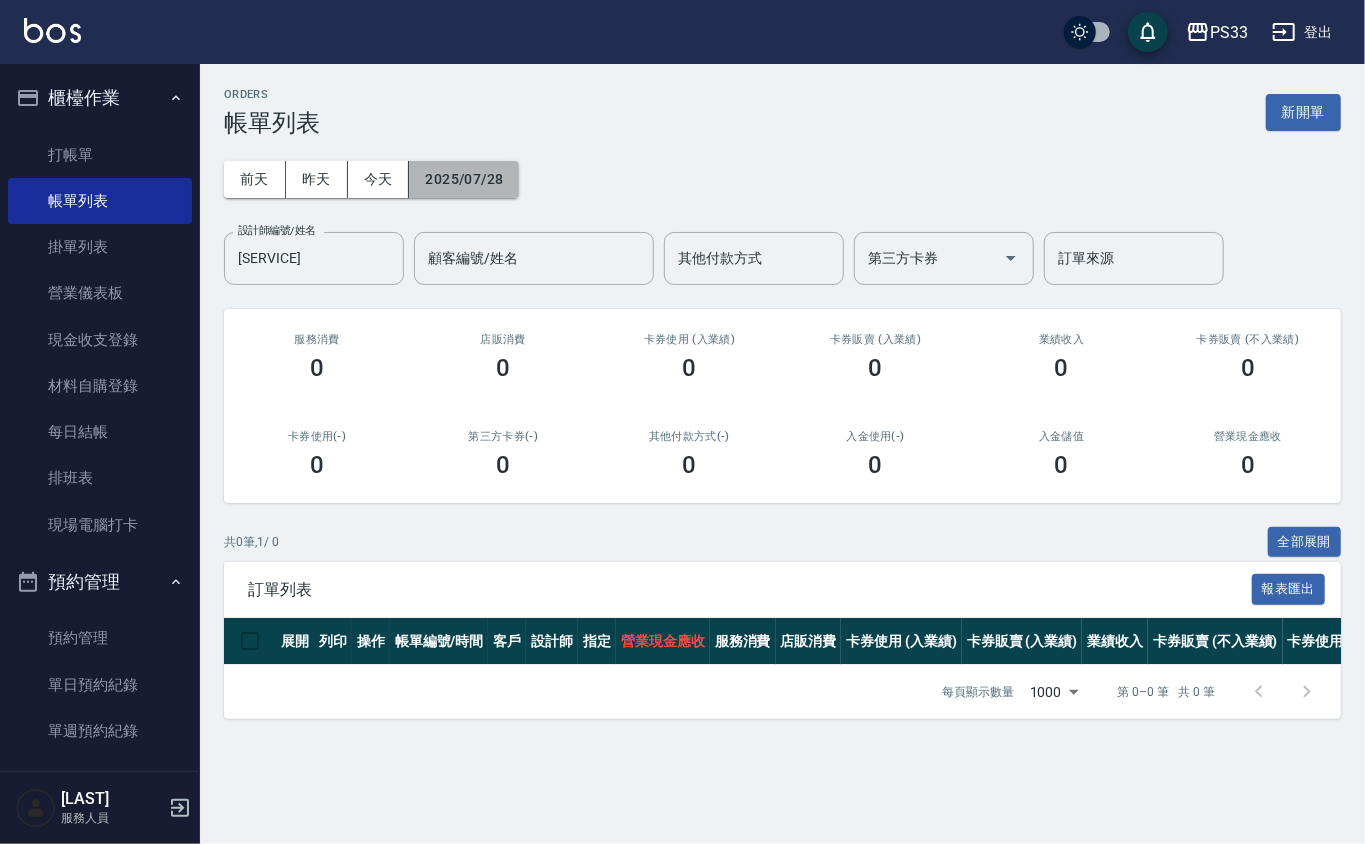click on "2025/07/28" at bounding box center [464, 179] 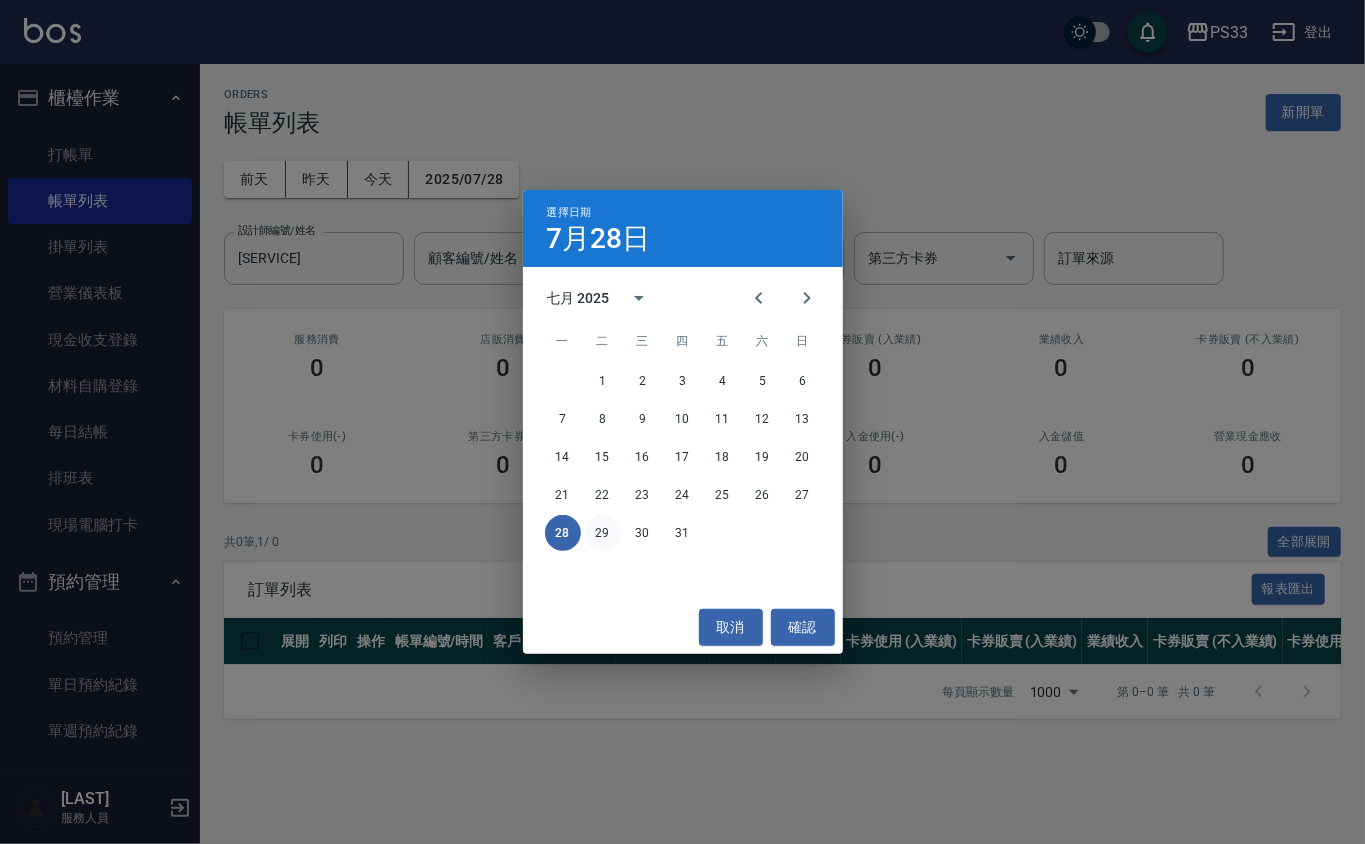 click on "29" at bounding box center [603, 533] 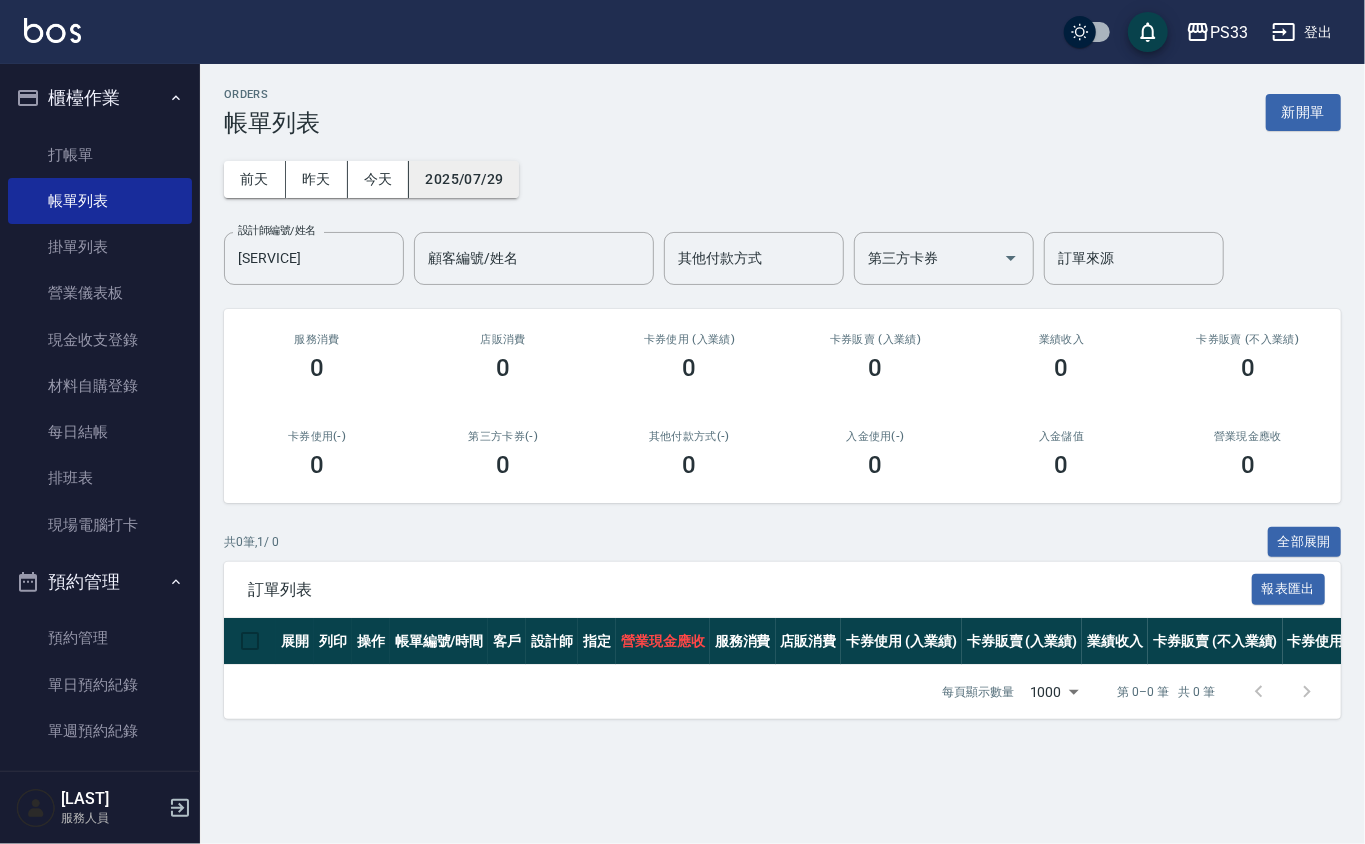 click on "2025/07/29" at bounding box center [464, 179] 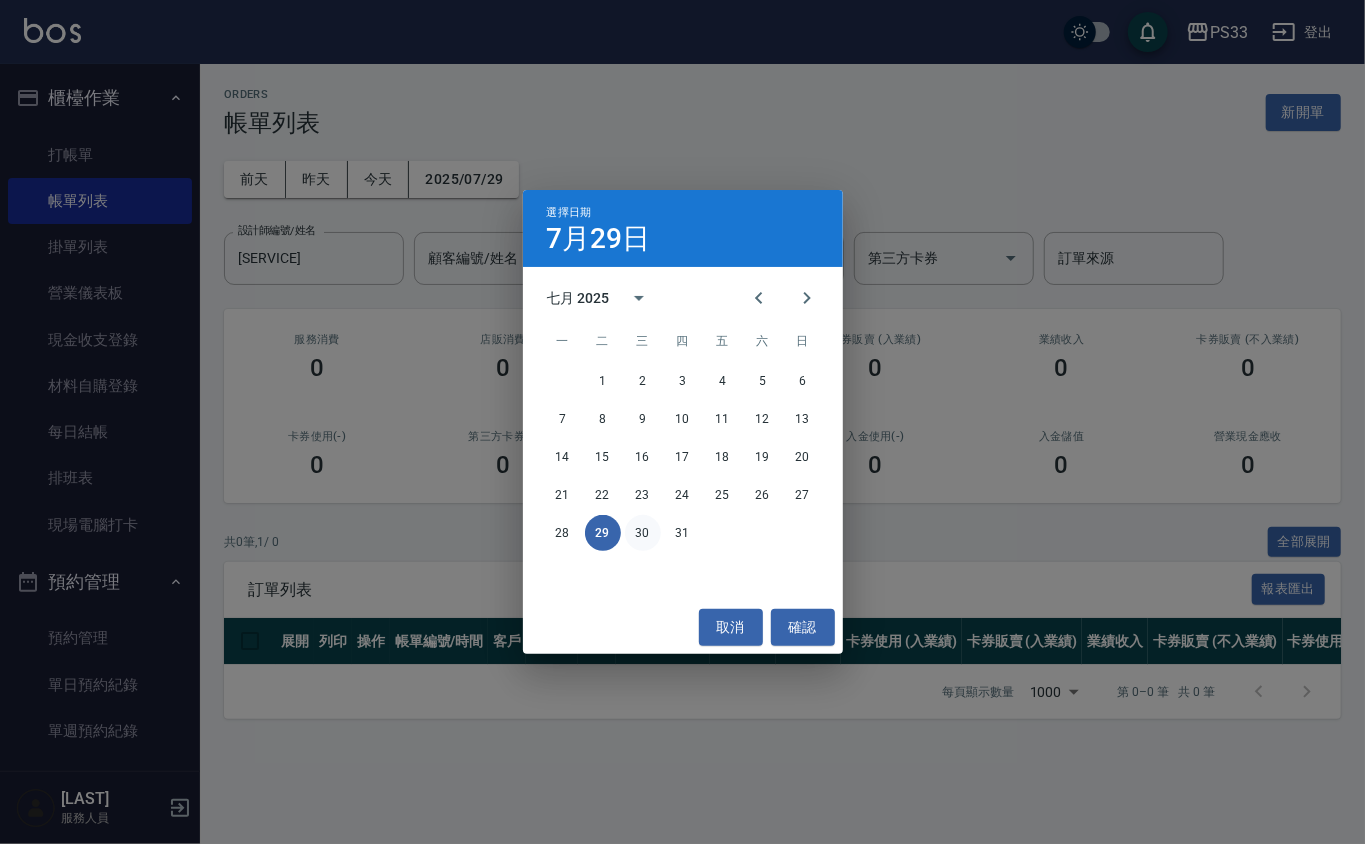 click on "30" at bounding box center (643, 533) 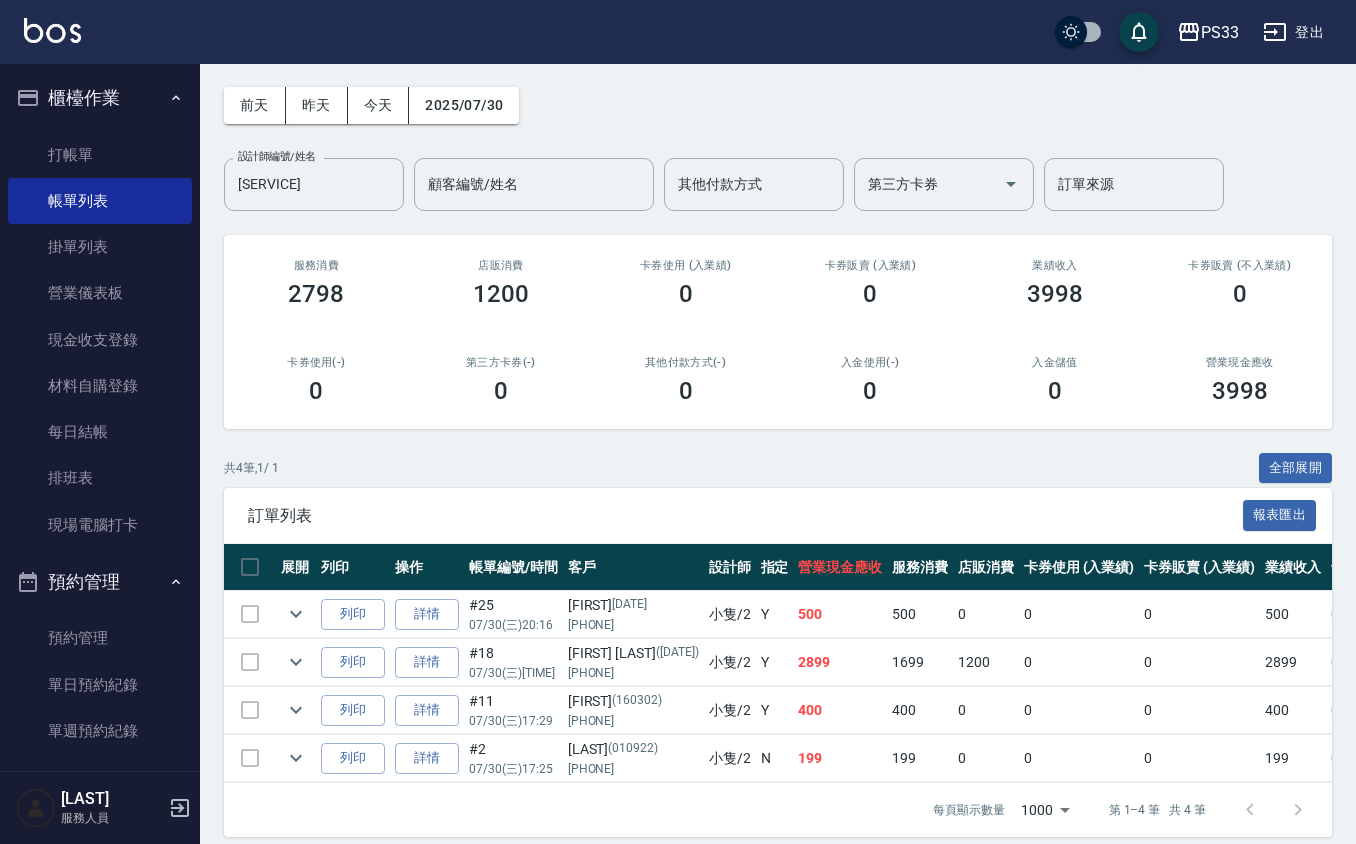 scroll, scrollTop: 114, scrollLeft: 0, axis: vertical 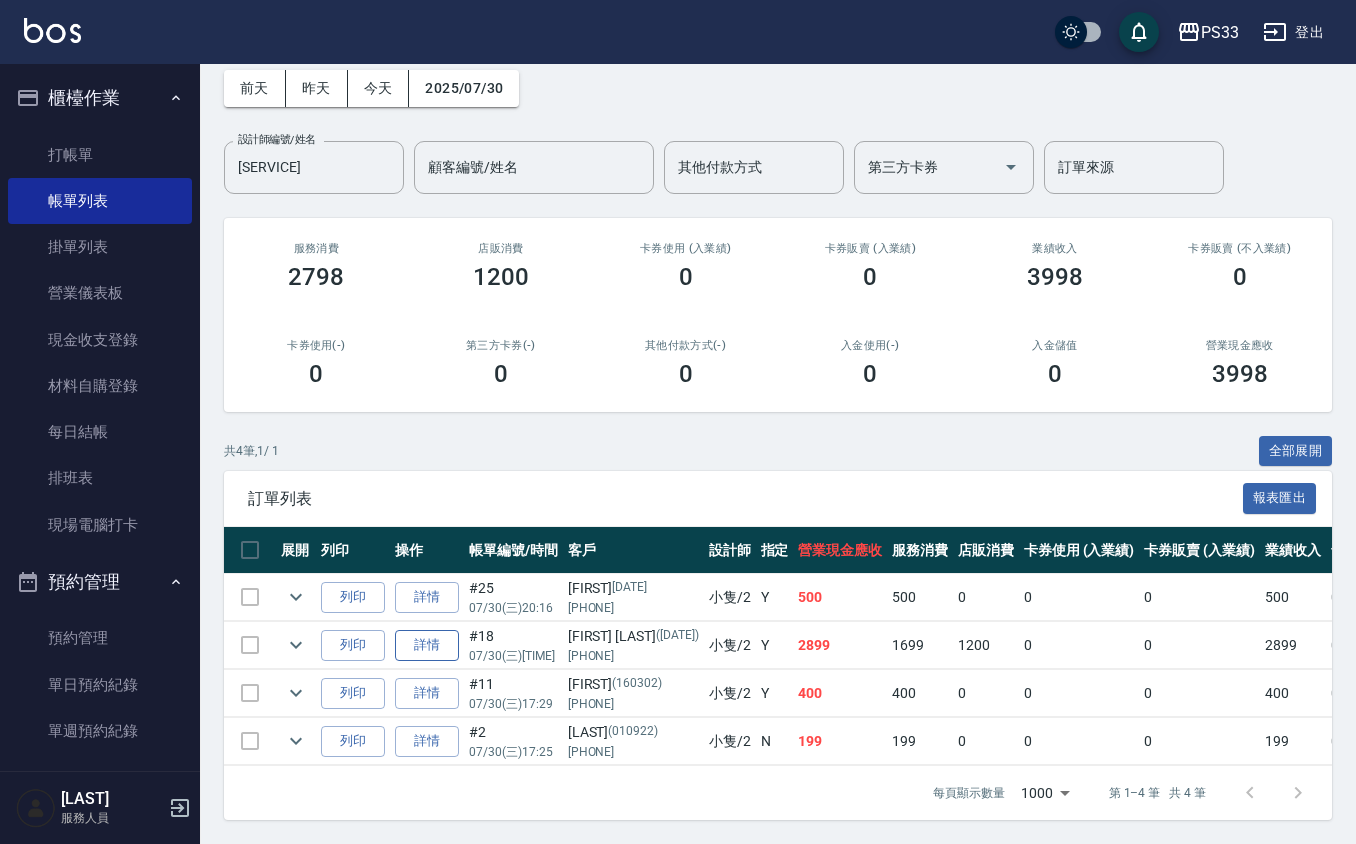 click on "詳情" at bounding box center (427, 645) 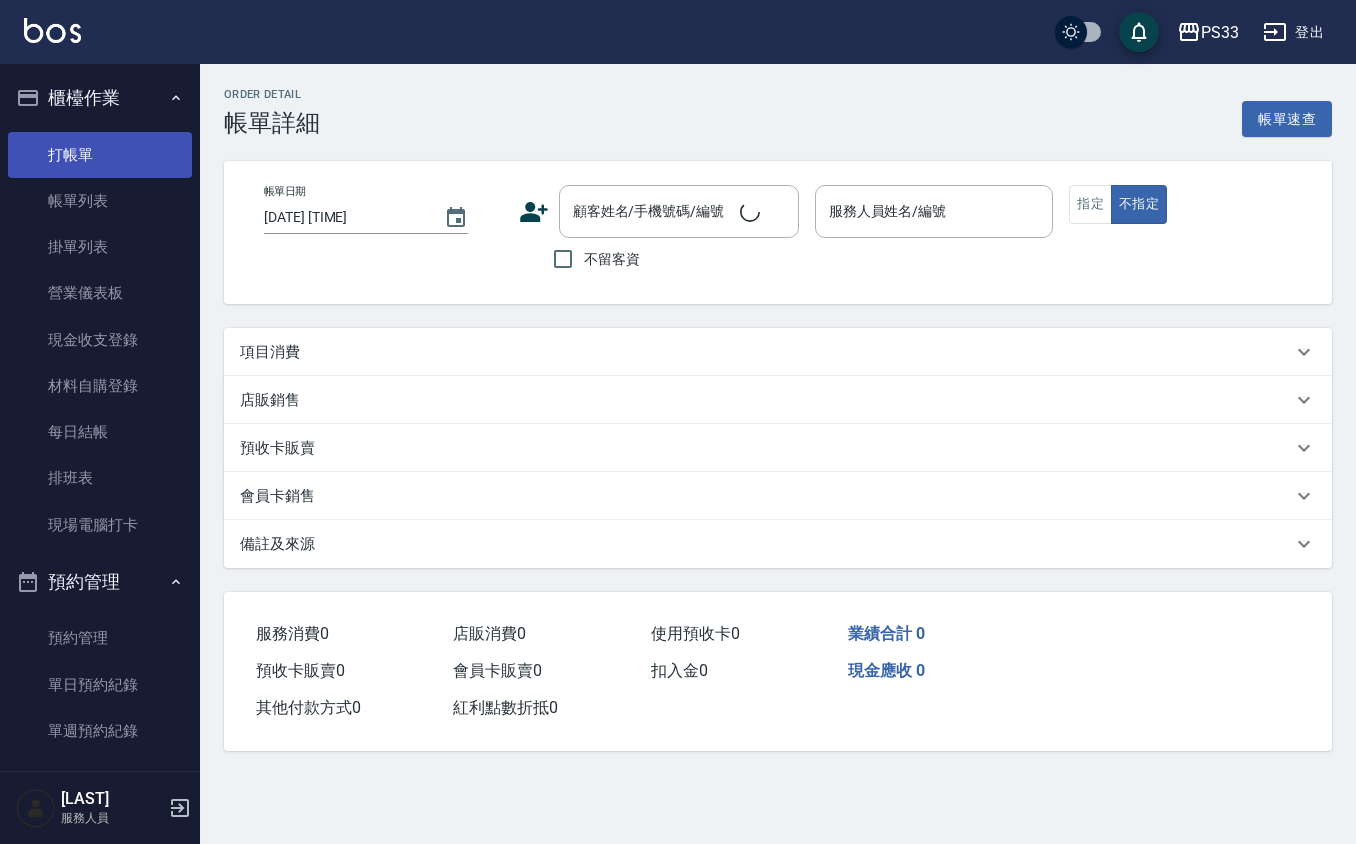 scroll, scrollTop: 0, scrollLeft: 0, axis: both 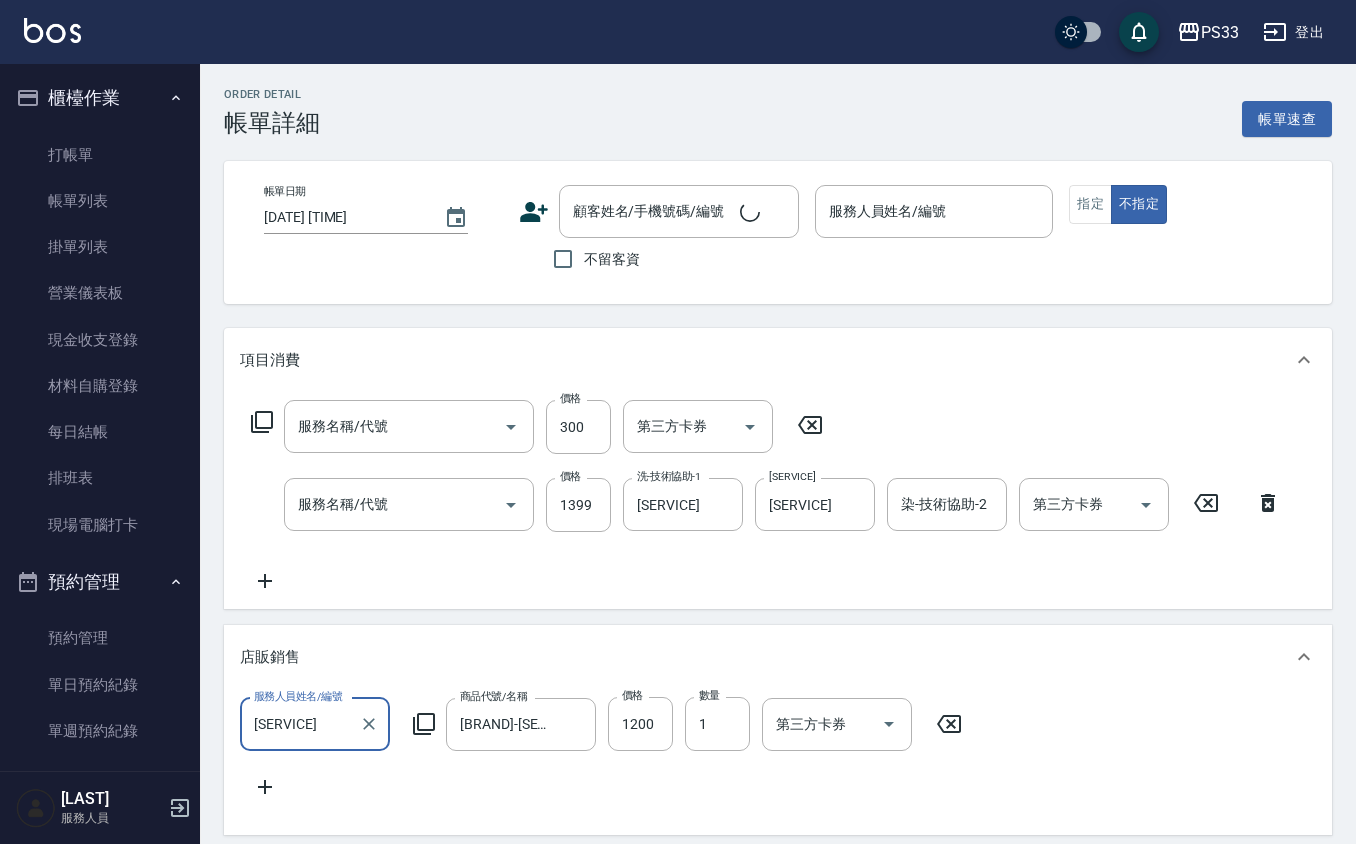type on "[DATE] [TIME]" 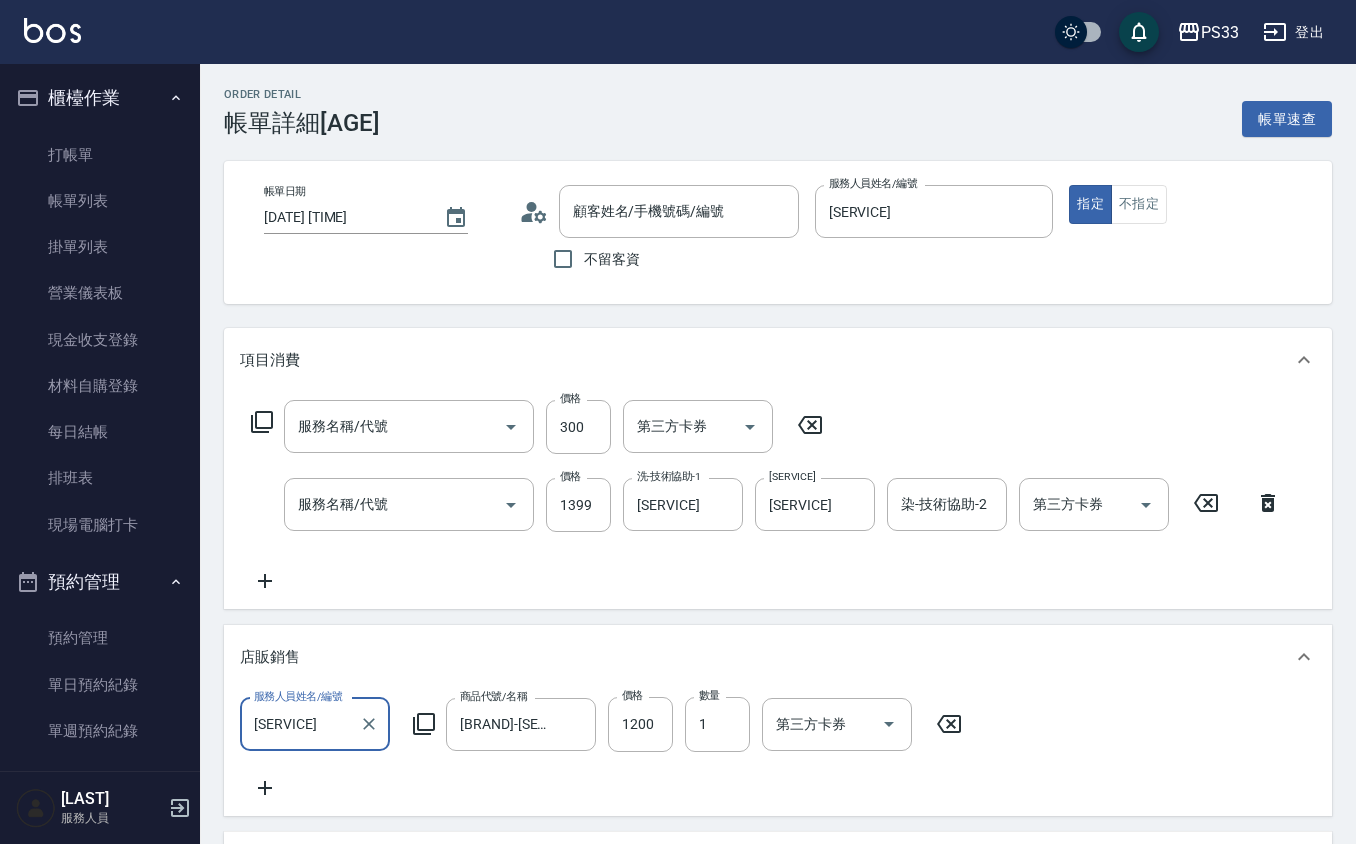 scroll, scrollTop: 0, scrollLeft: 0, axis: both 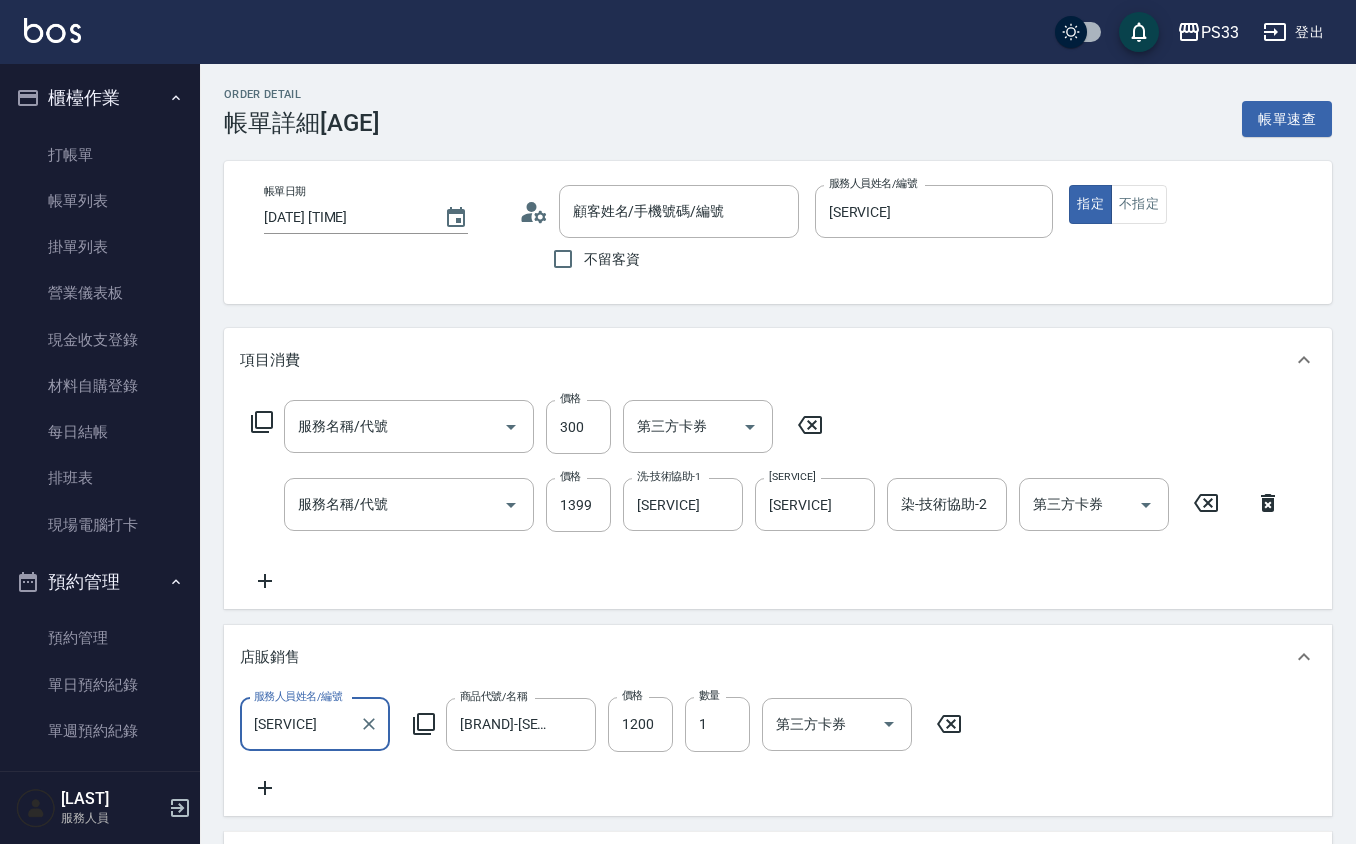 type on "[SERVICE]" 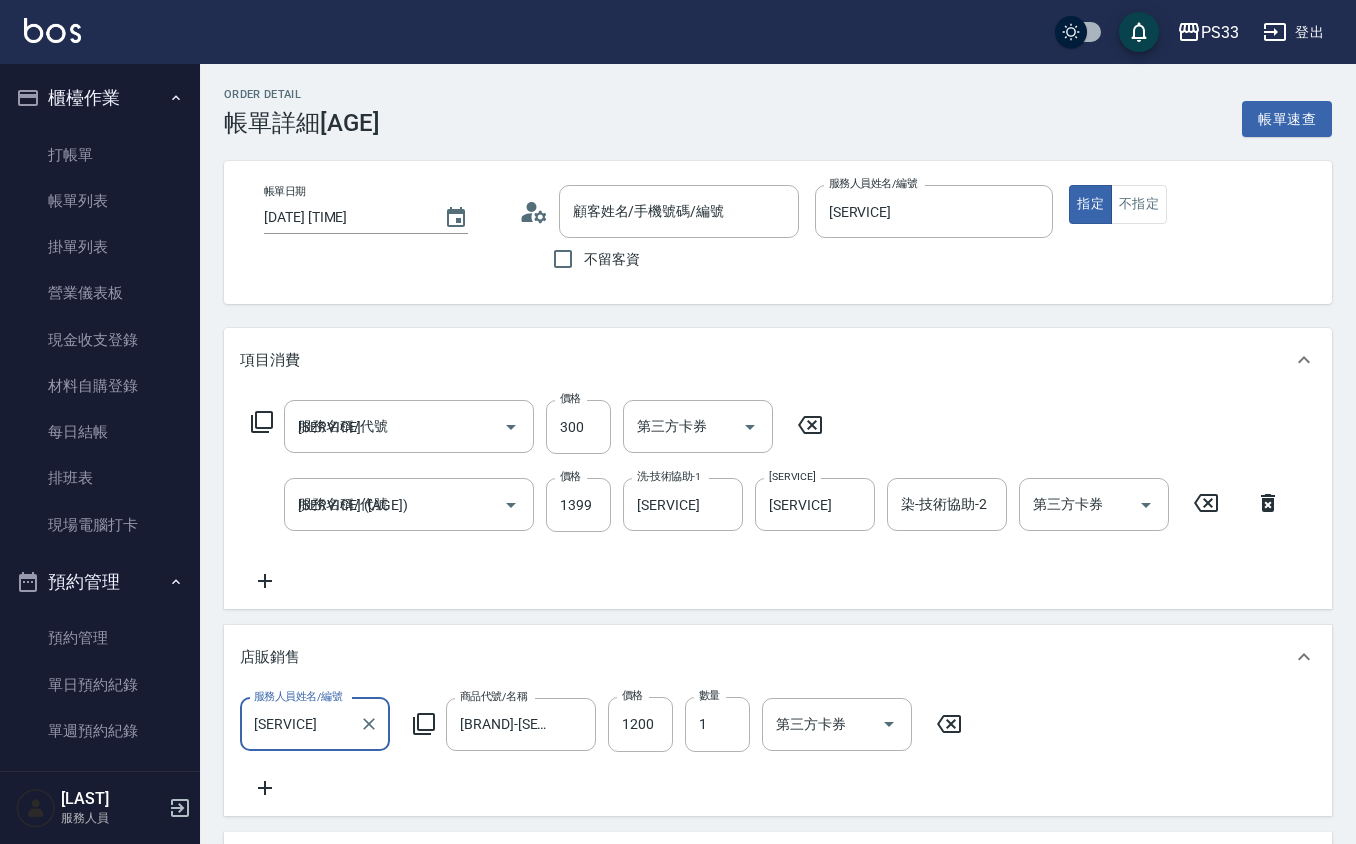 type on "[FIRST]/[PHONE]/[DATE]" 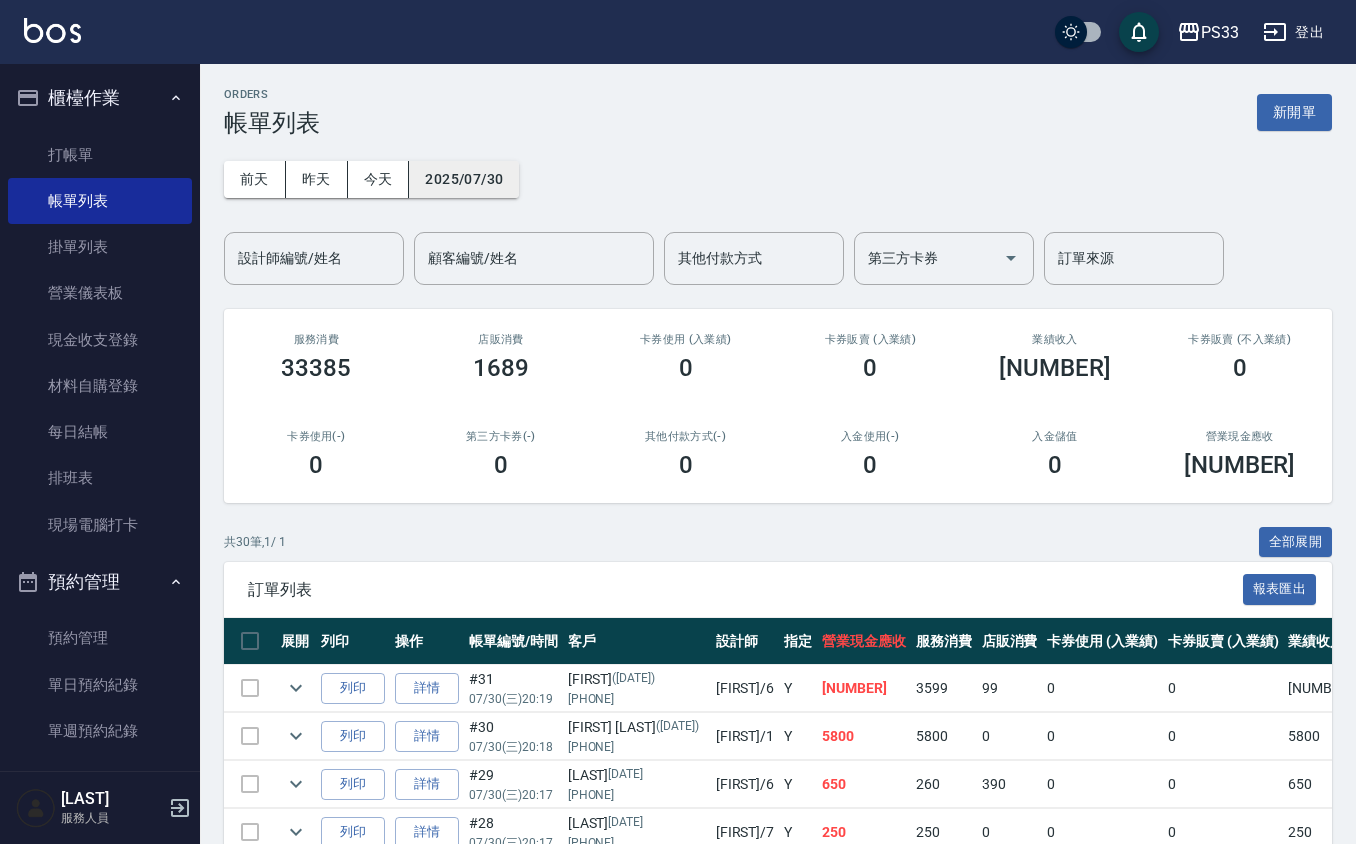 click on "2025/07/30" at bounding box center [464, 179] 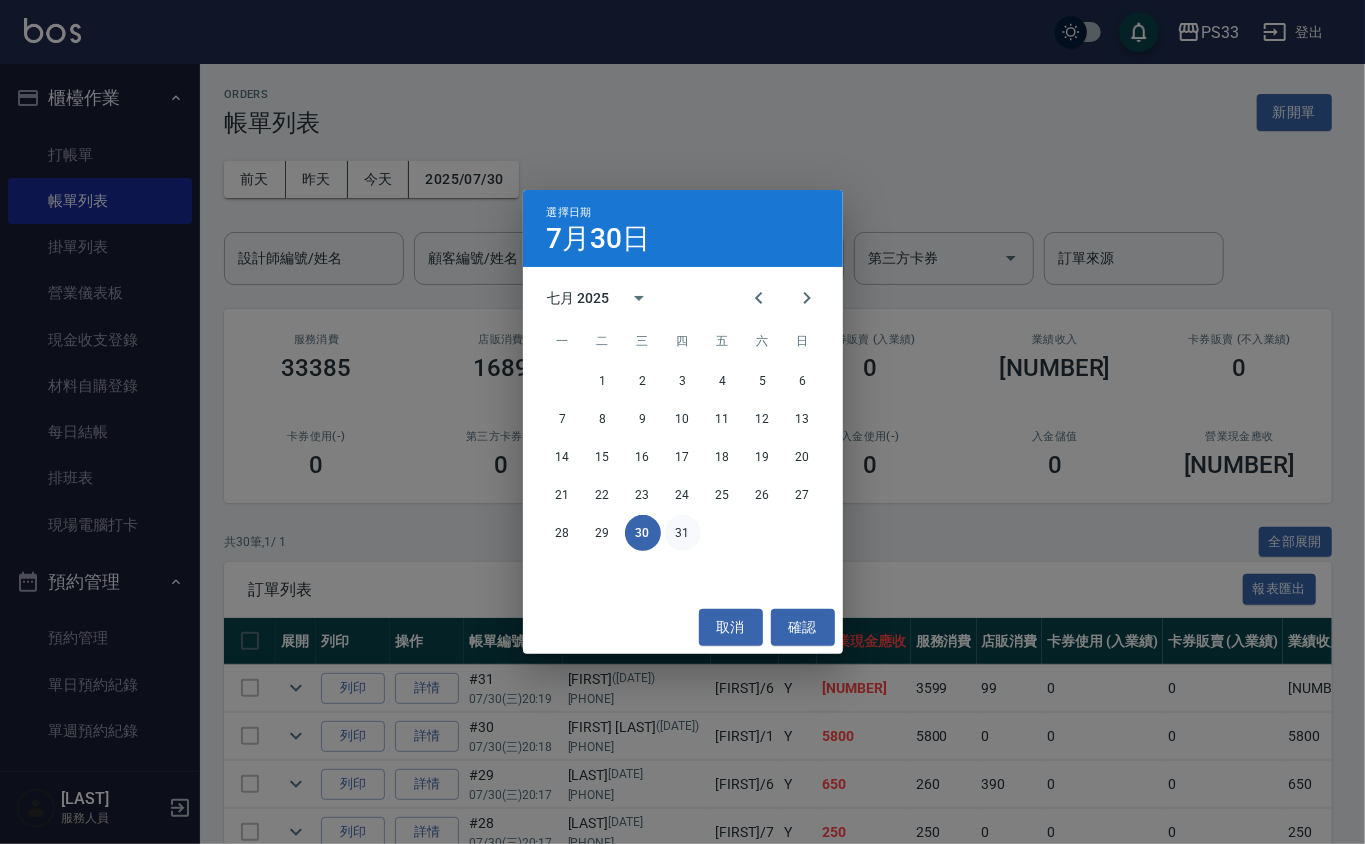 click on "31" at bounding box center (683, 533) 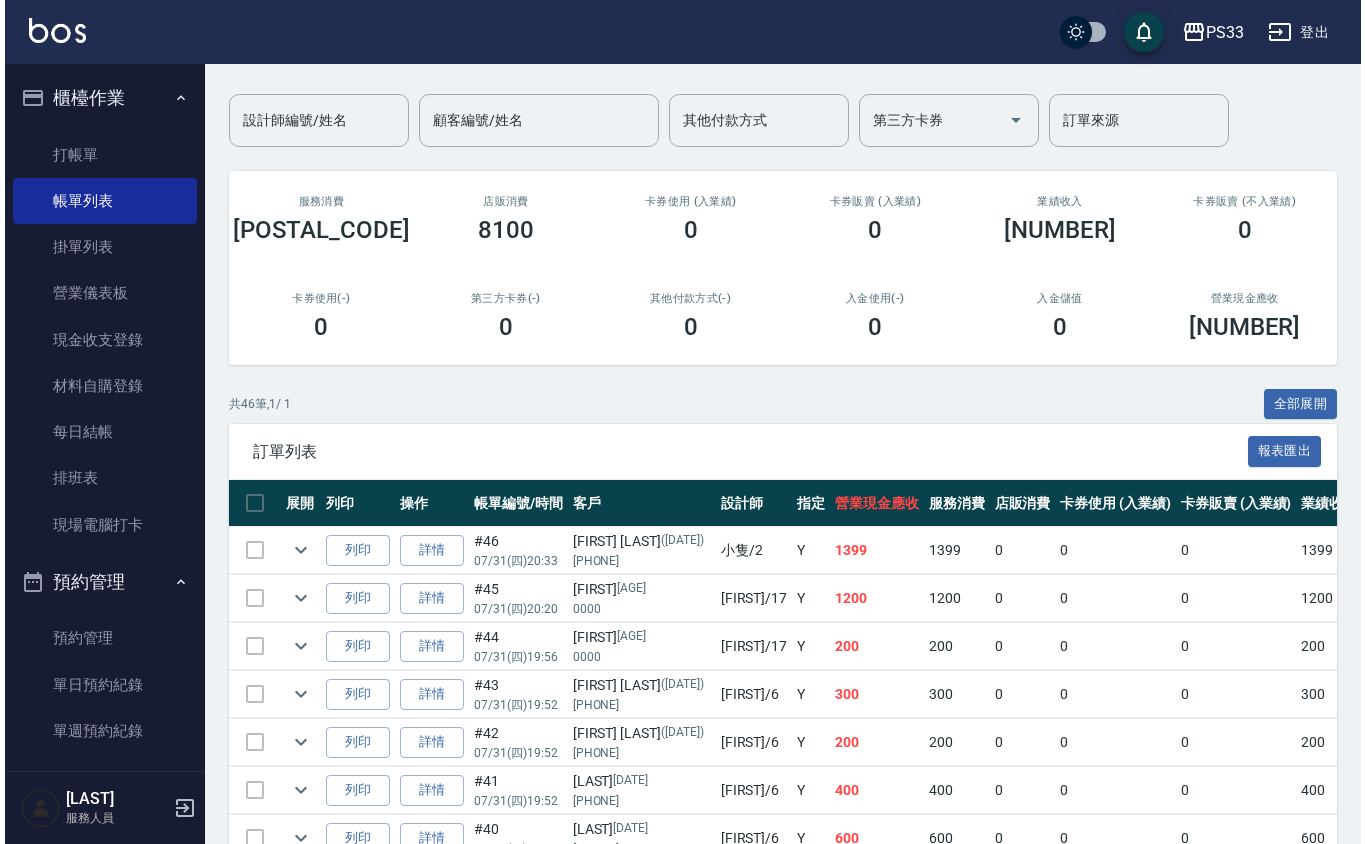 scroll, scrollTop: 0, scrollLeft: 0, axis: both 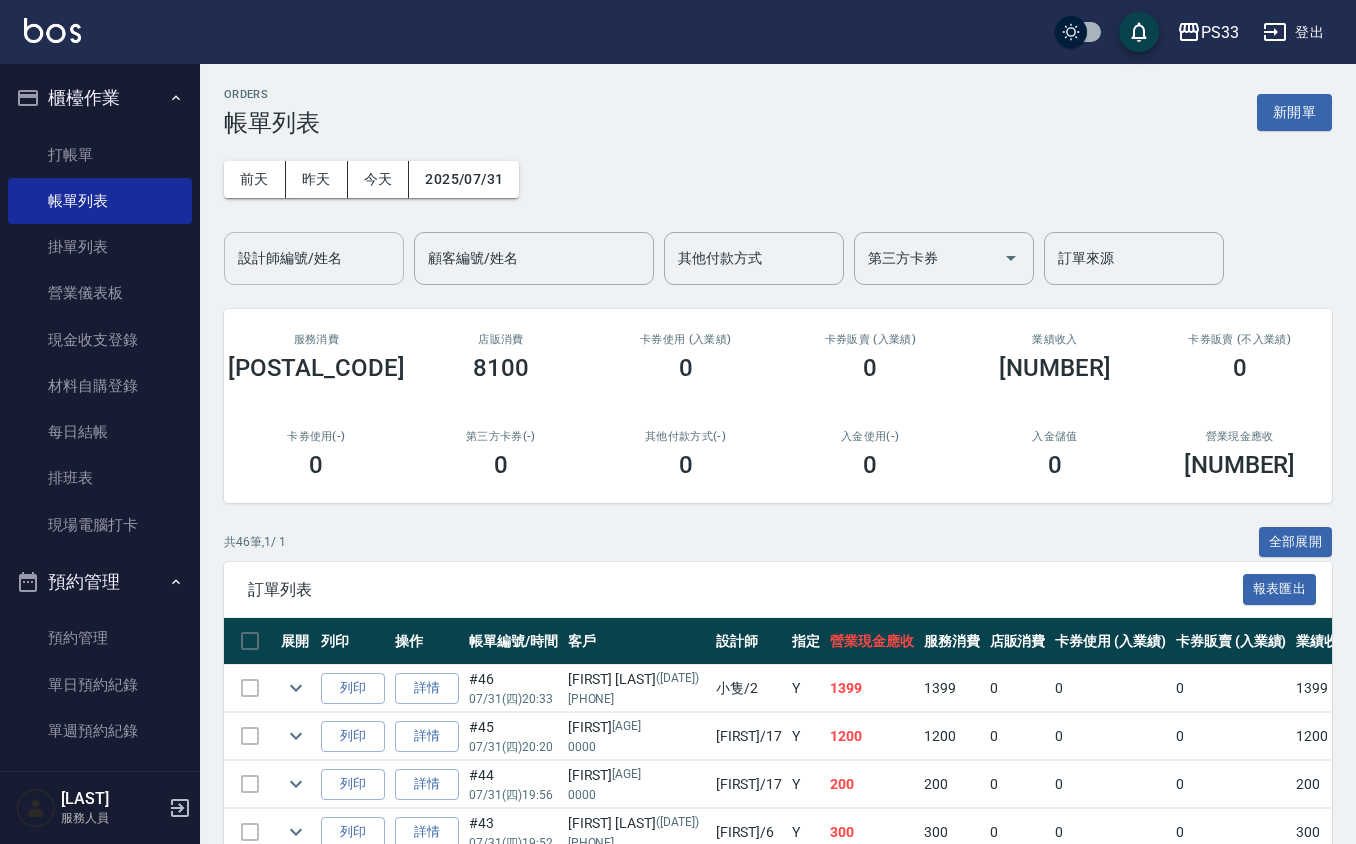 click on "設計師編號/姓名" at bounding box center (314, 258) 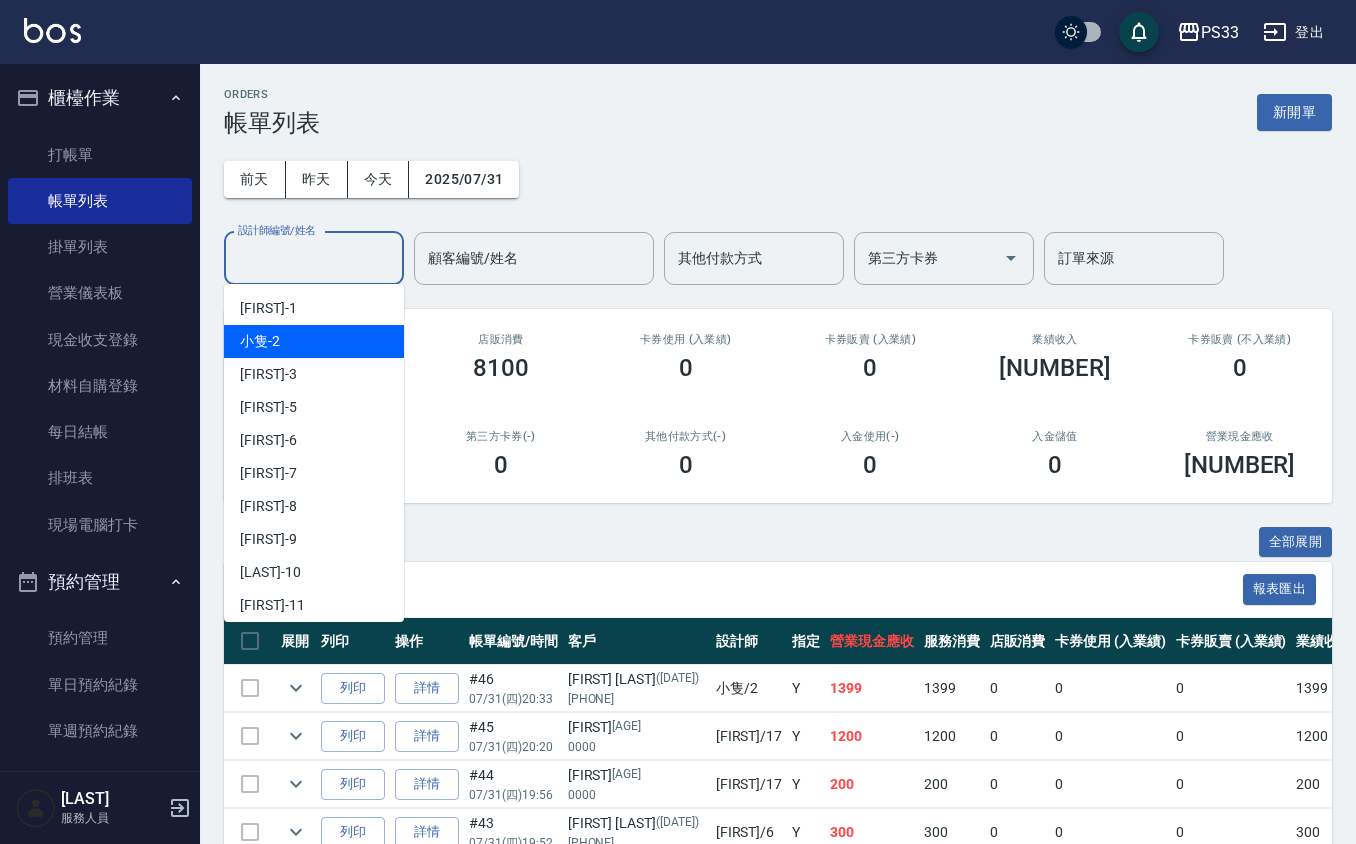 click on "小隻 -2" at bounding box center (314, 341) 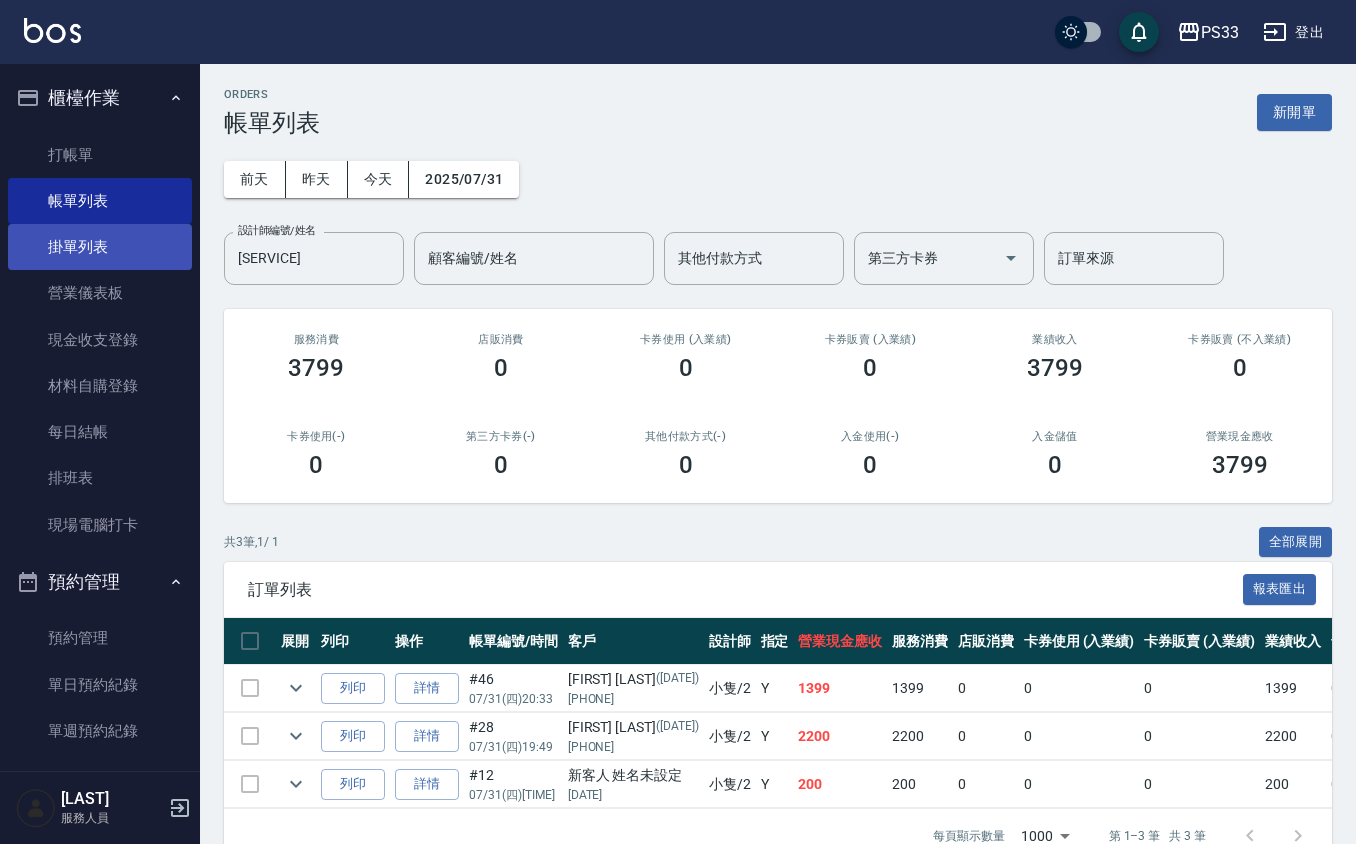 click on "打帳單 帳單列表 掛單列表 營業儀表板 現金收支登錄 材料自購登錄 每日結帳 排班表 現場電腦打卡" at bounding box center [100, 340] 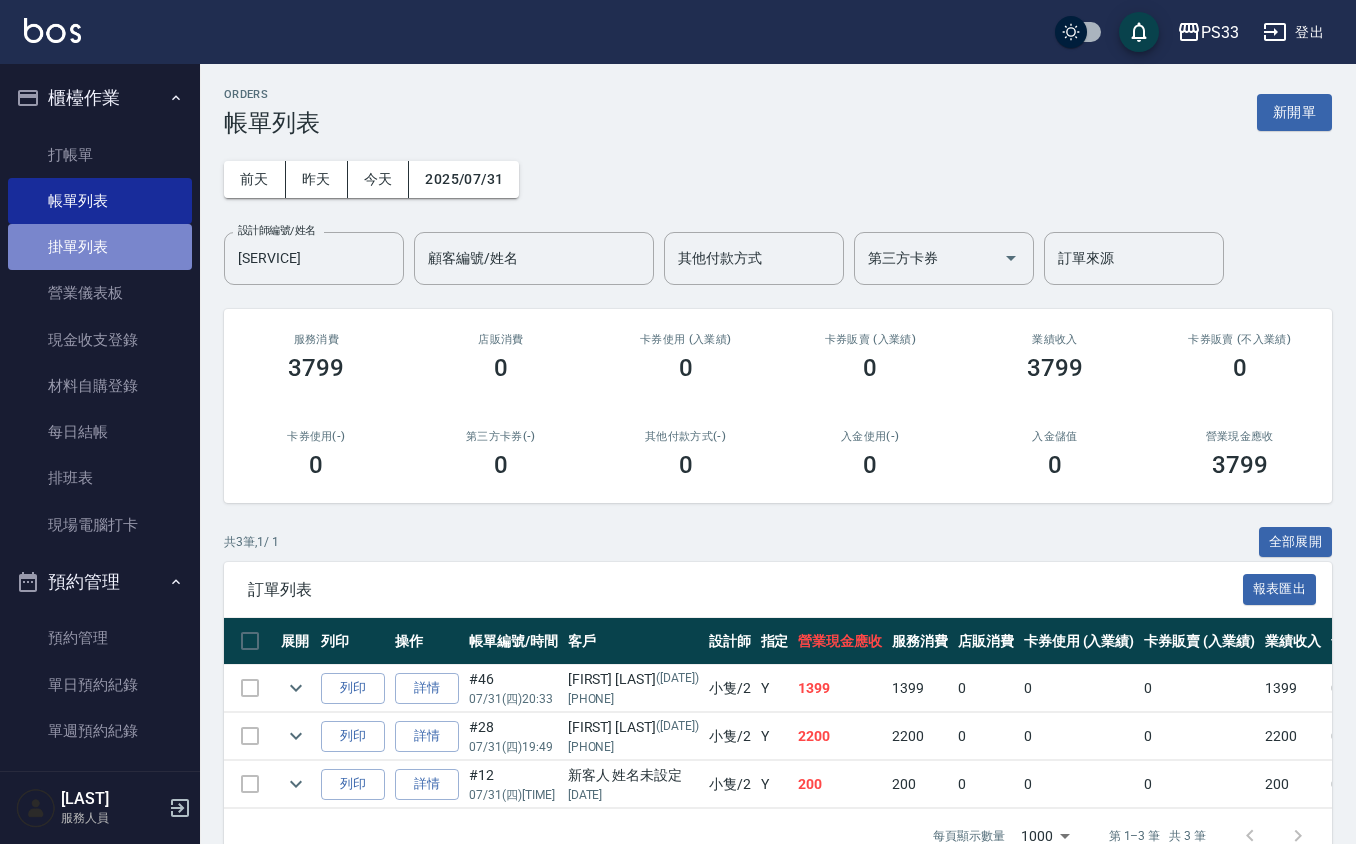 click on "掛單列表" at bounding box center [100, 247] 